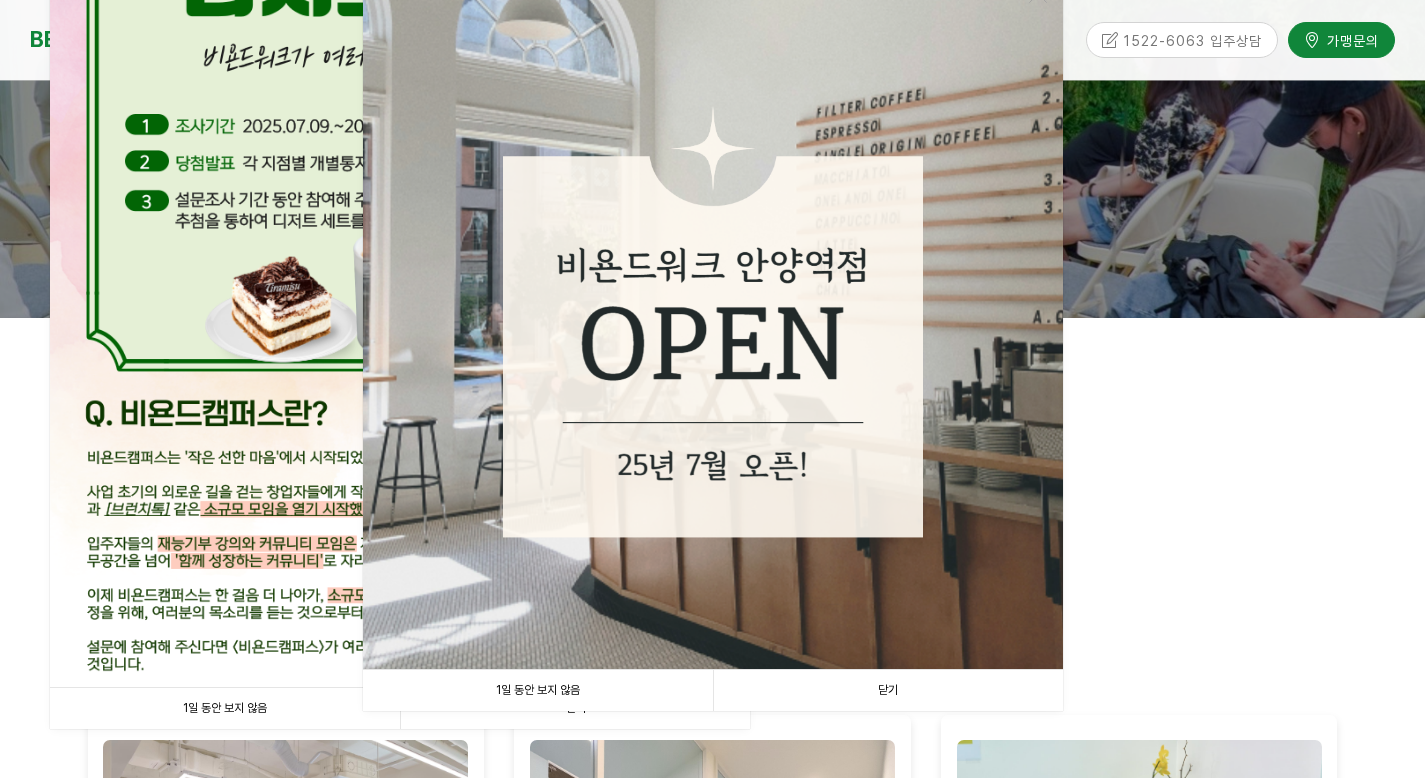 scroll, scrollTop: 397, scrollLeft: 0, axis: vertical 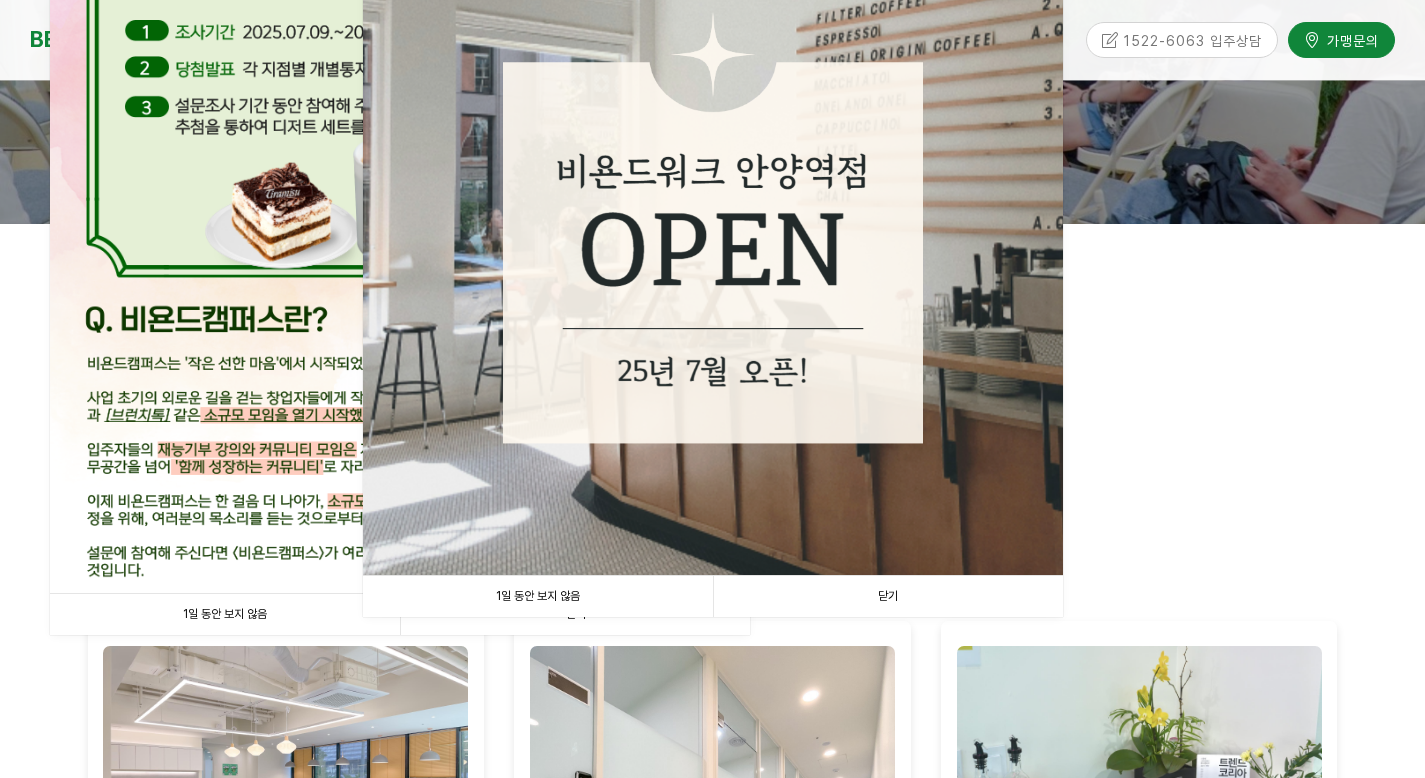 click on "1일 동안 보지 않음" at bounding box center (538, 596) 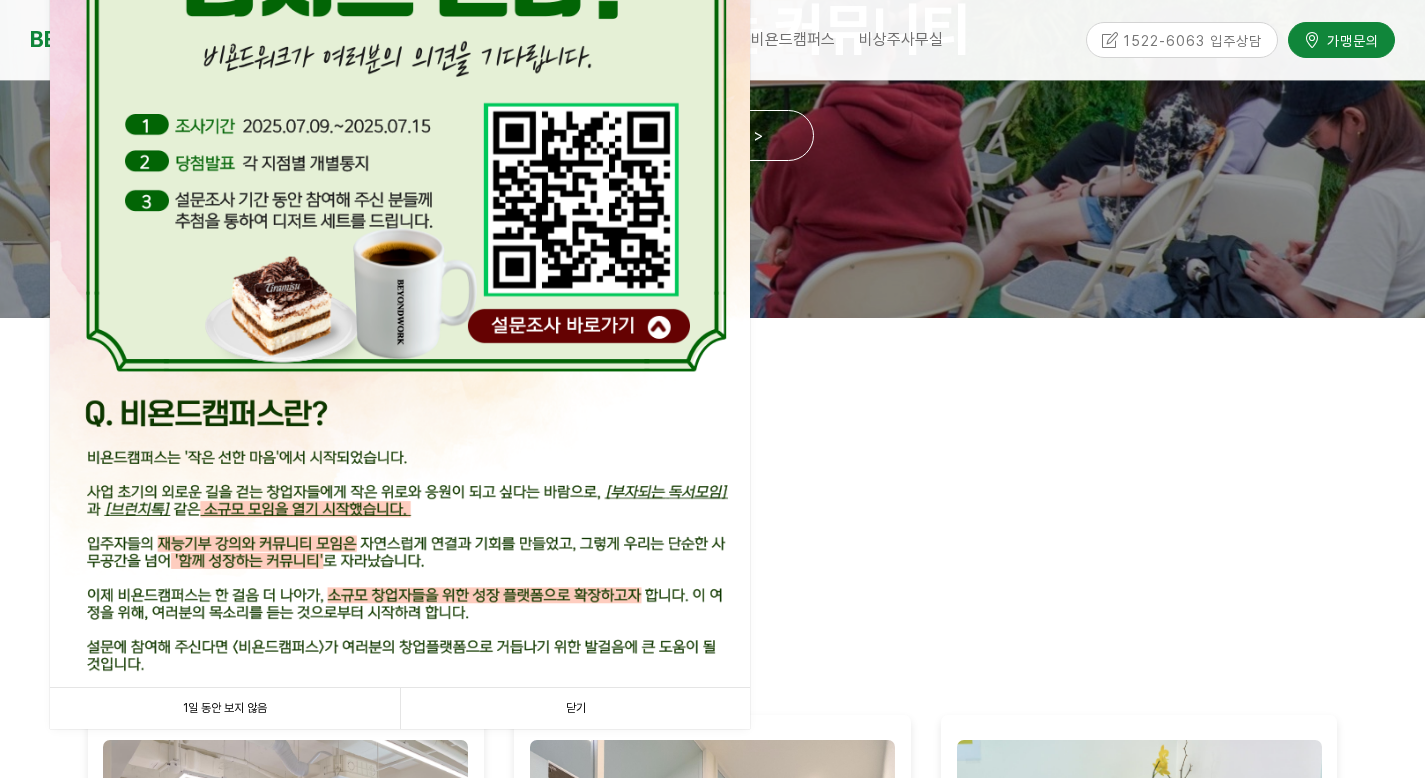scroll, scrollTop: 306, scrollLeft: 0, axis: vertical 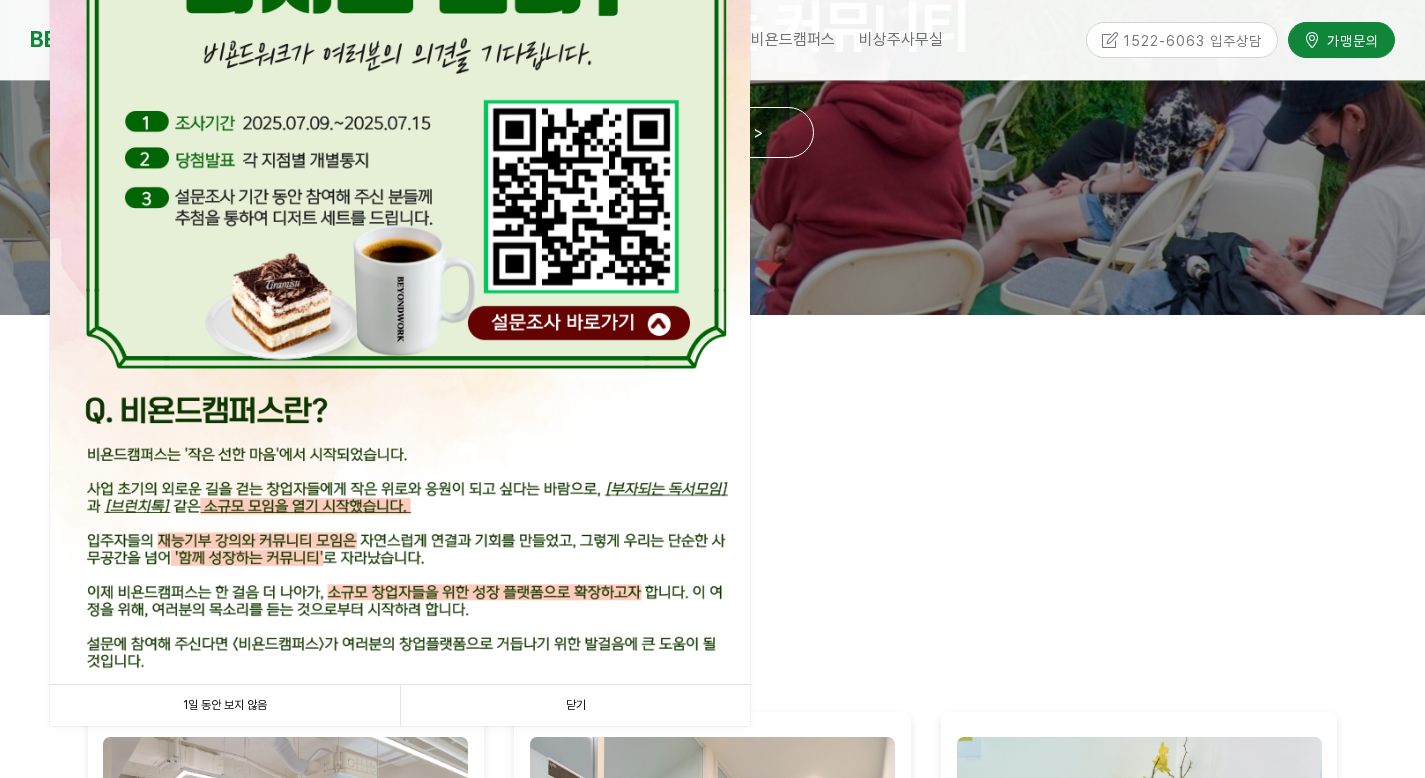 click on "1일 동안 보지 않음" at bounding box center (225, 705) 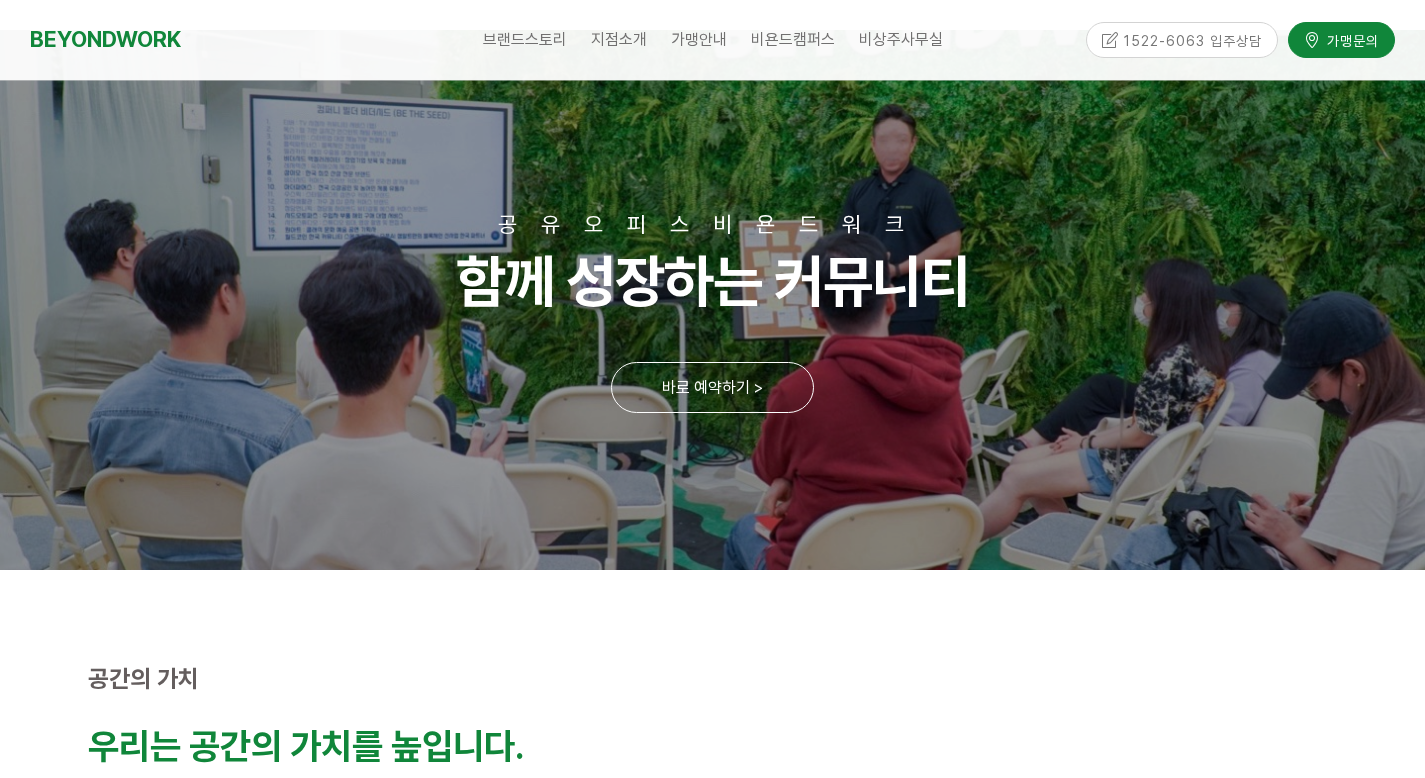 scroll, scrollTop: 0, scrollLeft: 0, axis: both 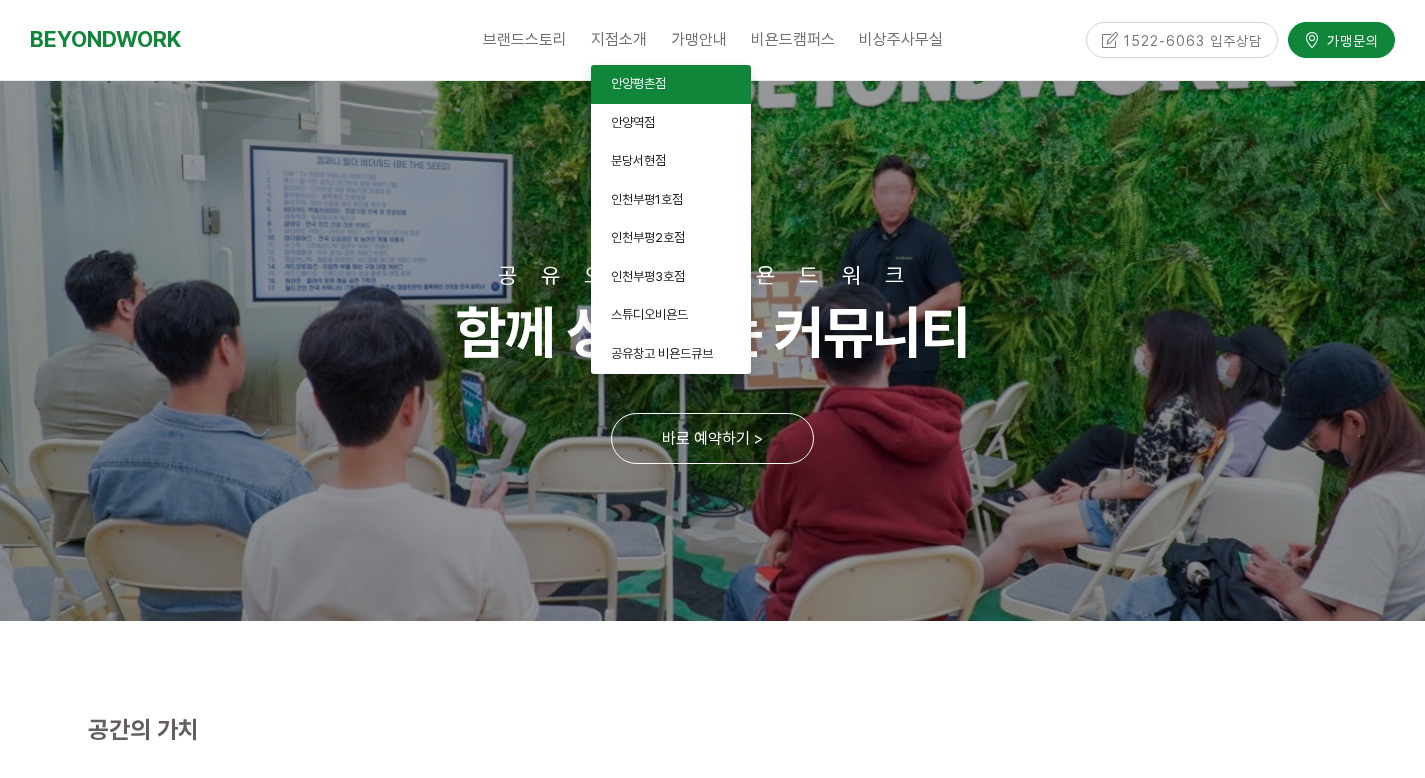 click on "안양평촌점" at bounding box center (638, 83) 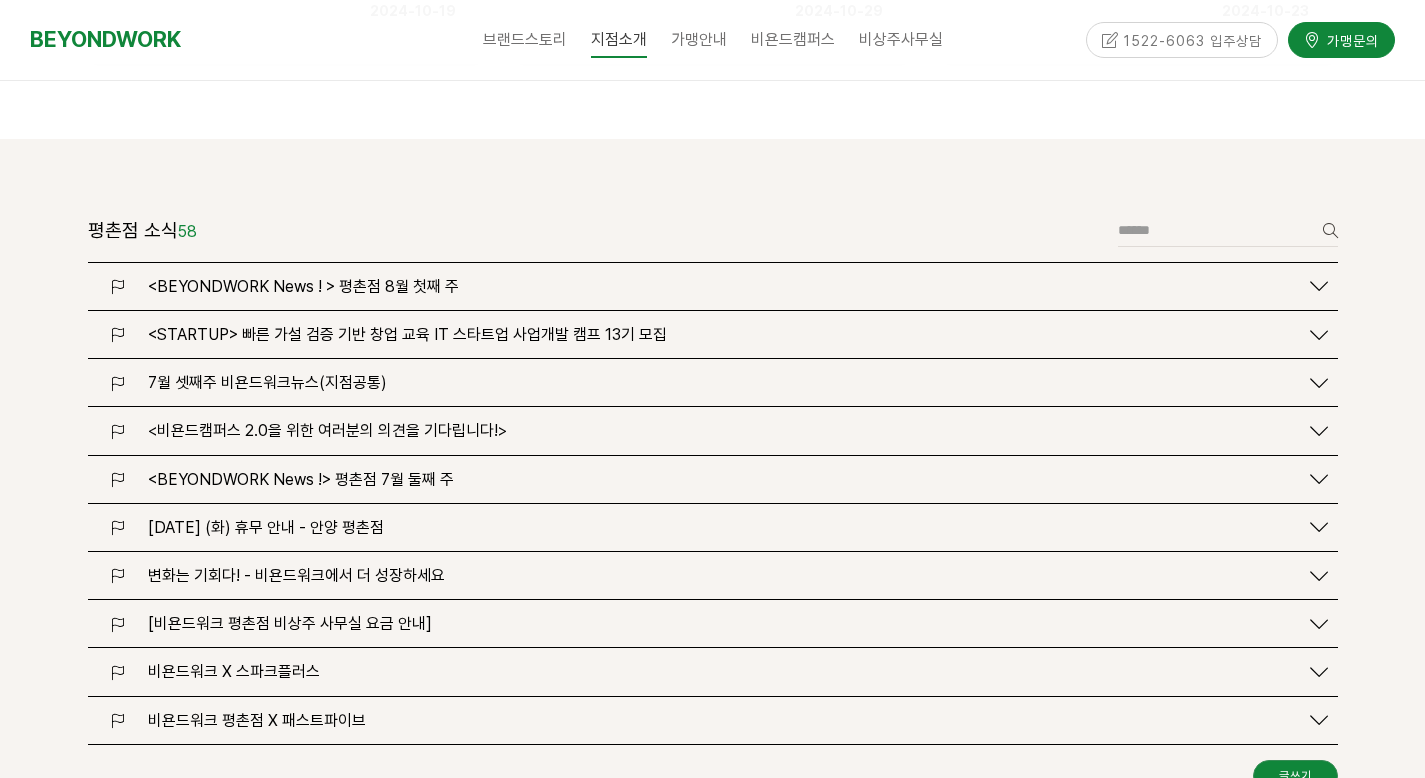 scroll, scrollTop: 2218, scrollLeft: 0, axis: vertical 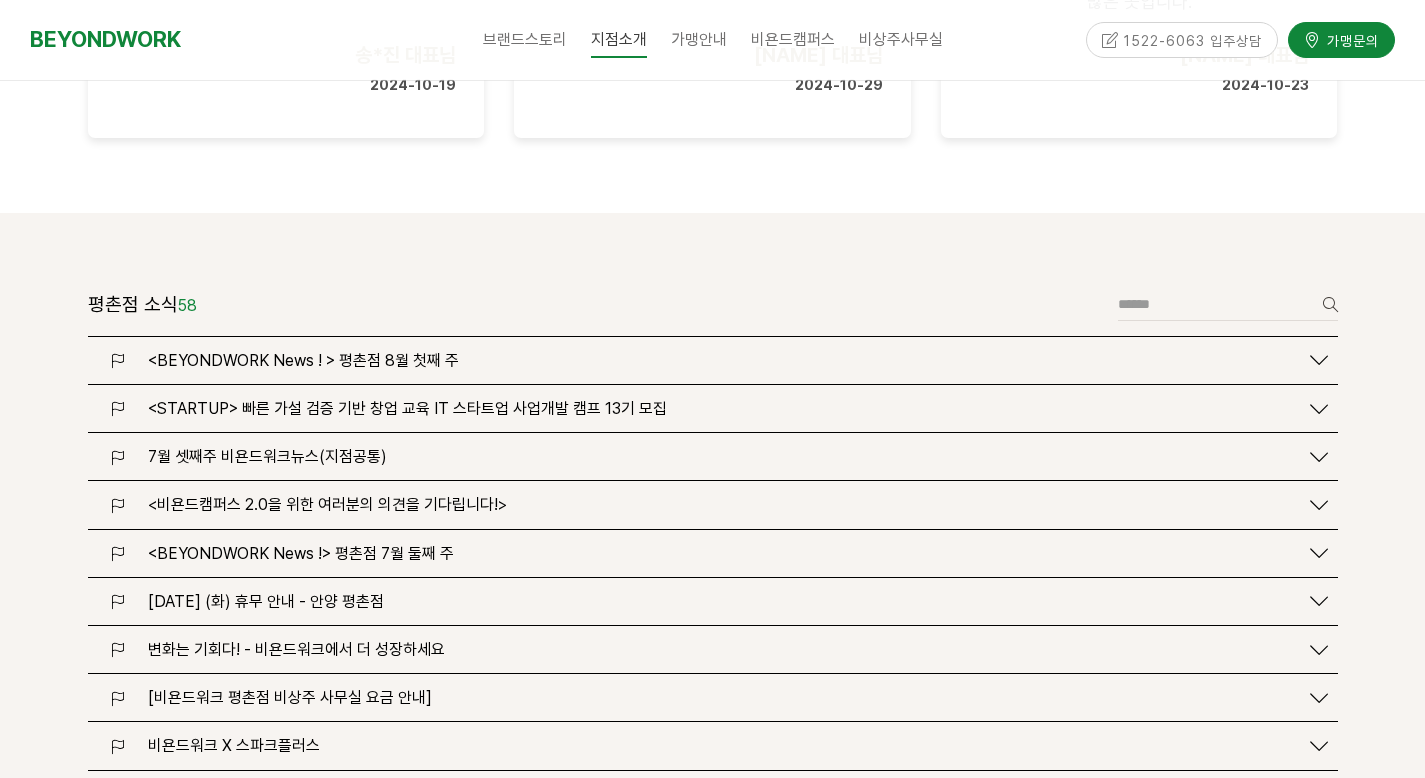 click on "<BEYONDWORK News ! > 평촌점 8월 첫째 주" at bounding box center (303, 360) 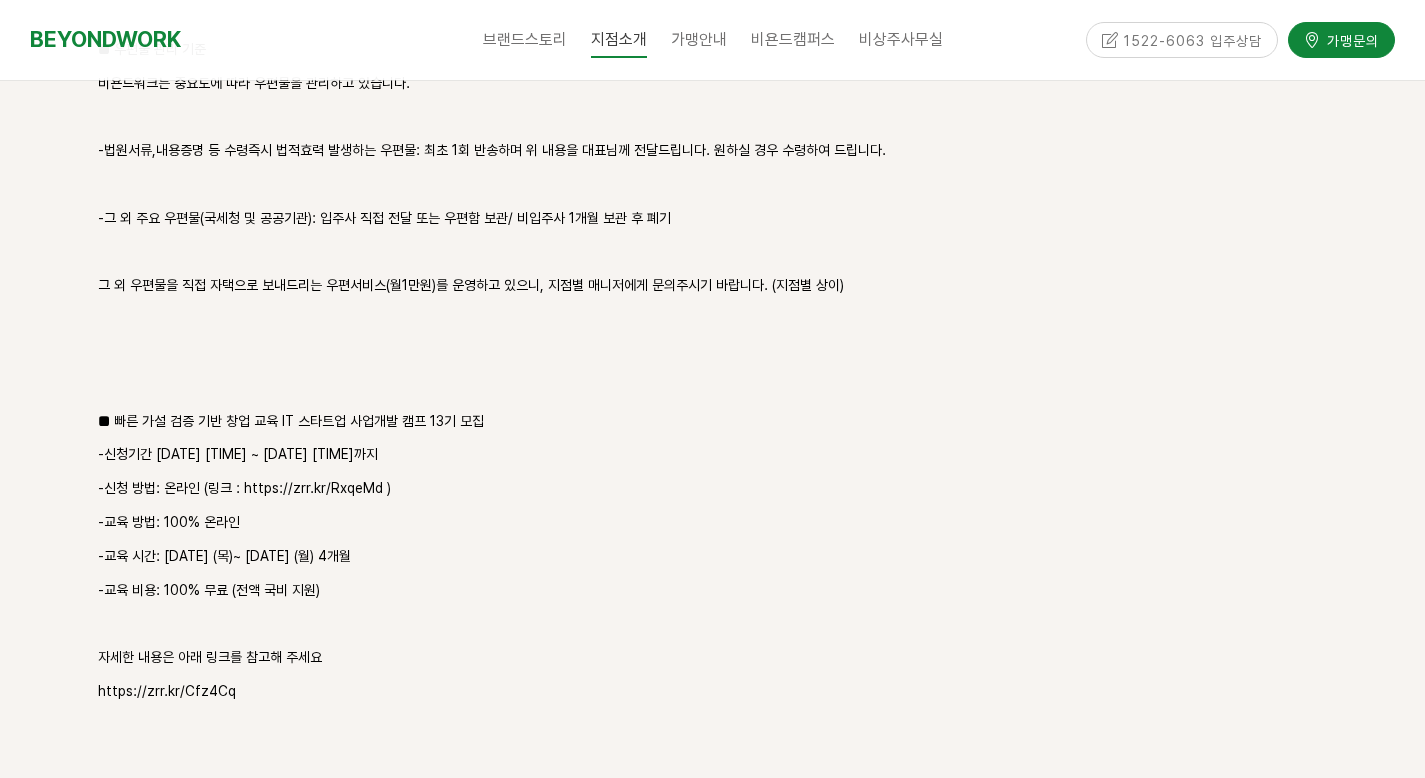 scroll, scrollTop: 2892, scrollLeft: 0, axis: vertical 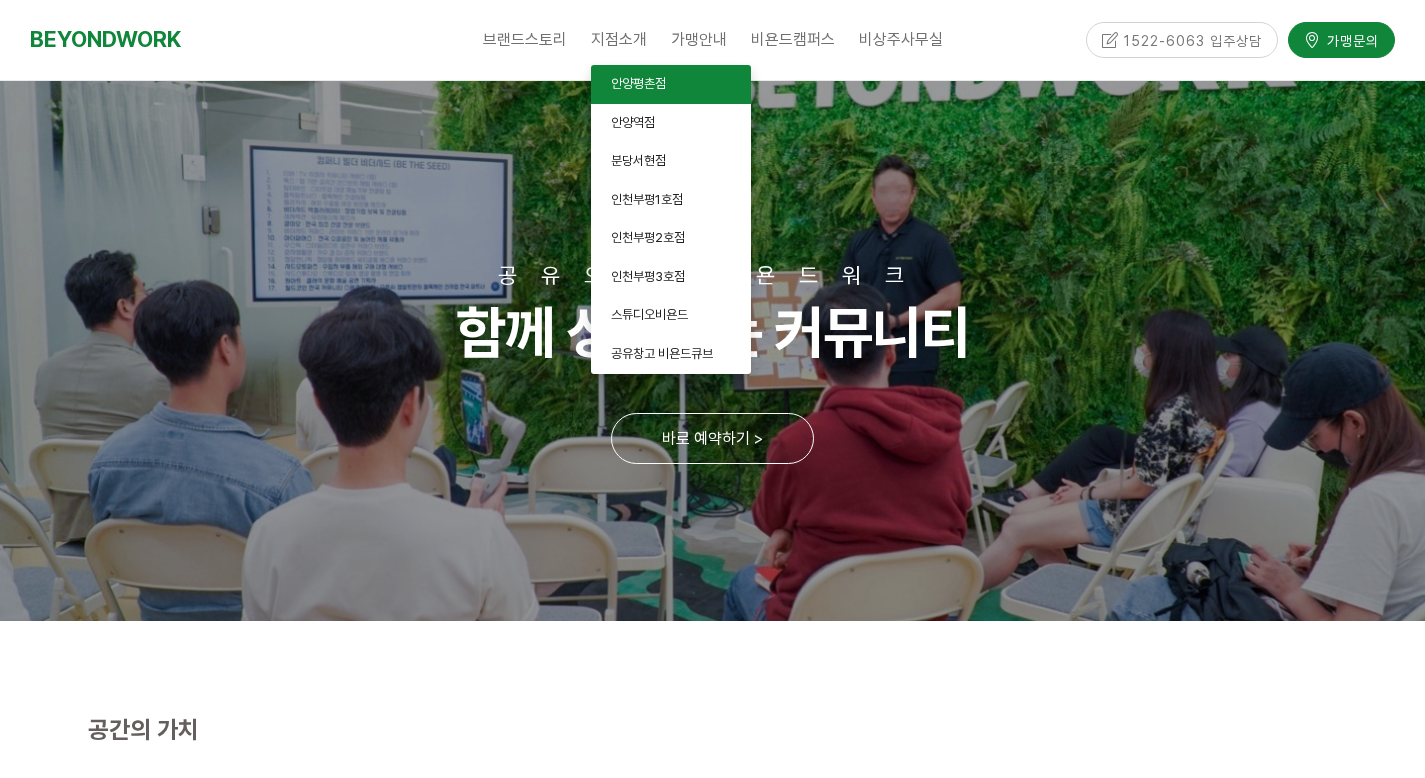 click on "안양평촌점" at bounding box center [638, 83] 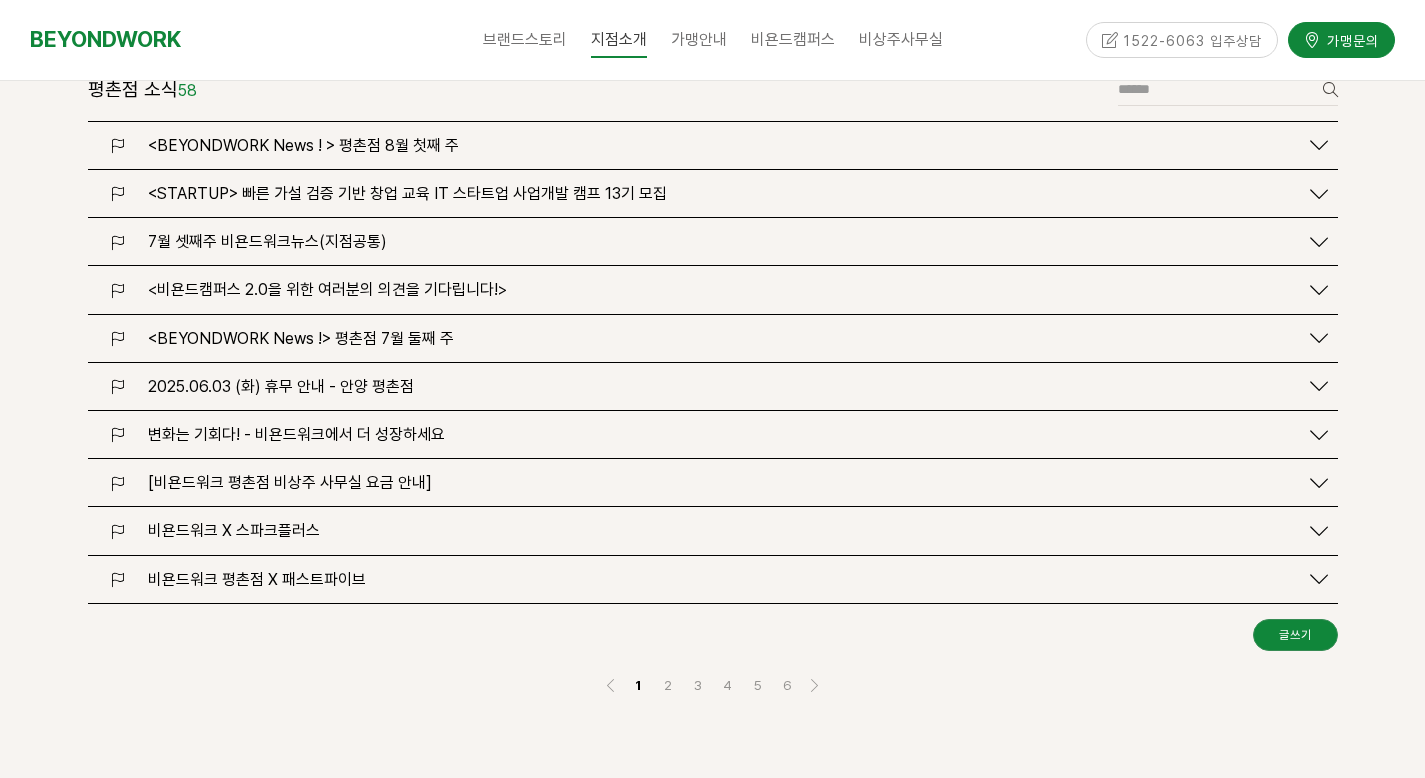 scroll, scrollTop: 2433, scrollLeft: 0, axis: vertical 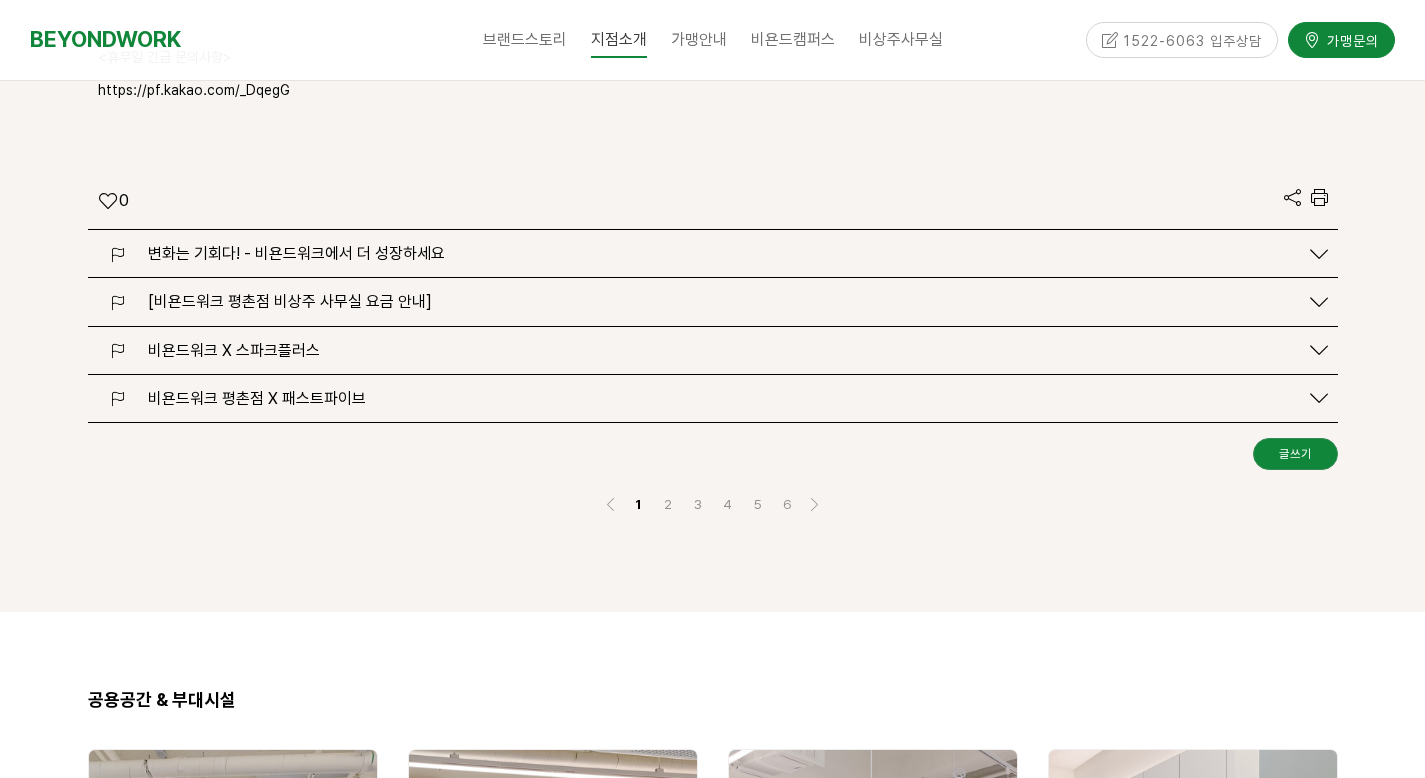 click on "[비욘드워크 평촌점 비상주 사무실 요금 안내]" at bounding box center (290, 301) 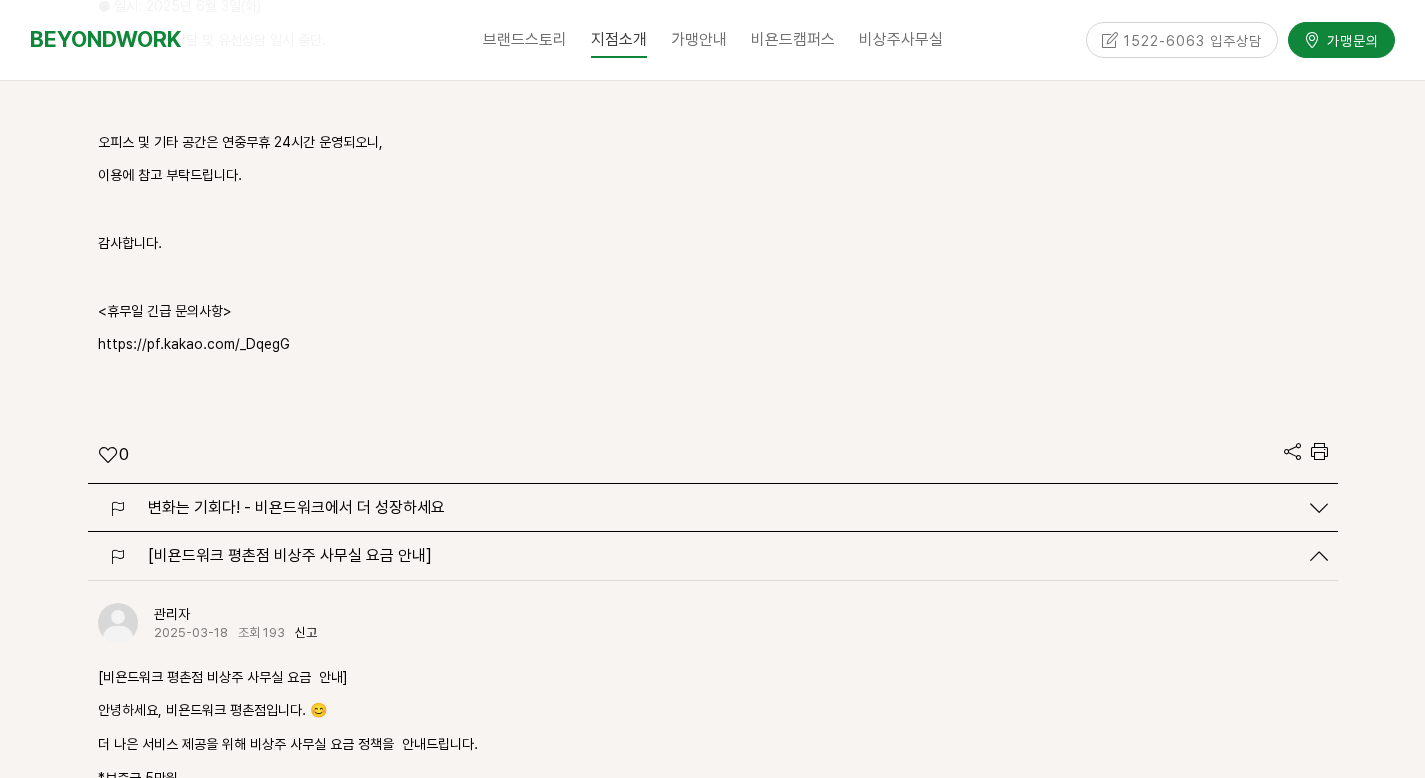 scroll, scrollTop: 3007, scrollLeft: 0, axis: vertical 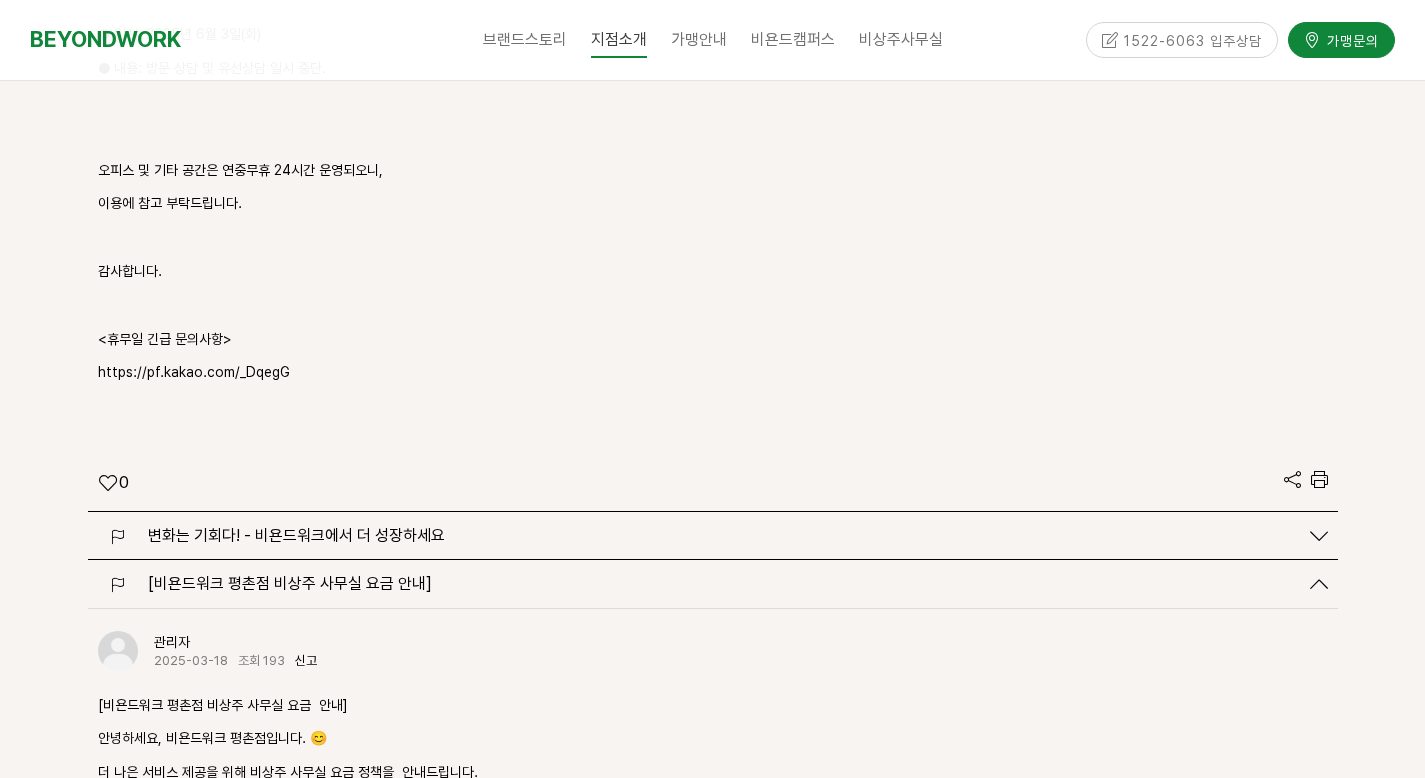 click on "변화는 기회다! - 비욘드워크에서 더 성장하세요" at bounding box center (296, 535) 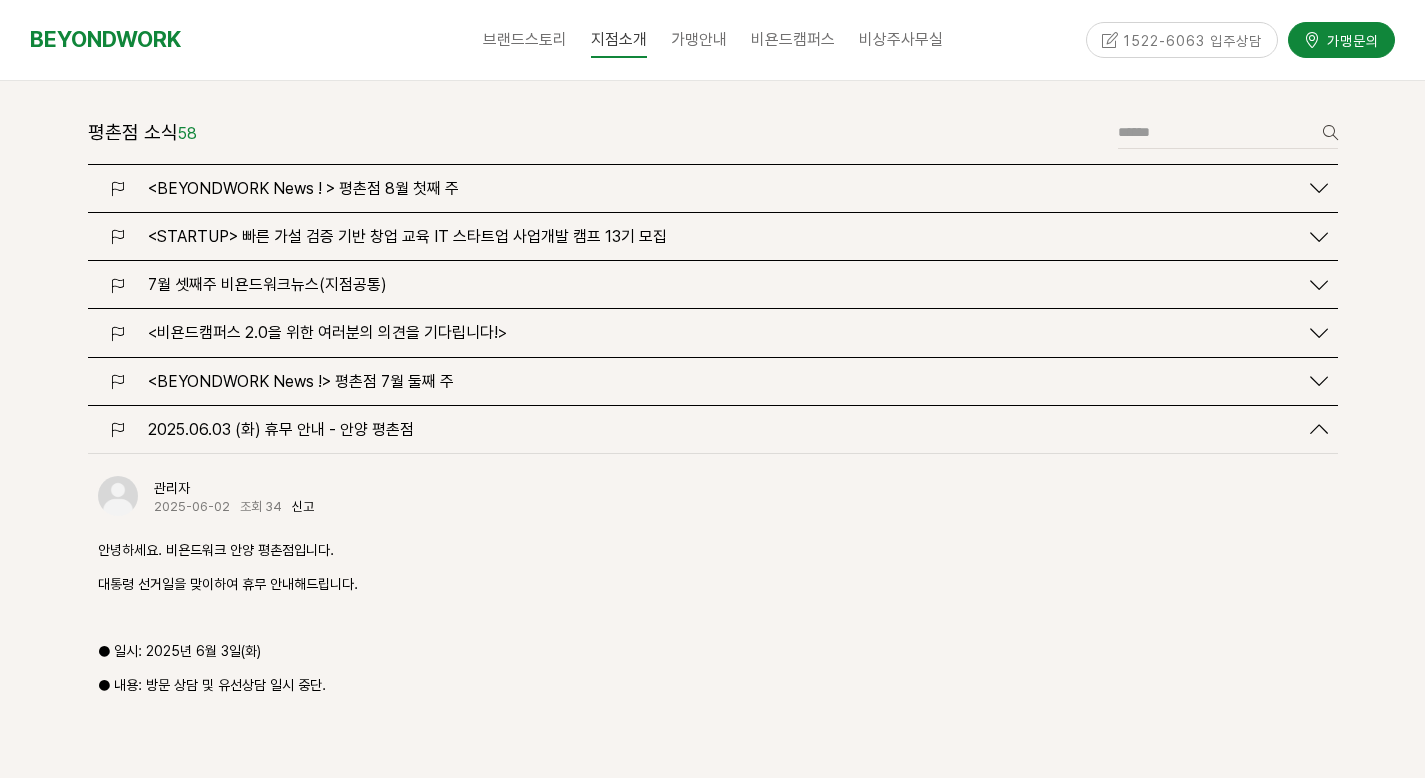 scroll, scrollTop: 2313, scrollLeft: 0, axis: vertical 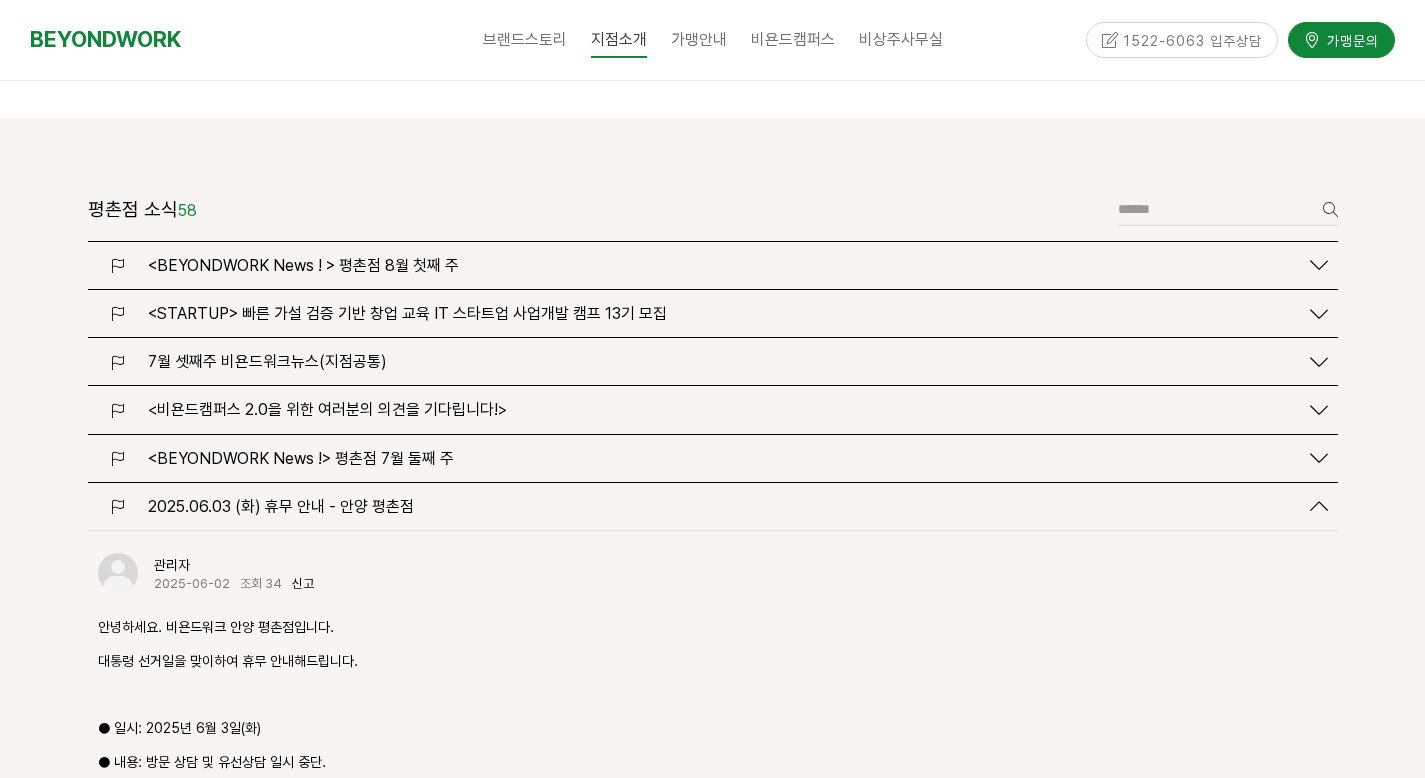 click on "7월 셋째주 비욘드워크뉴스(지점공통)" at bounding box center [267, 361] 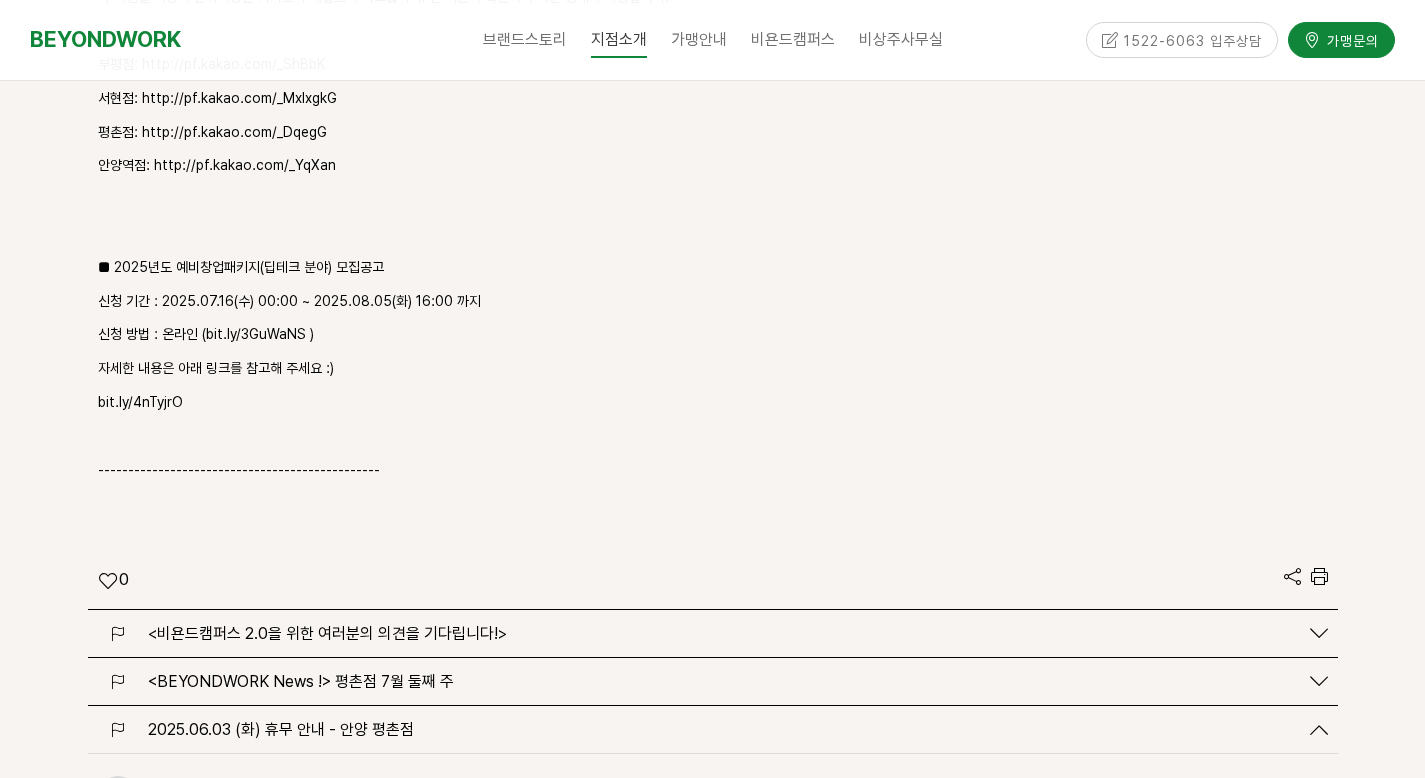 scroll, scrollTop: 3838, scrollLeft: 0, axis: vertical 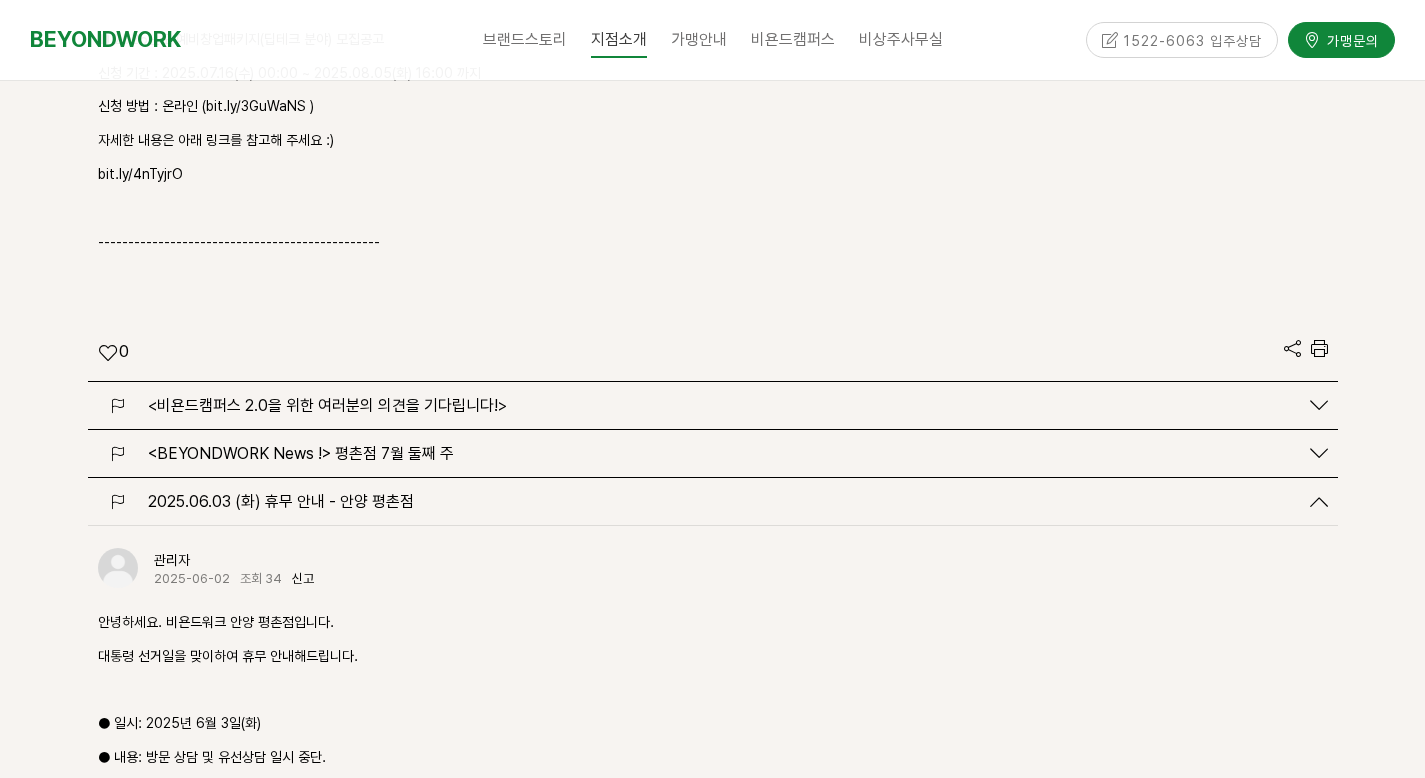 click on "<BEYONDWORK News !> 평촌점 7월 둘째 주" at bounding box center [301, 453] 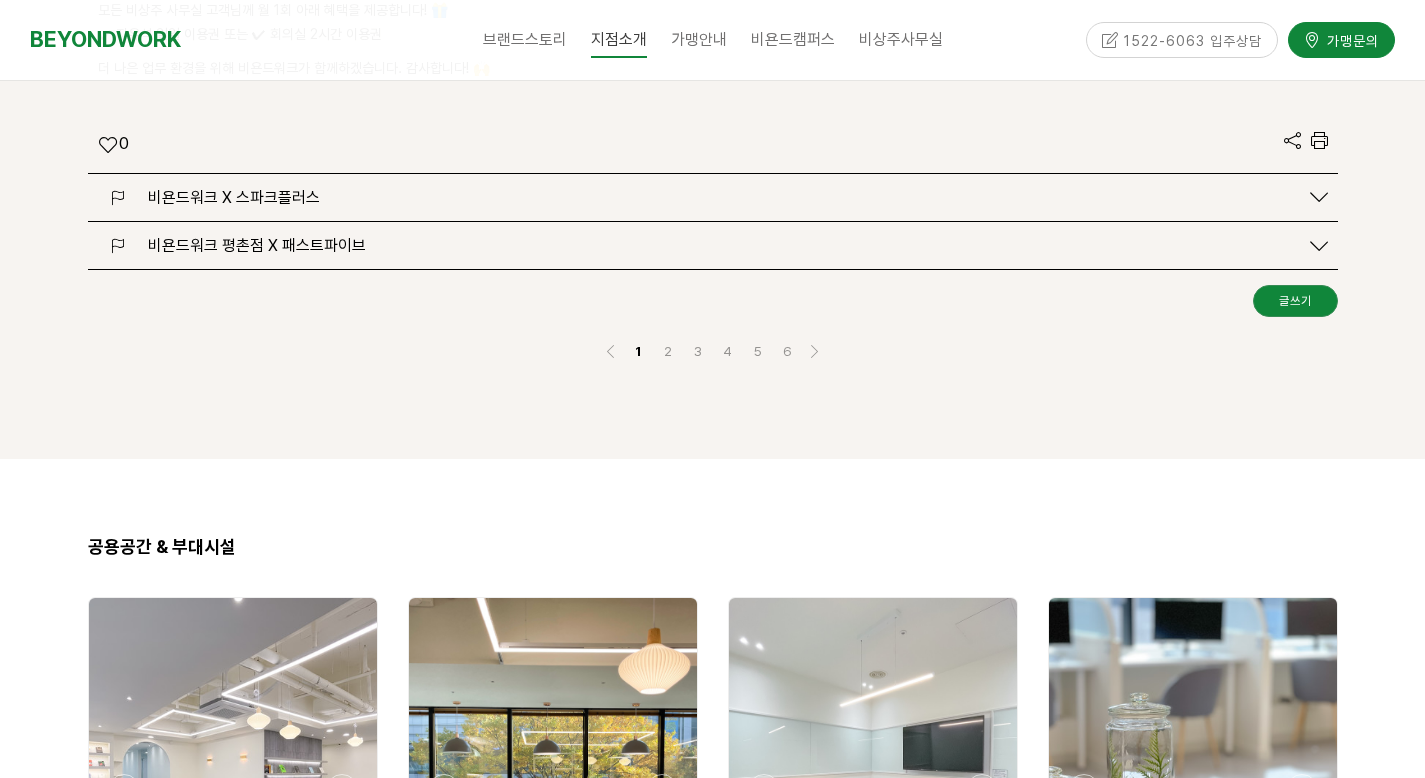 scroll, scrollTop: 7520, scrollLeft: 0, axis: vertical 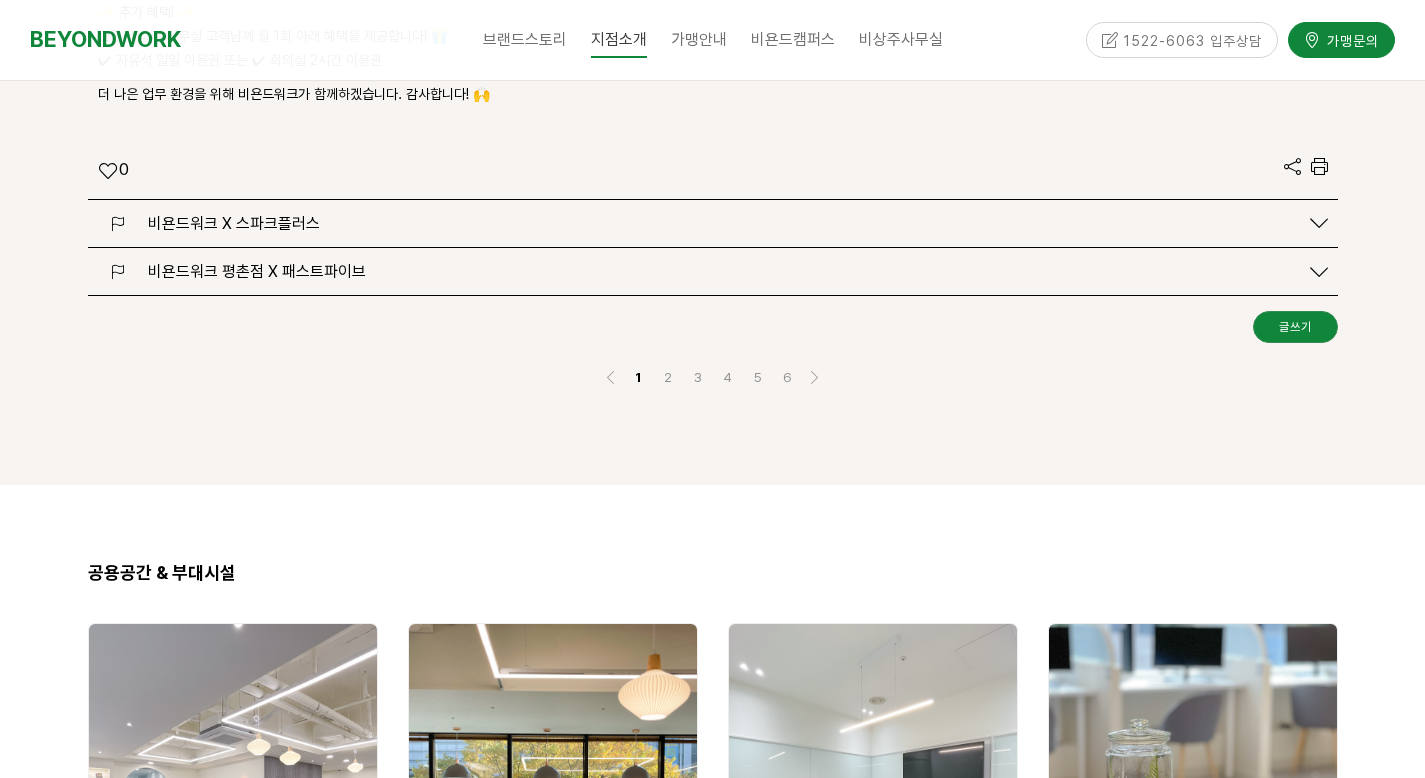 click on "비욘드워크 평촌점 X 패스트파이브" at bounding box center [257, 271] 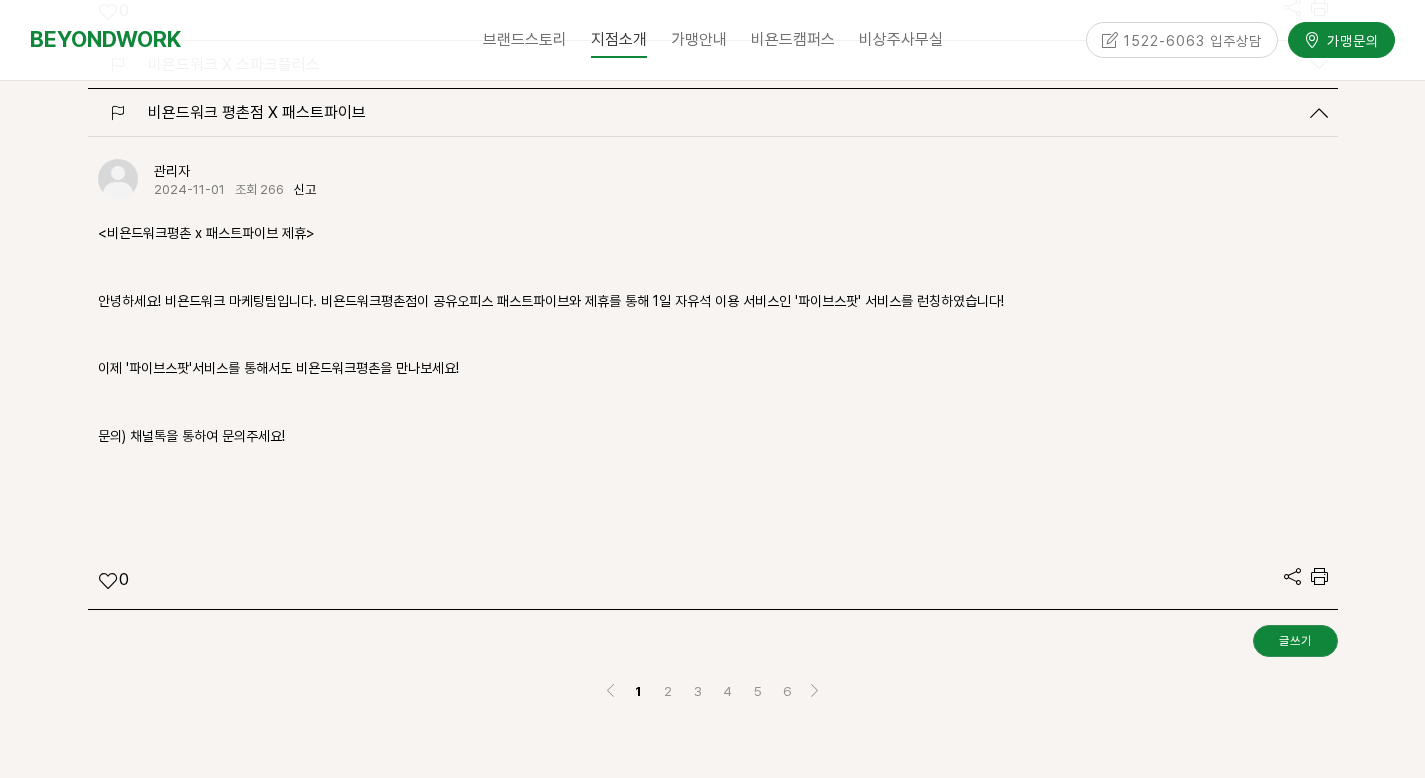 scroll, scrollTop: 7854, scrollLeft: 0, axis: vertical 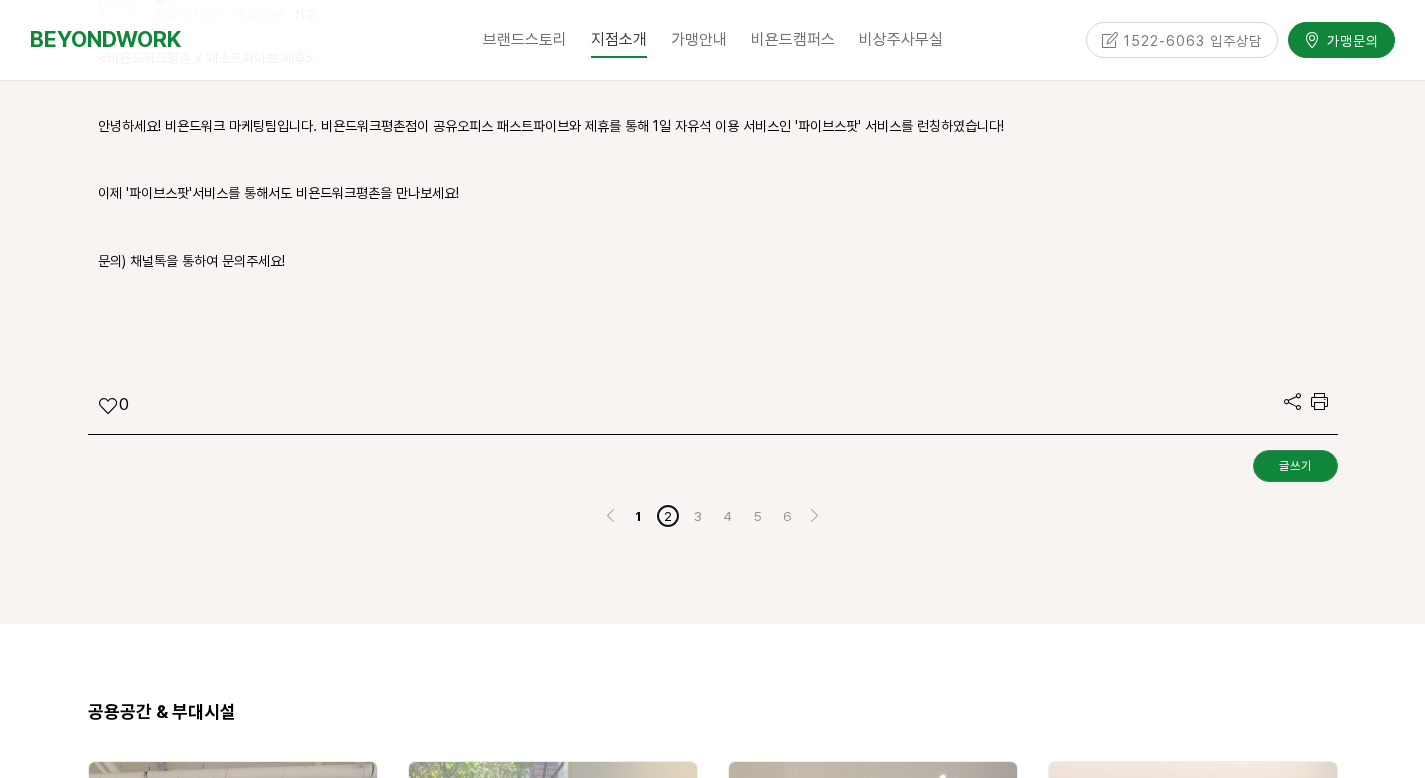 click on "2" at bounding box center [668, 516] 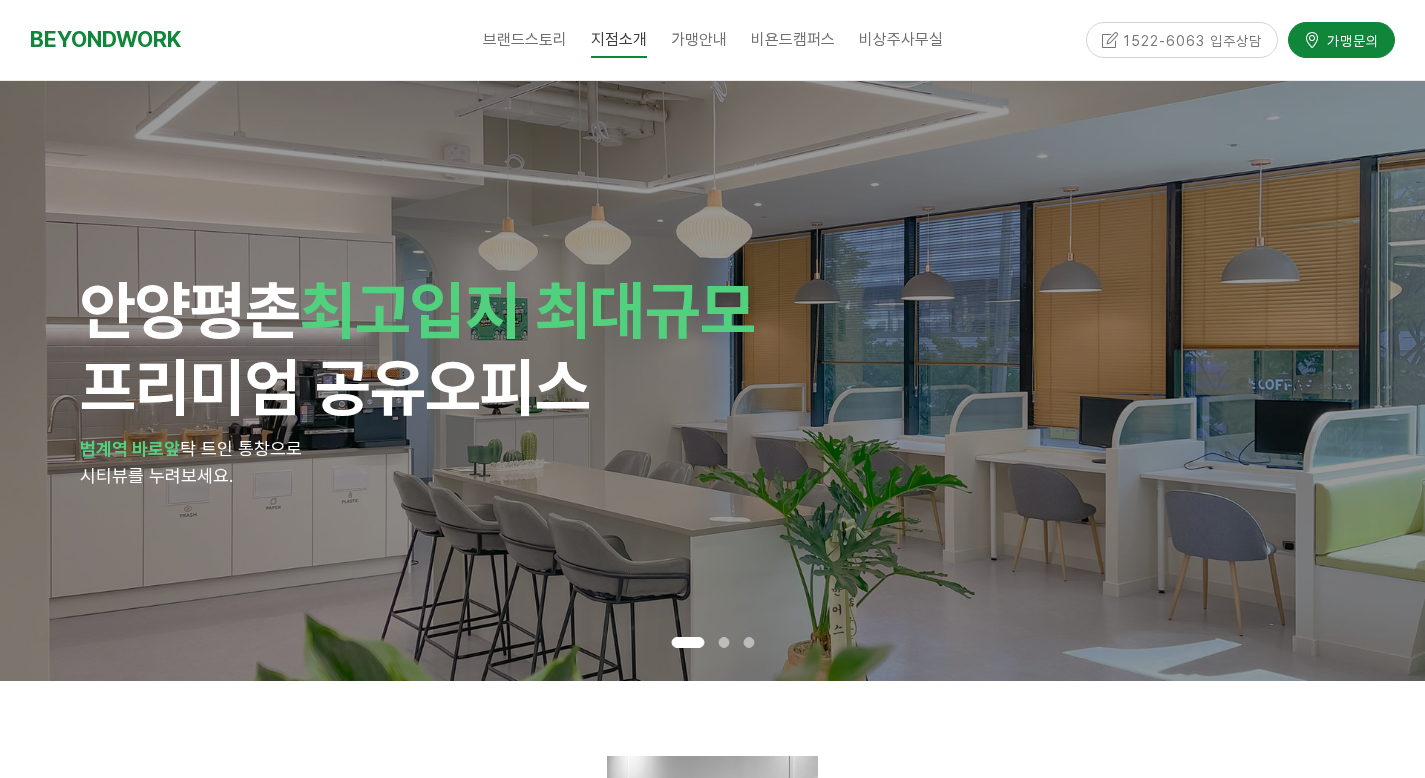scroll, scrollTop: 2301, scrollLeft: 0, axis: vertical 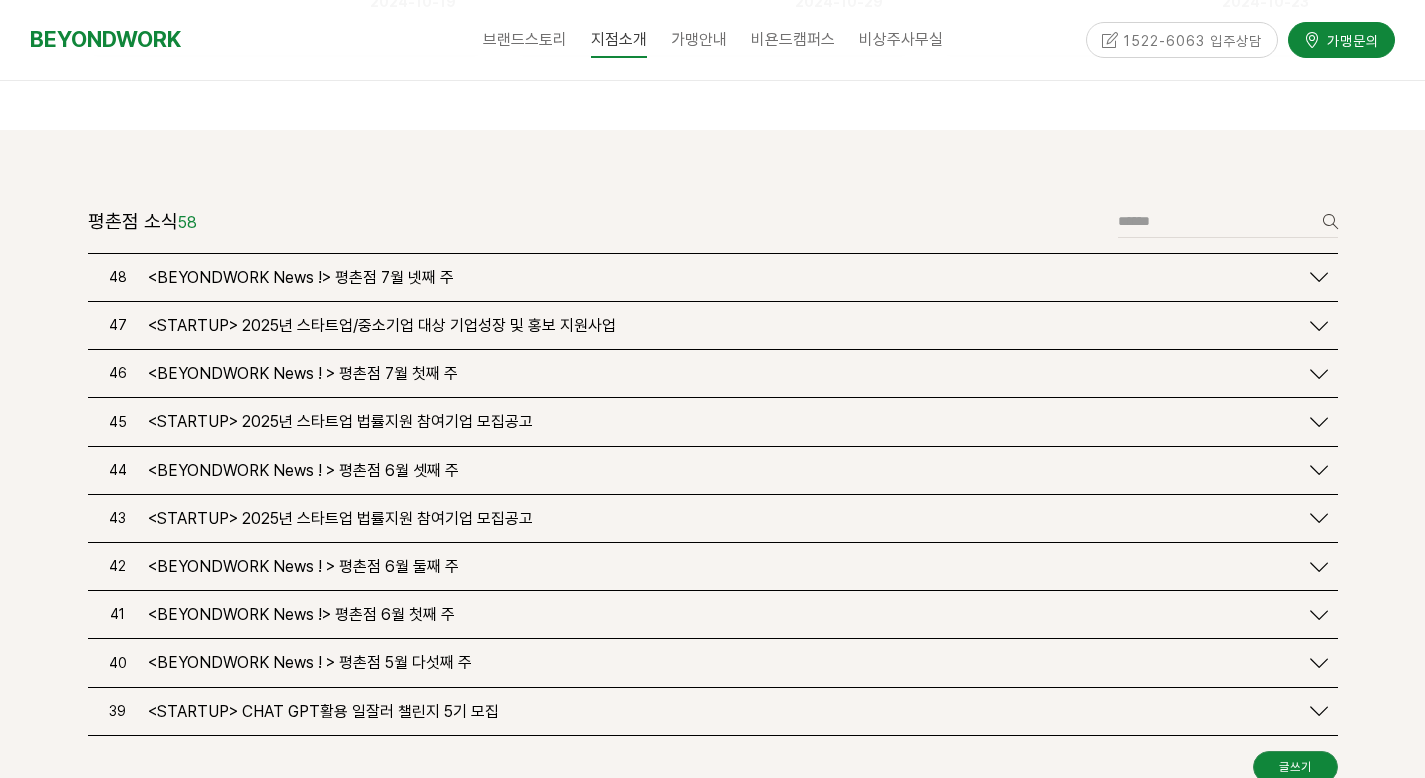 click on "<BEYONDWORK News !> 평촌점 7월 넷째 주" at bounding box center (301, 277) 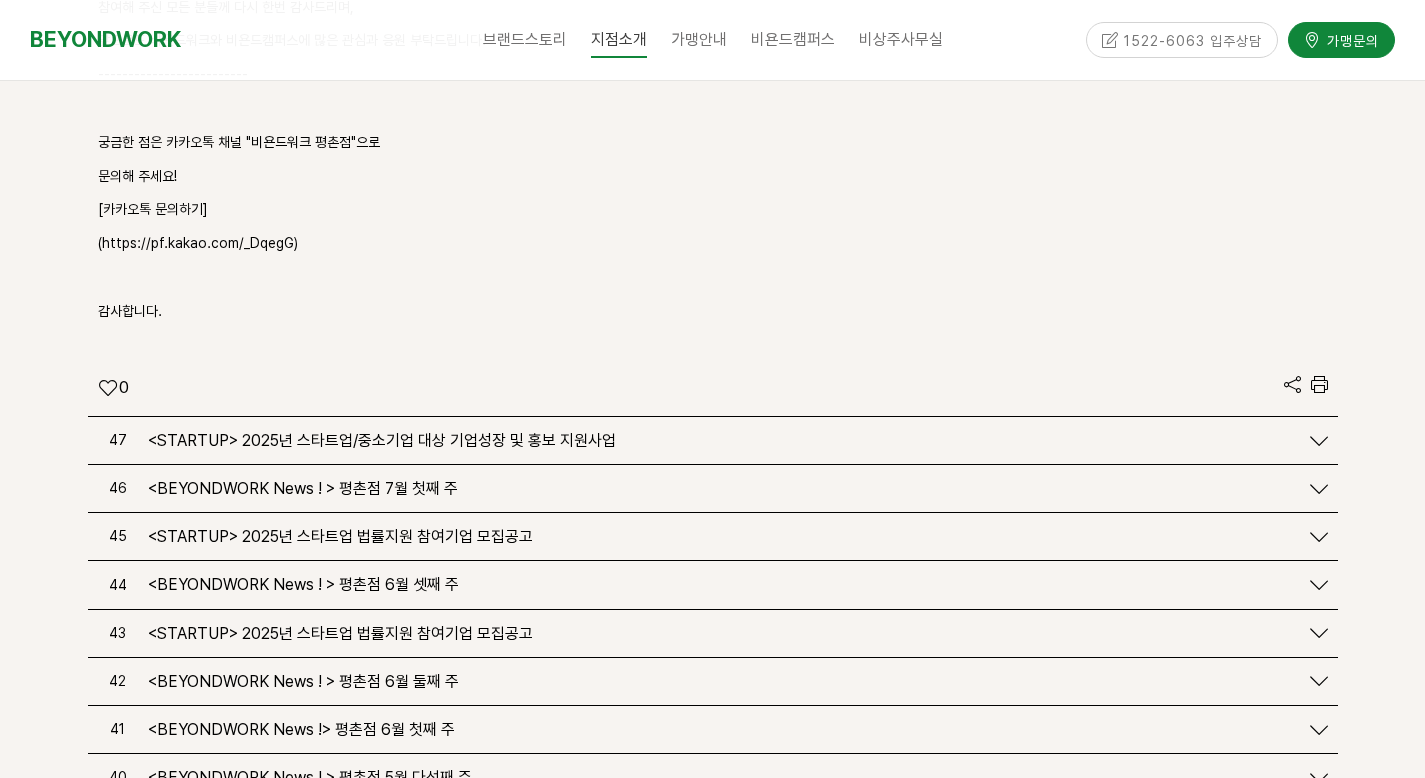 scroll, scrollTop: 4098, scrollLeft: 0, axis: vertical 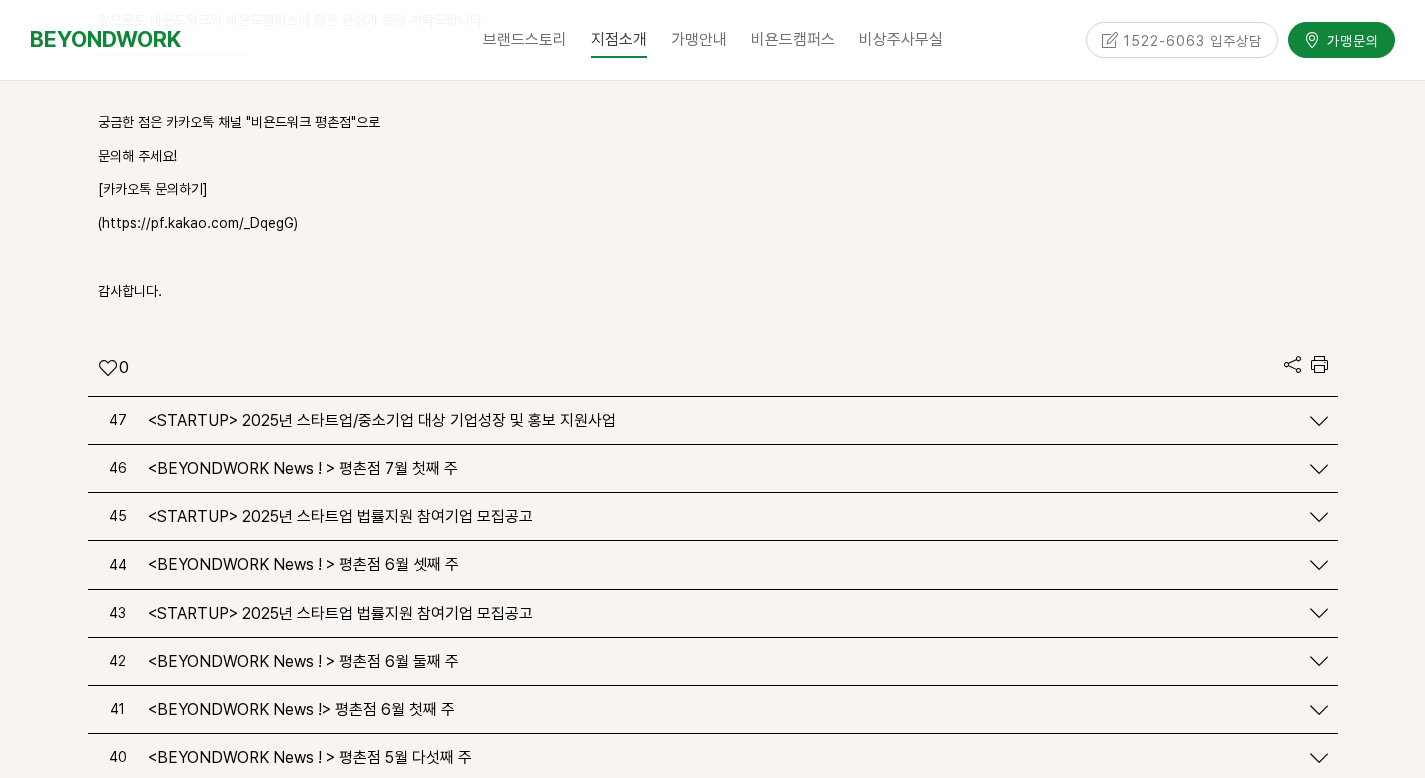 click on "<BEYONDWORK News ! > 평촌점 7월 첫째 주" at bounding box center [303, 468] 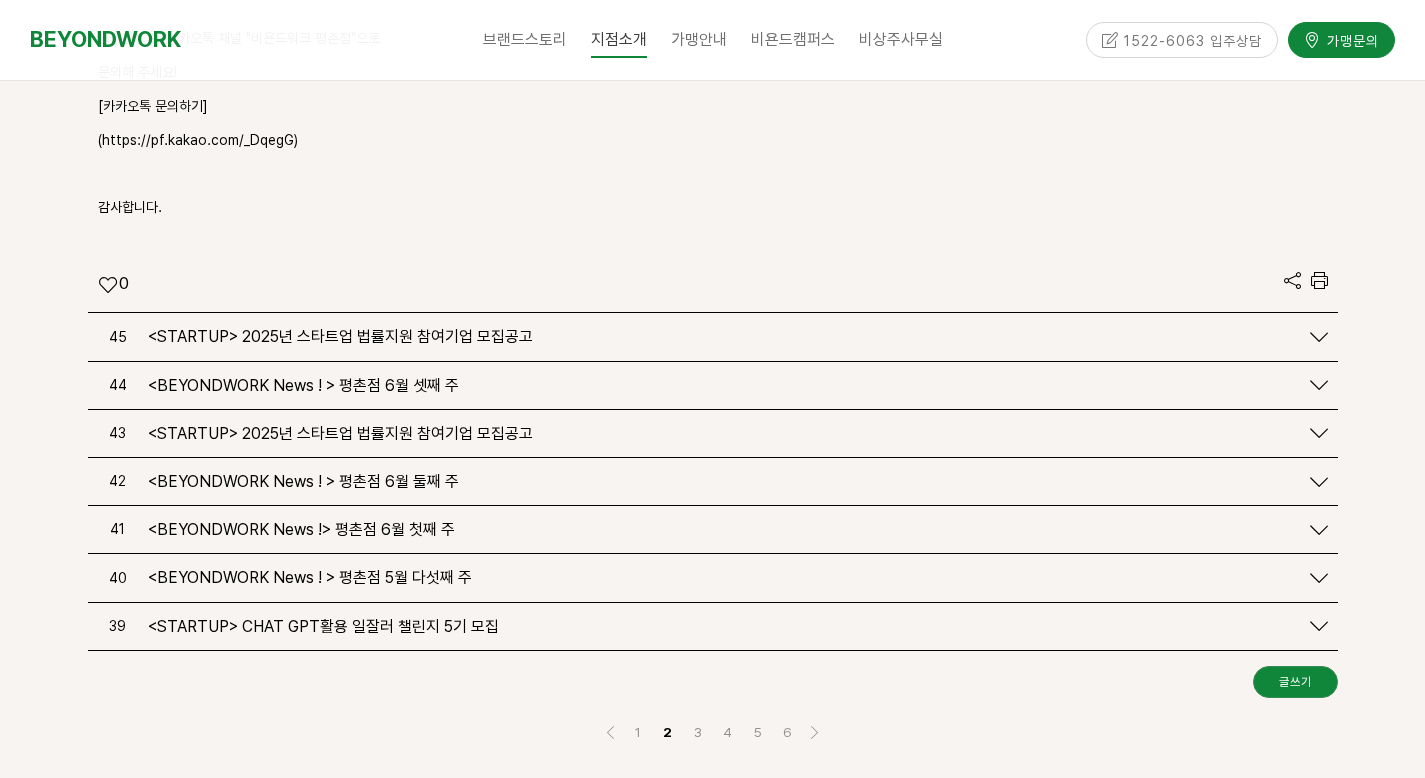 scroll, scrollTop: 5728, scrollLeft: 0, axis: vertical 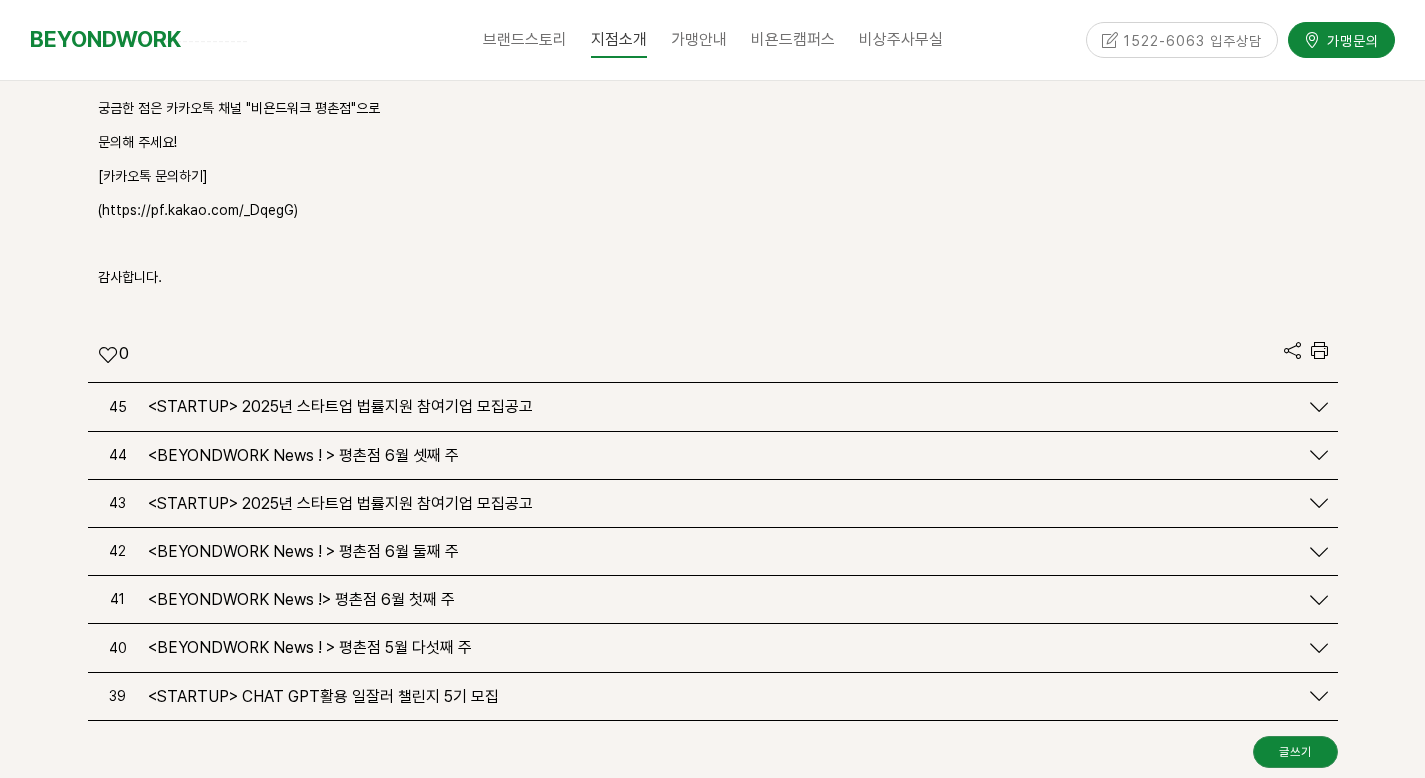 click on "<BEYONDWORK News ! > 평촌점 6월 셋째 주" at bounding box center [303, 455] 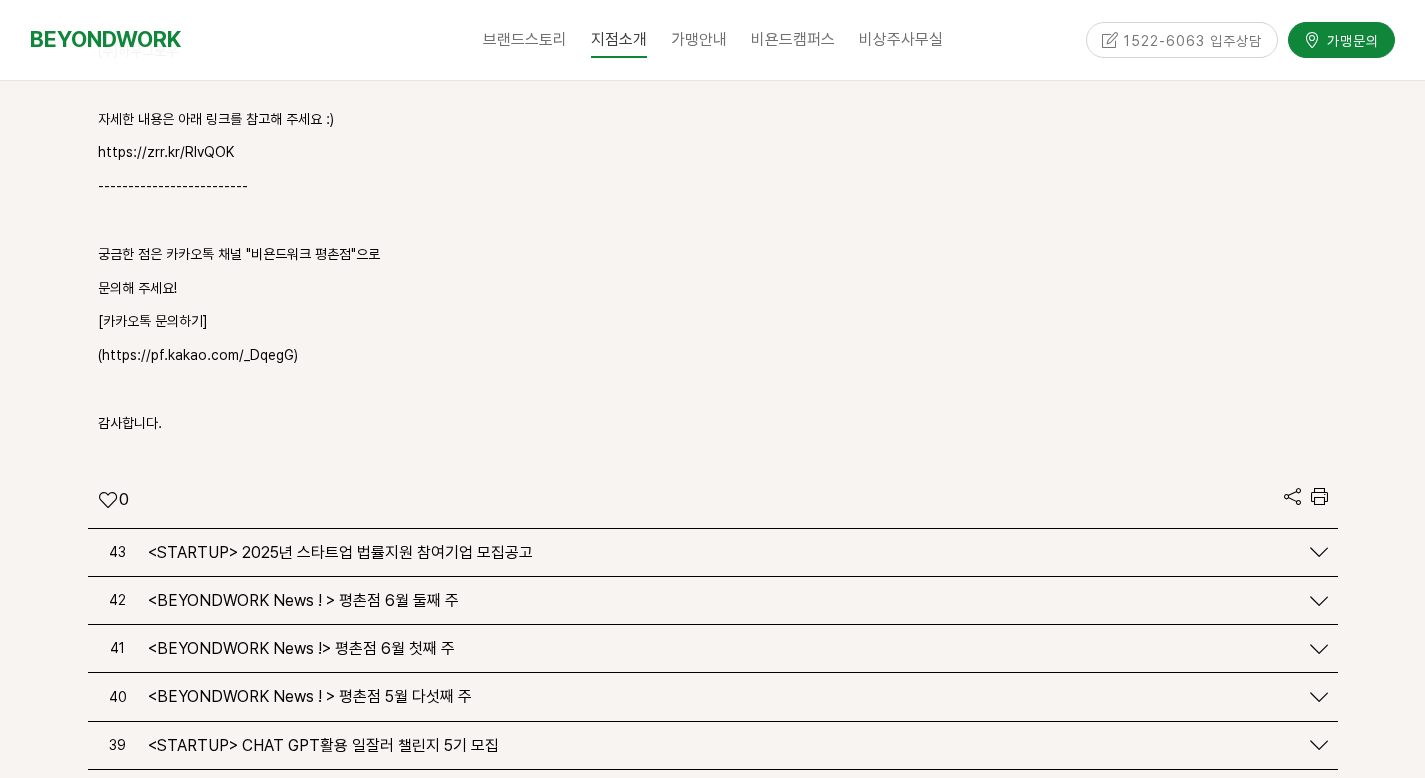 scroll, scrollTop: 7331, scrollLeft: 0, axis: vertical 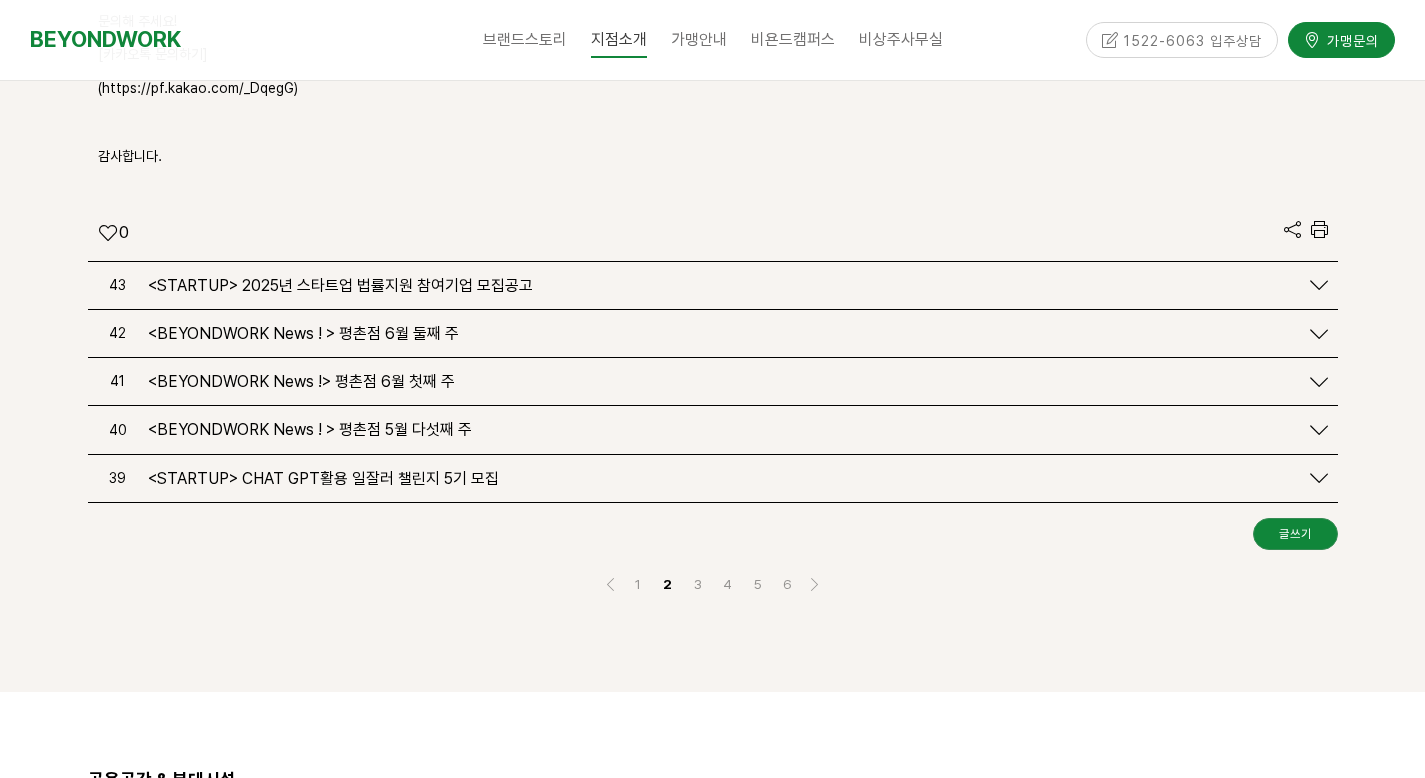 click on "<BEYONDWORK News ! > 평촌점 6월 둘째 주" at bounding box center (303, 333) 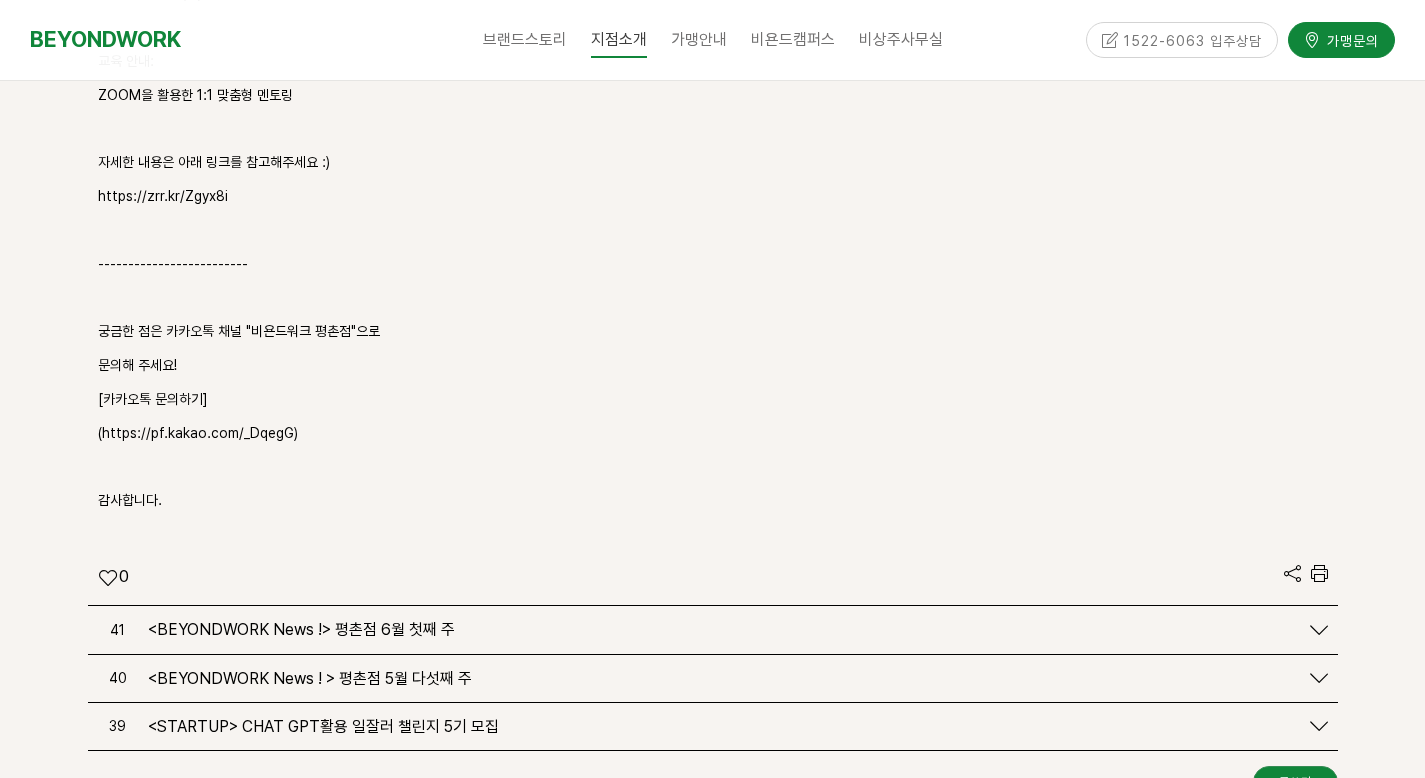 scroll, scrollTop: 8621, scrollLeft: 0, axis: vertical 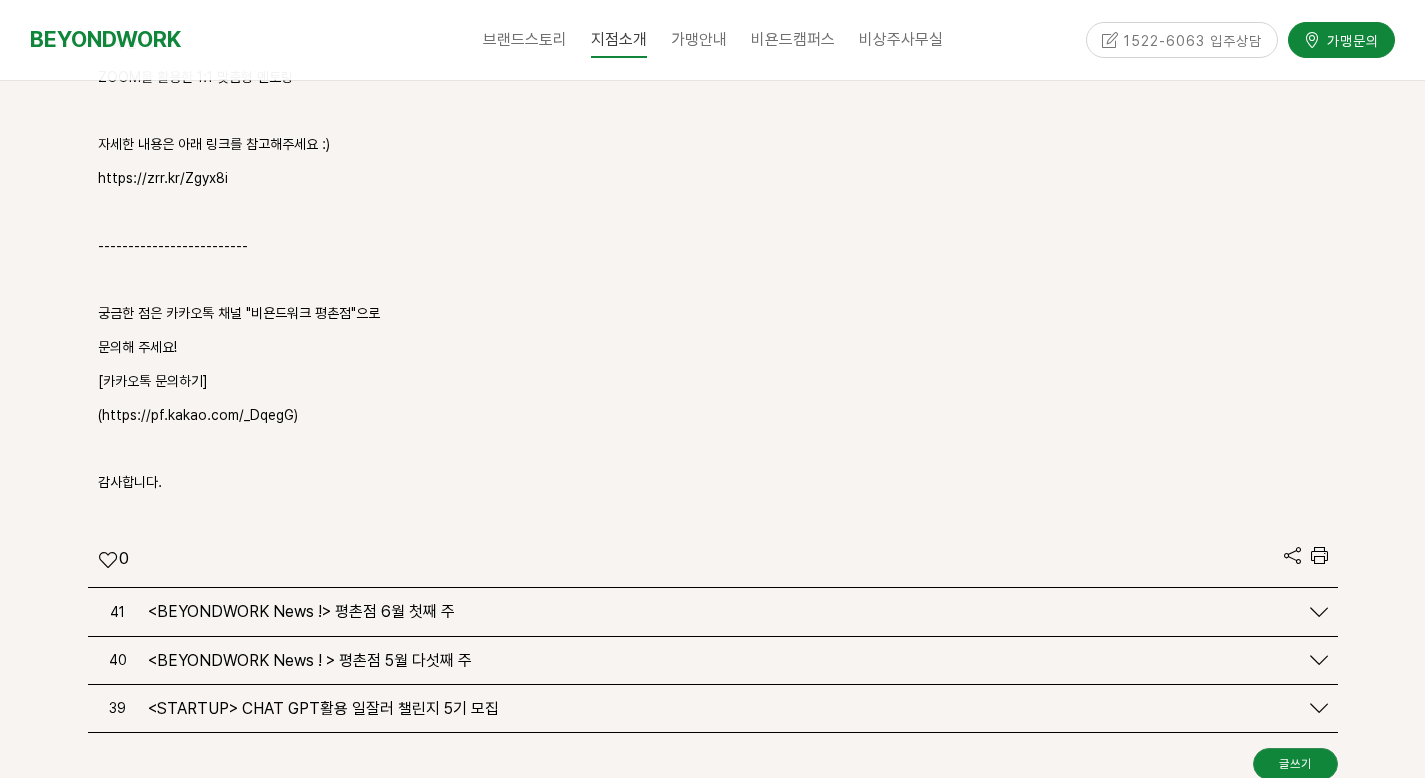 click on "<BEYONDWORK News !> 평촌점 6월 첫째 주" at bounding box center (301, 611) 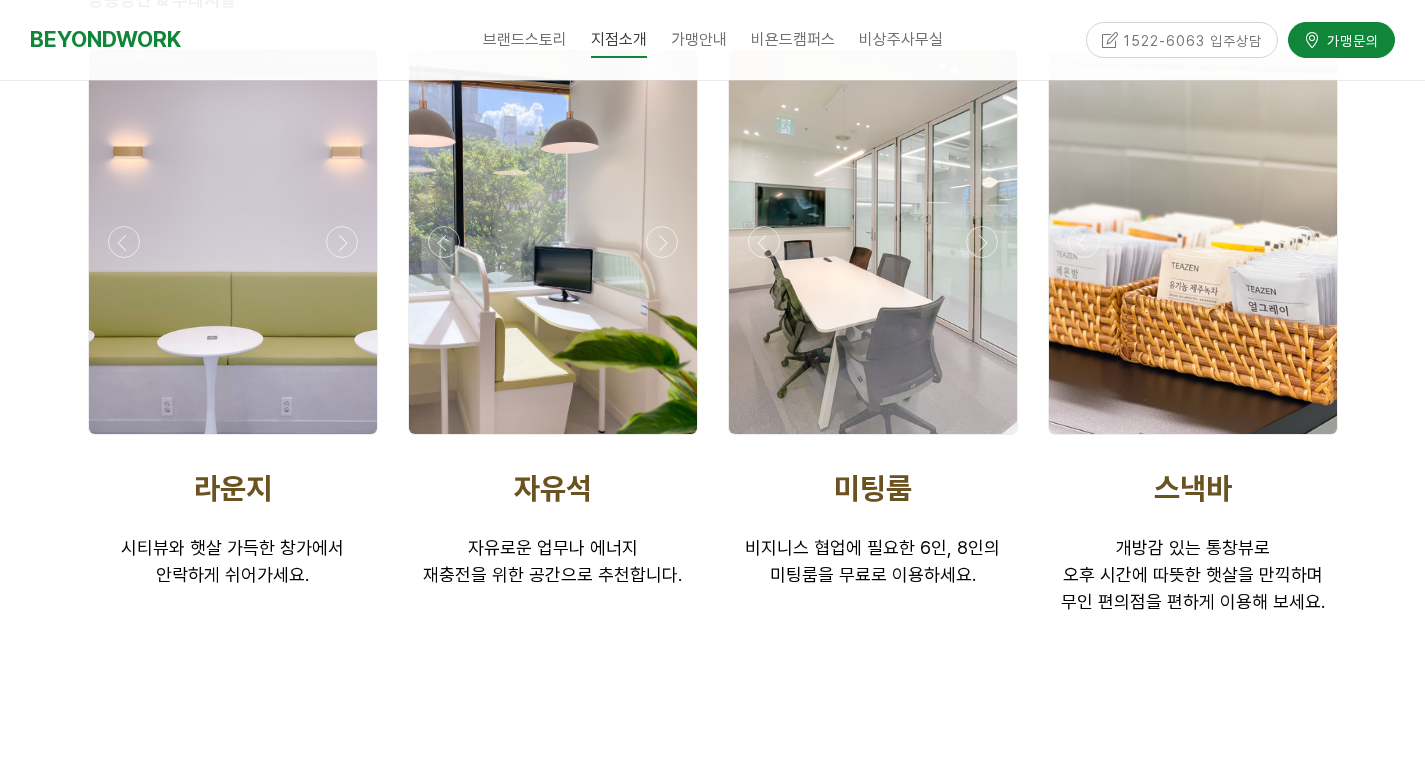 scroll, scrollTop: 10912, scrollLeft: 0, axis: vertical 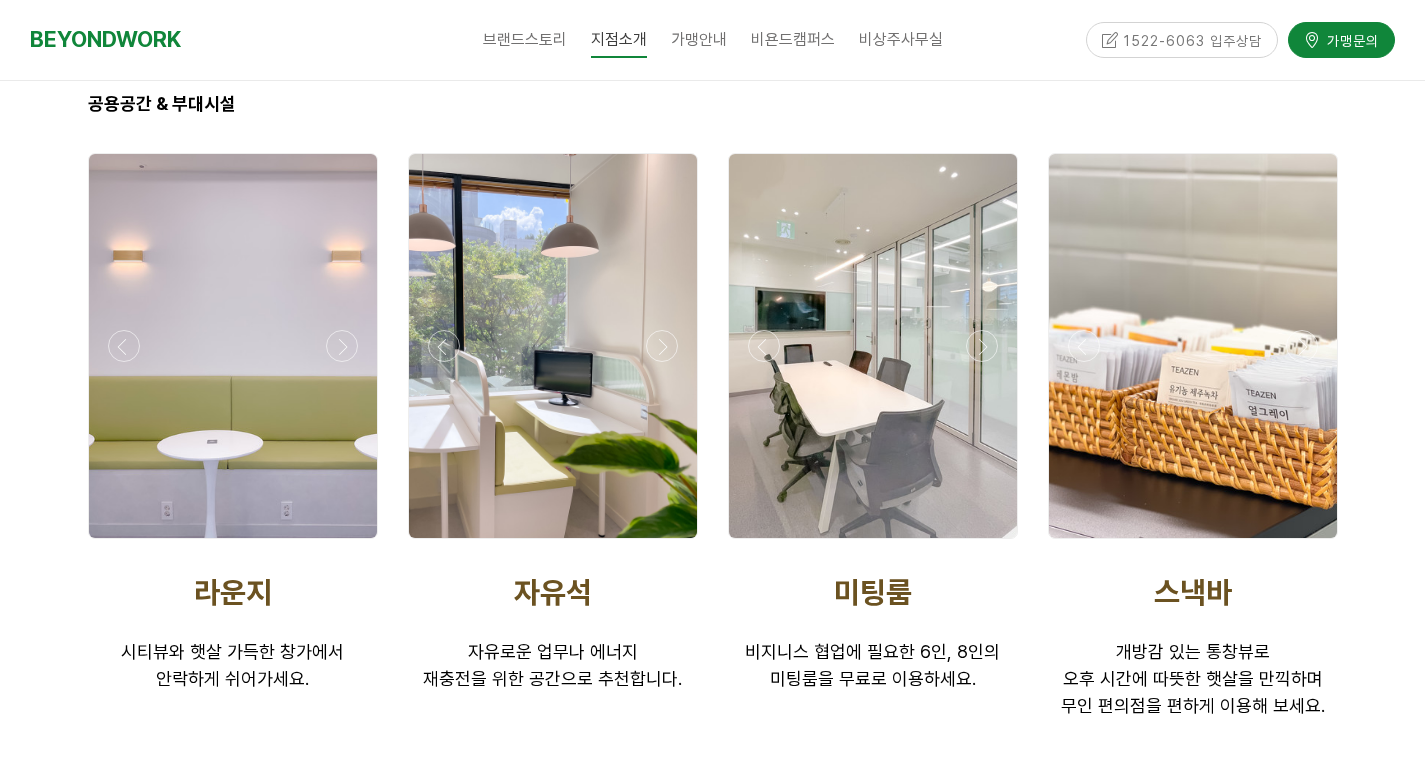 click at bounding box center [233, 346] 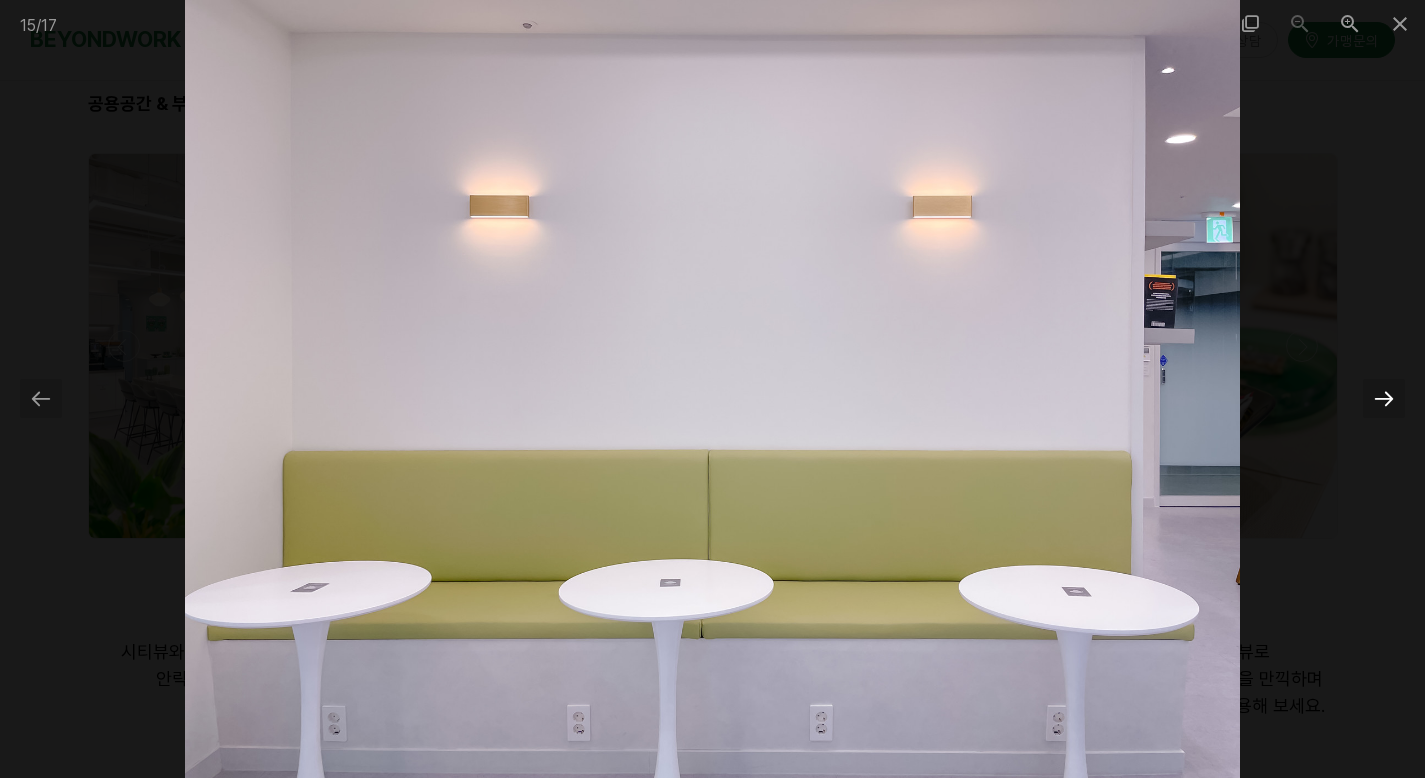 click at bounding box center (1384, 398) 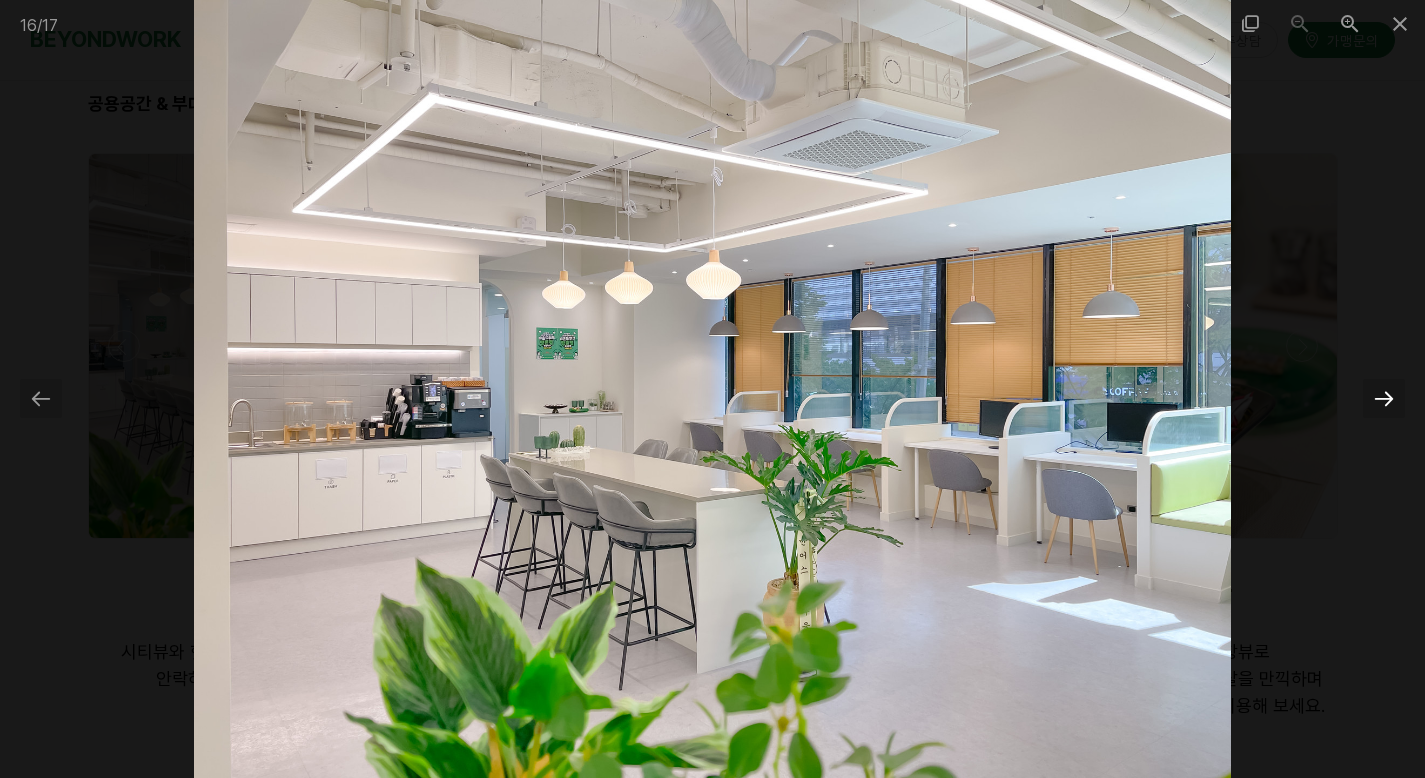 click at bounding box center (1384, 398) 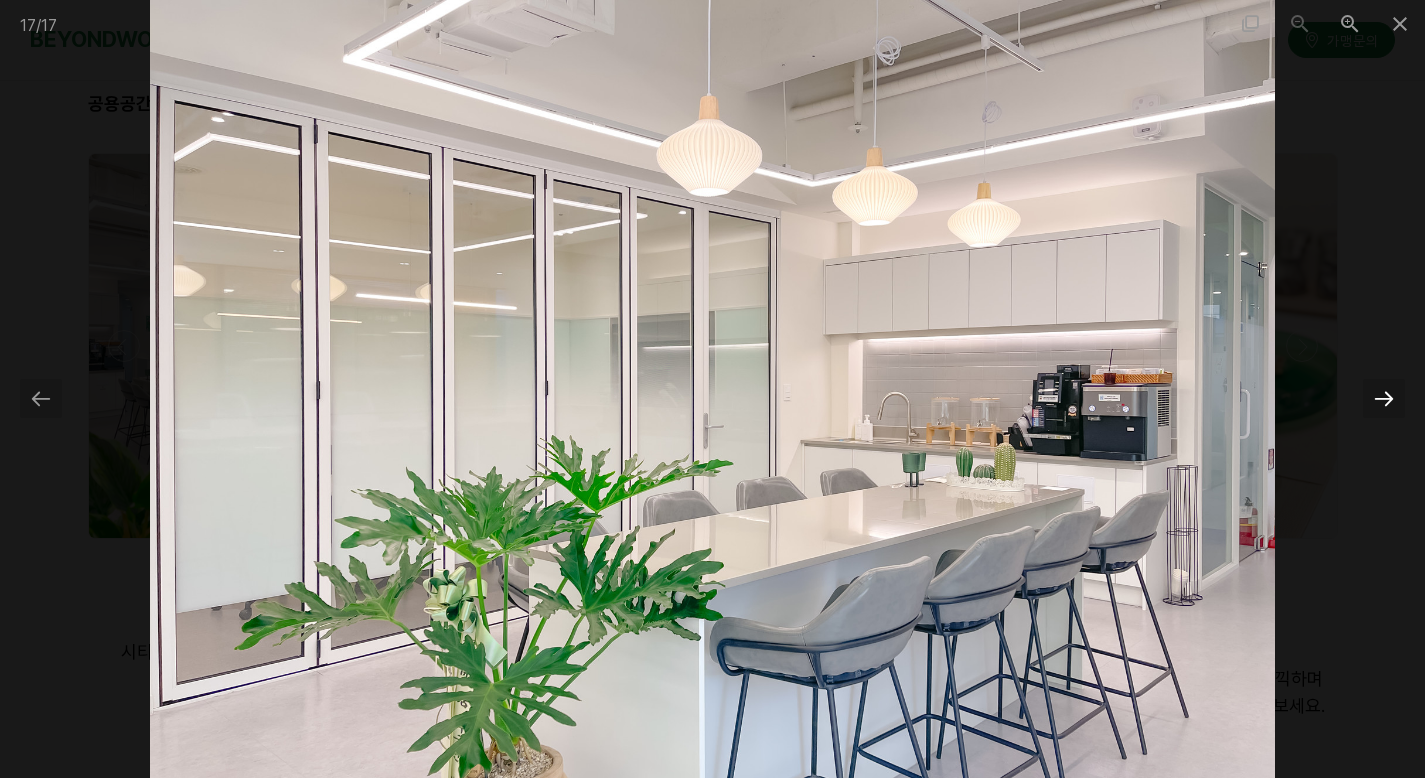 click at bounding box center [1384, 398] 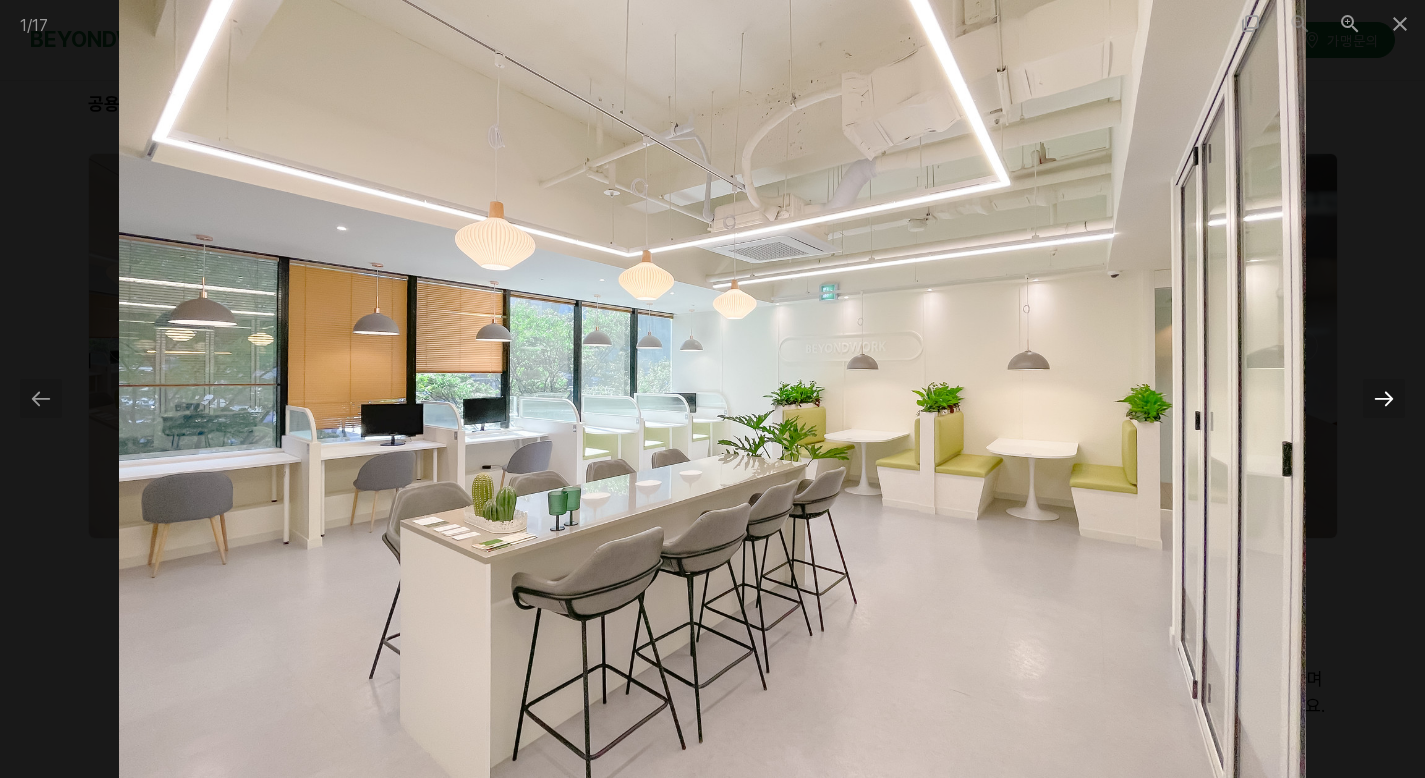 click at bounding box center [1384, 398] 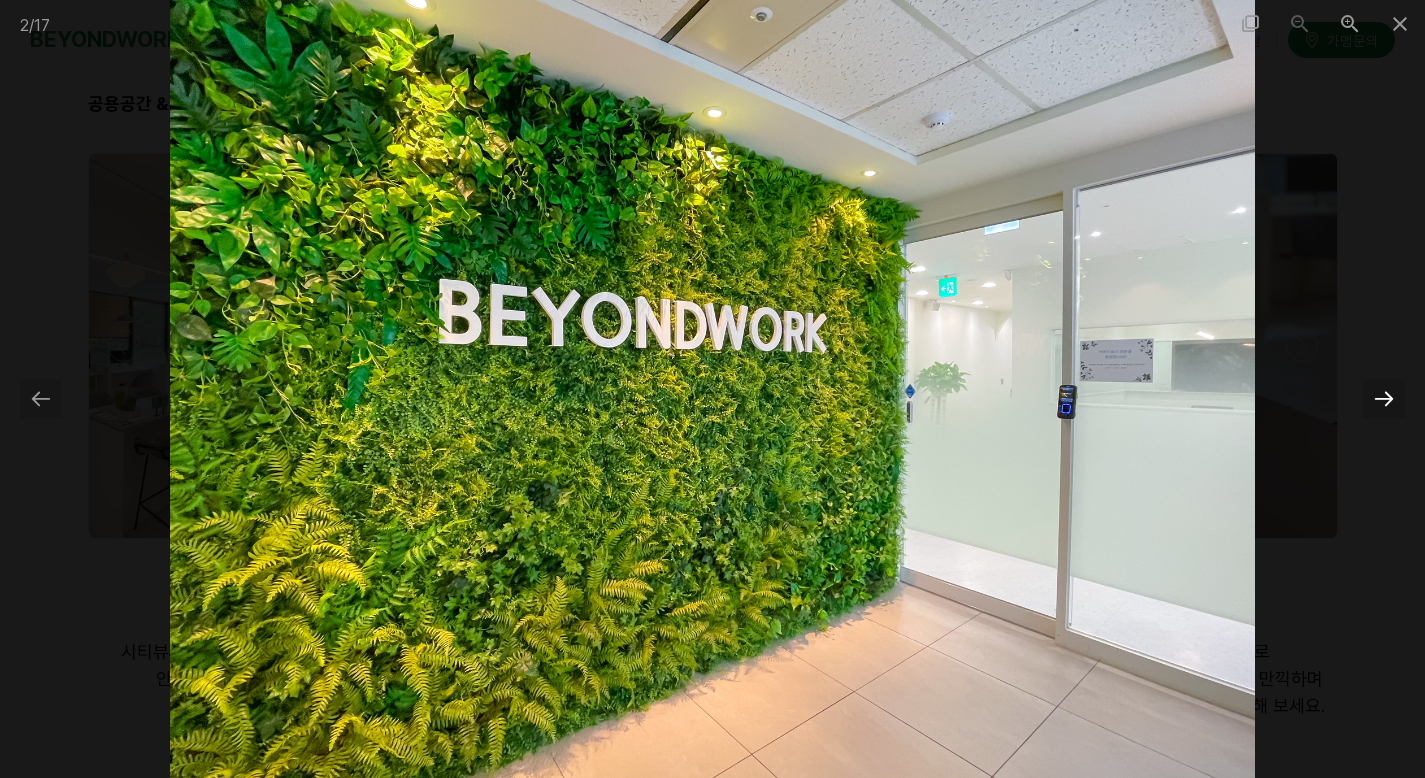 click at bounding box center [1384, 398] 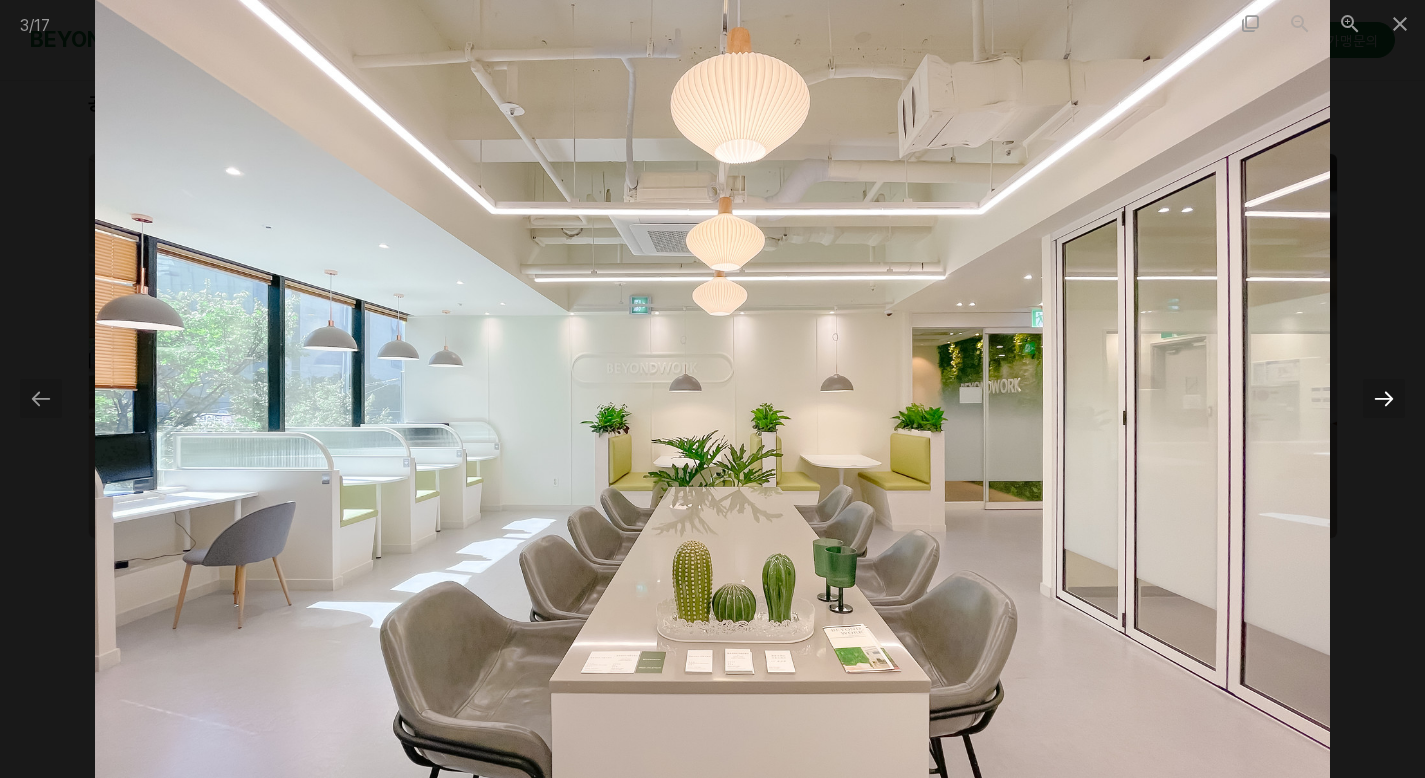 click at bounding box center [1384, 398] 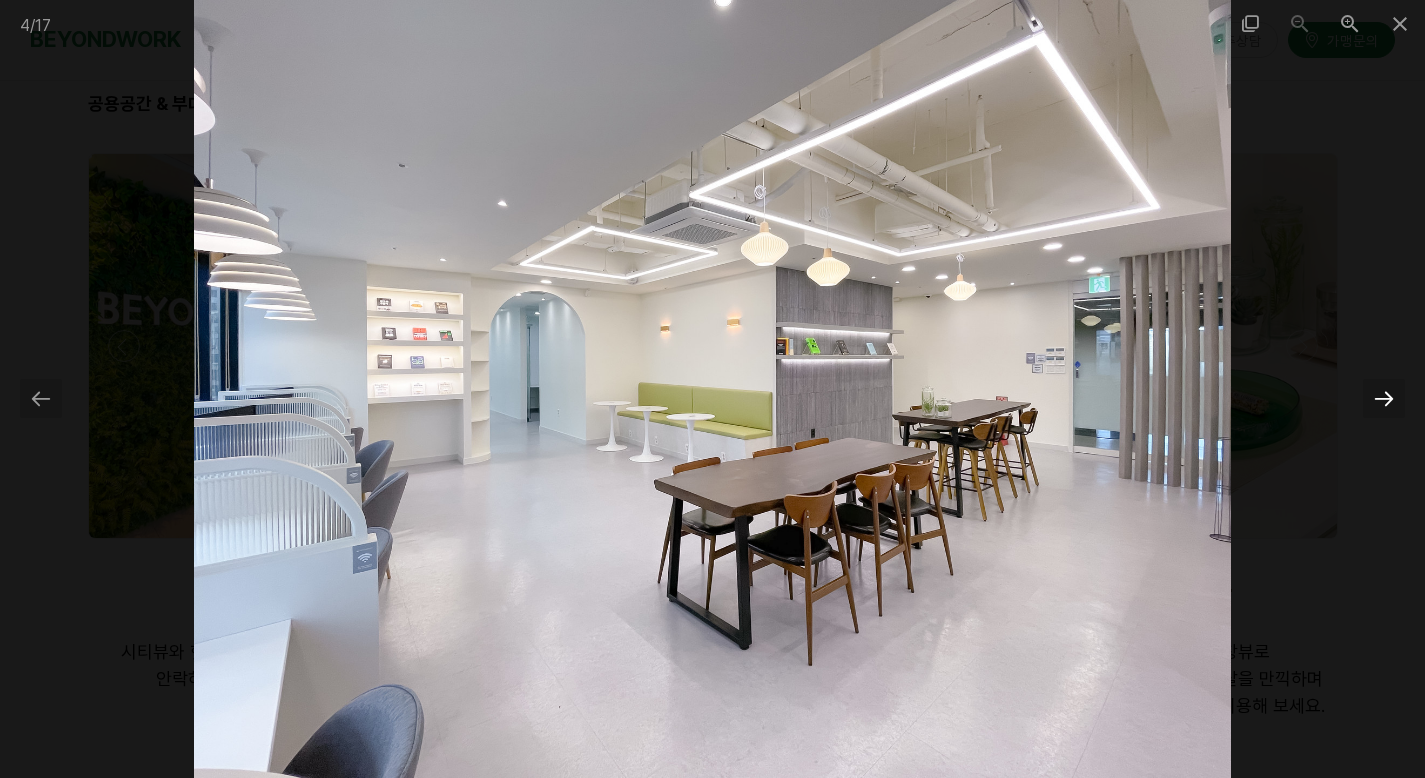 click at bounding box center [1384, 398] 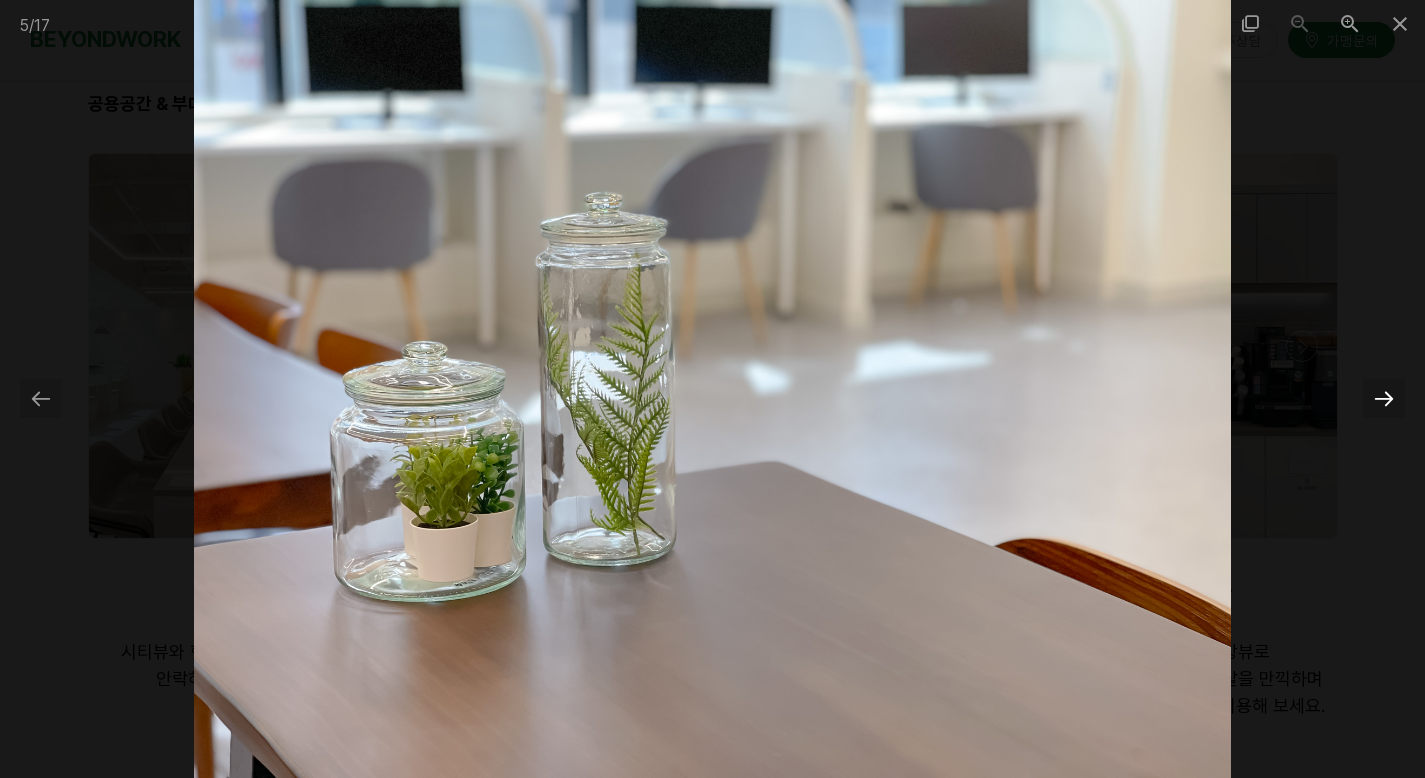 click at bounding box center (1384, 398) 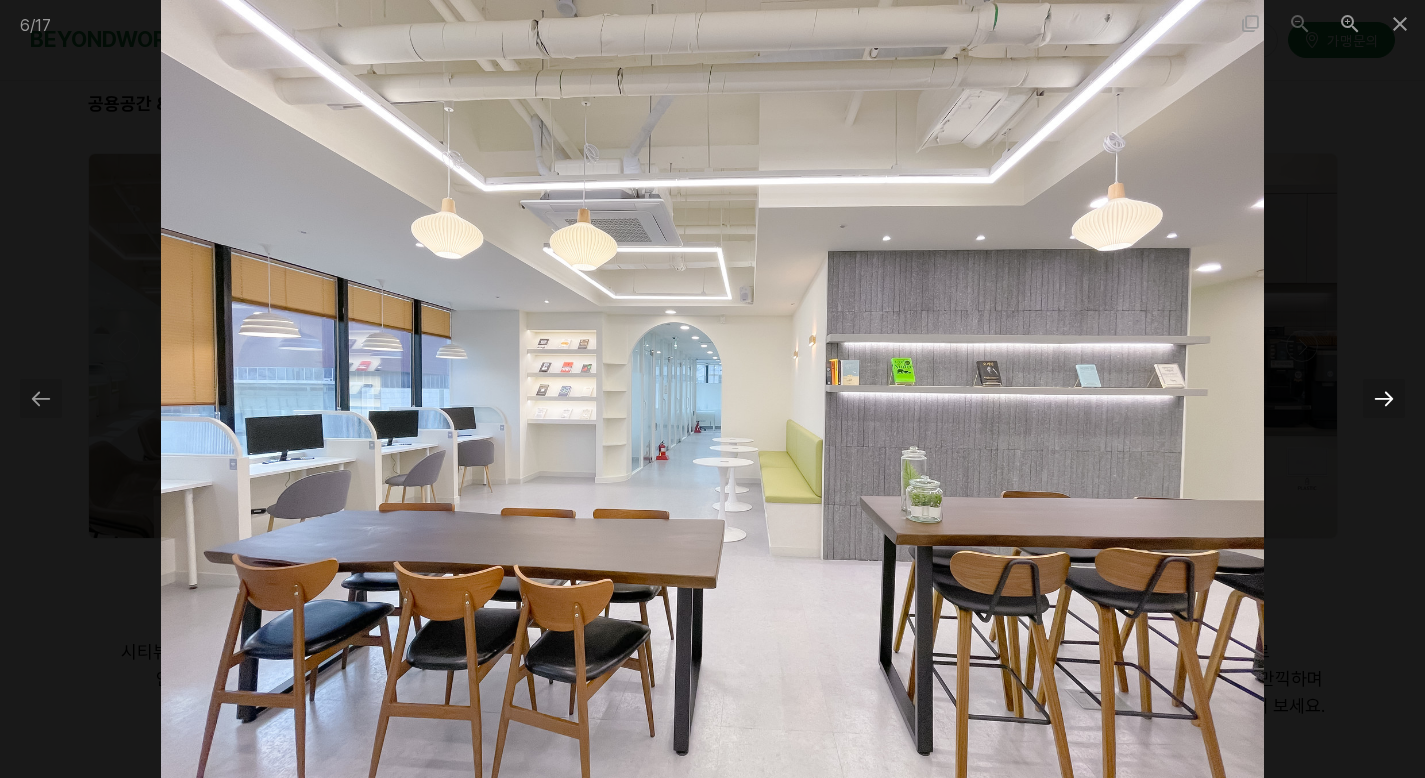click at bounding box center (1384, 398) 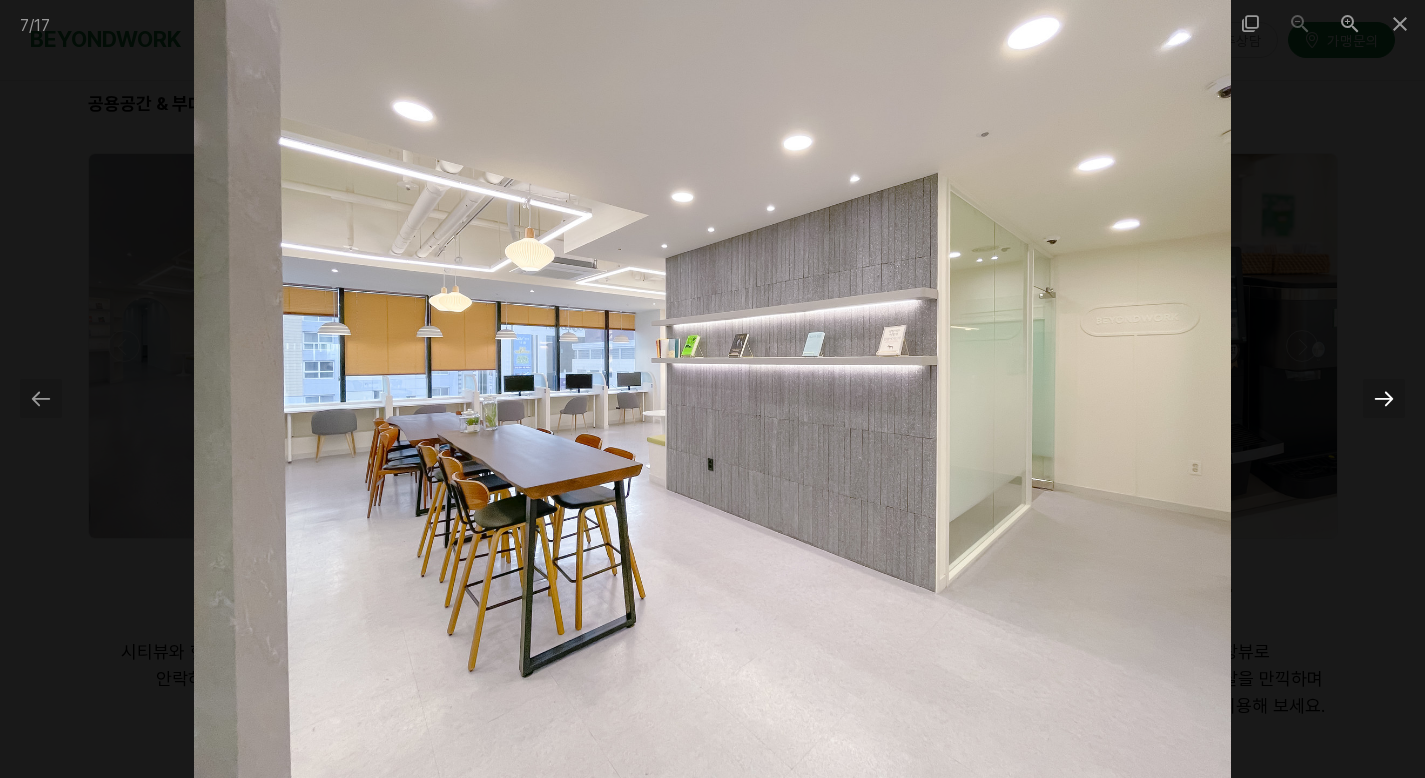 click at bounding box center [1384, 398] 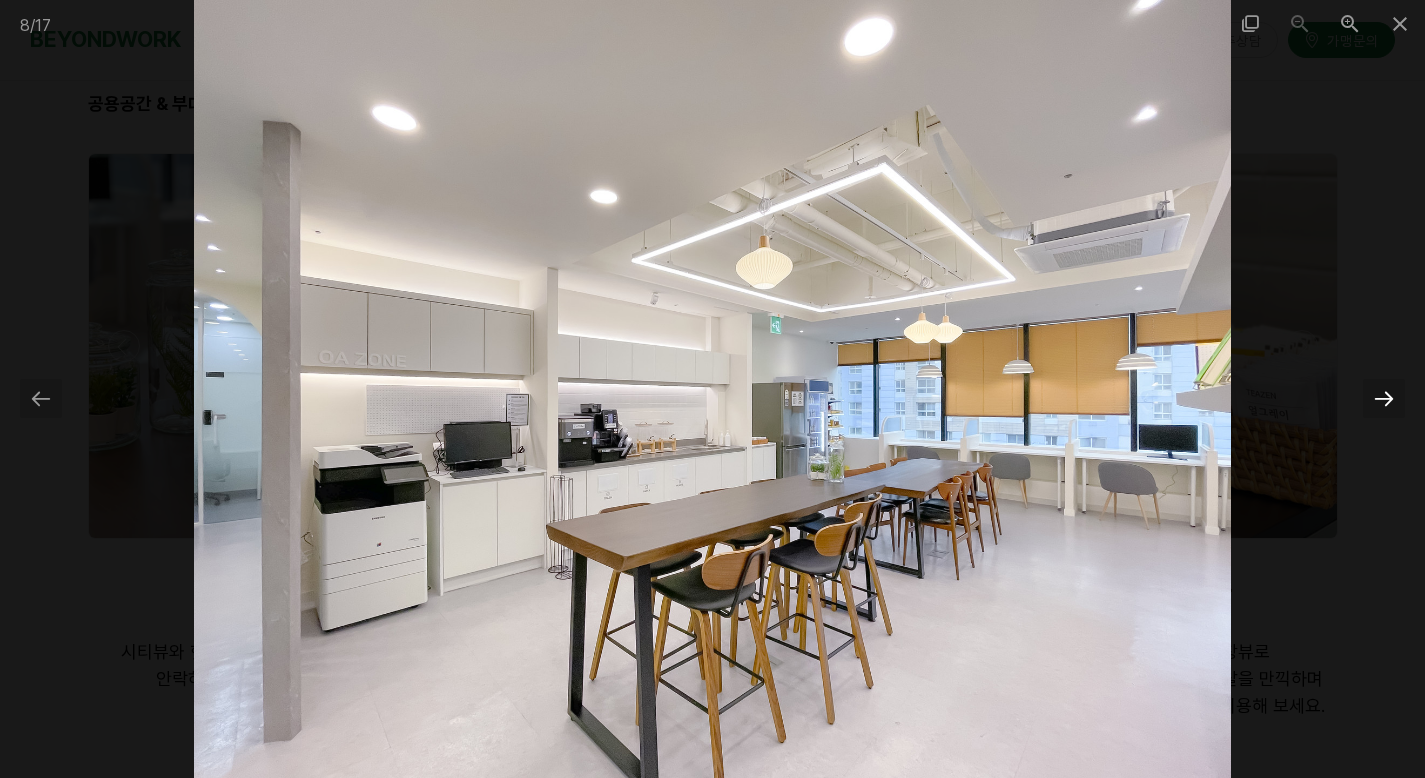 click at bounding box center (1384, 398) 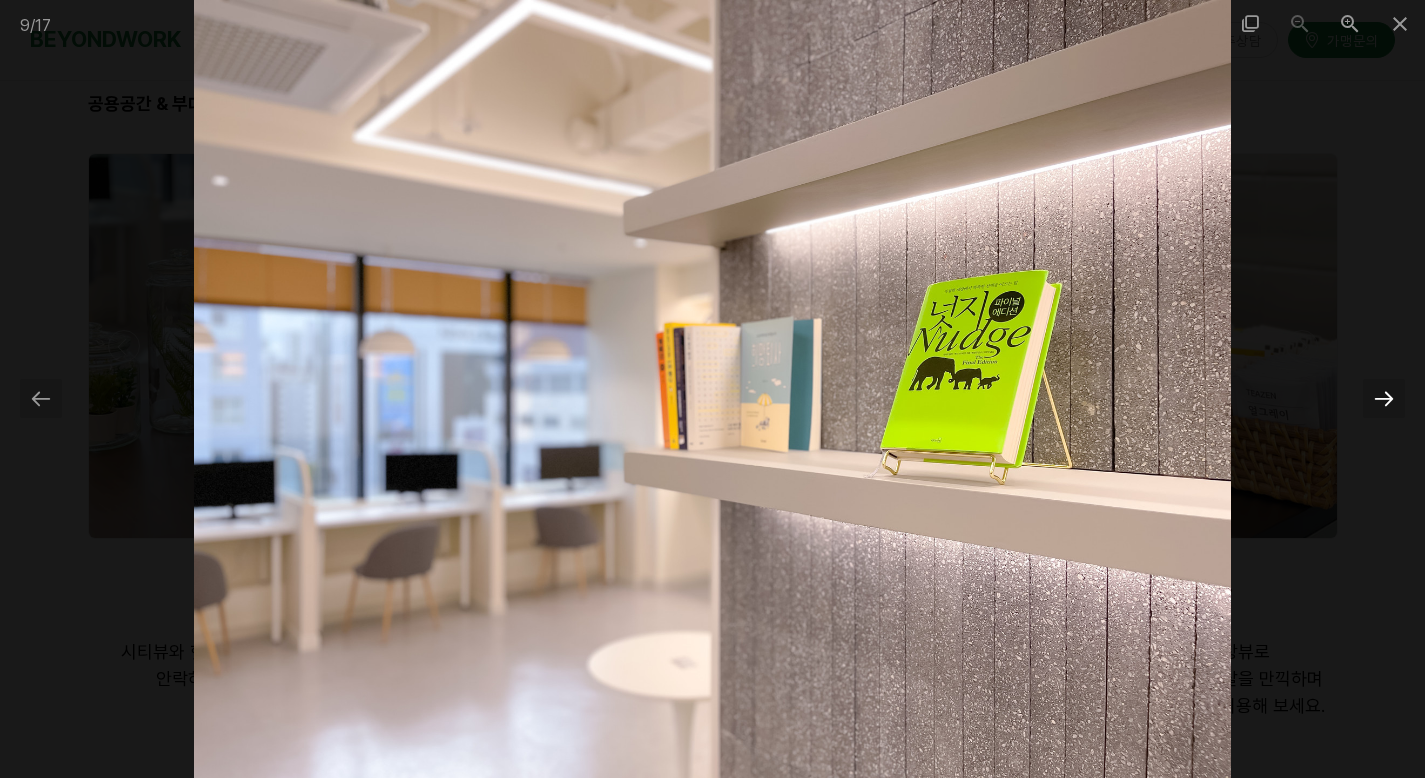 click at bounding box center (1384, 398) 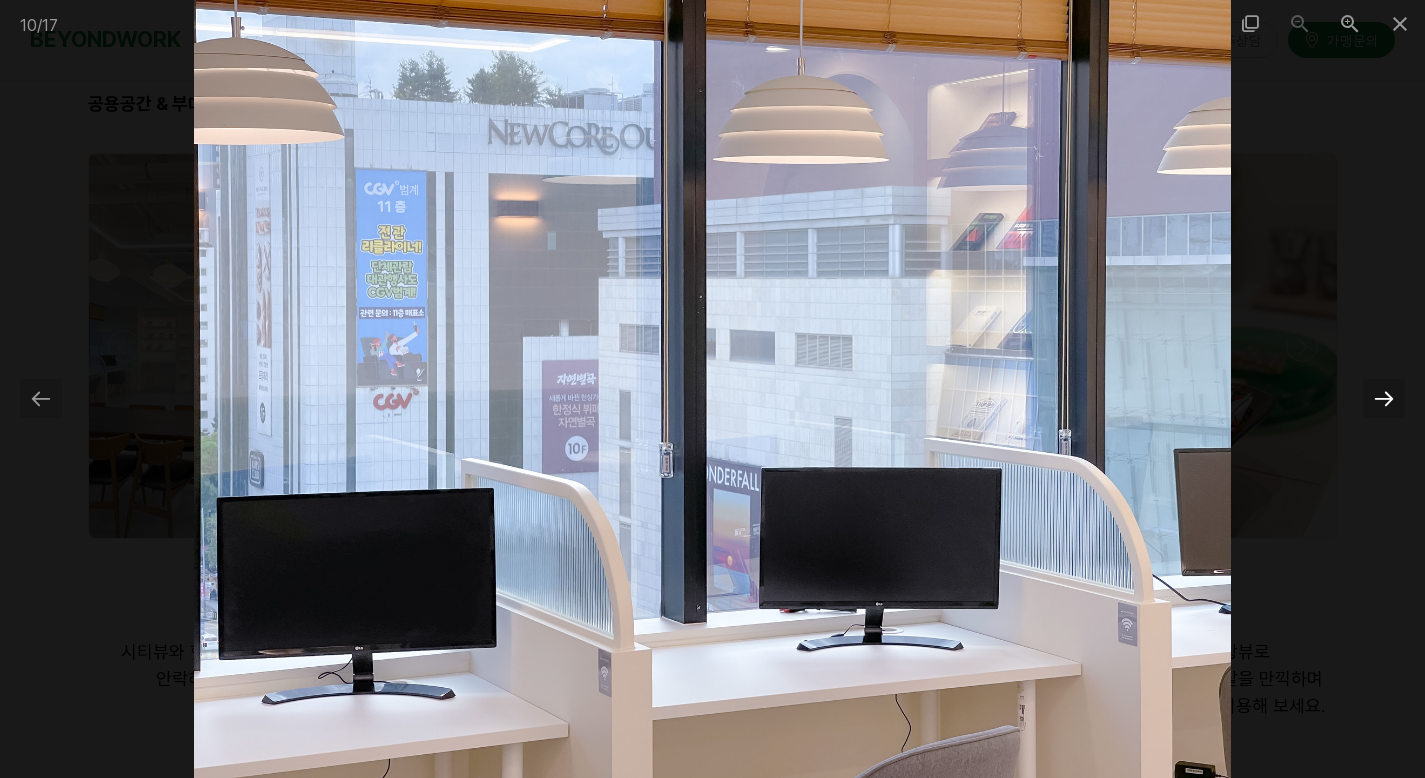 click at bounding box center (1384, 398) 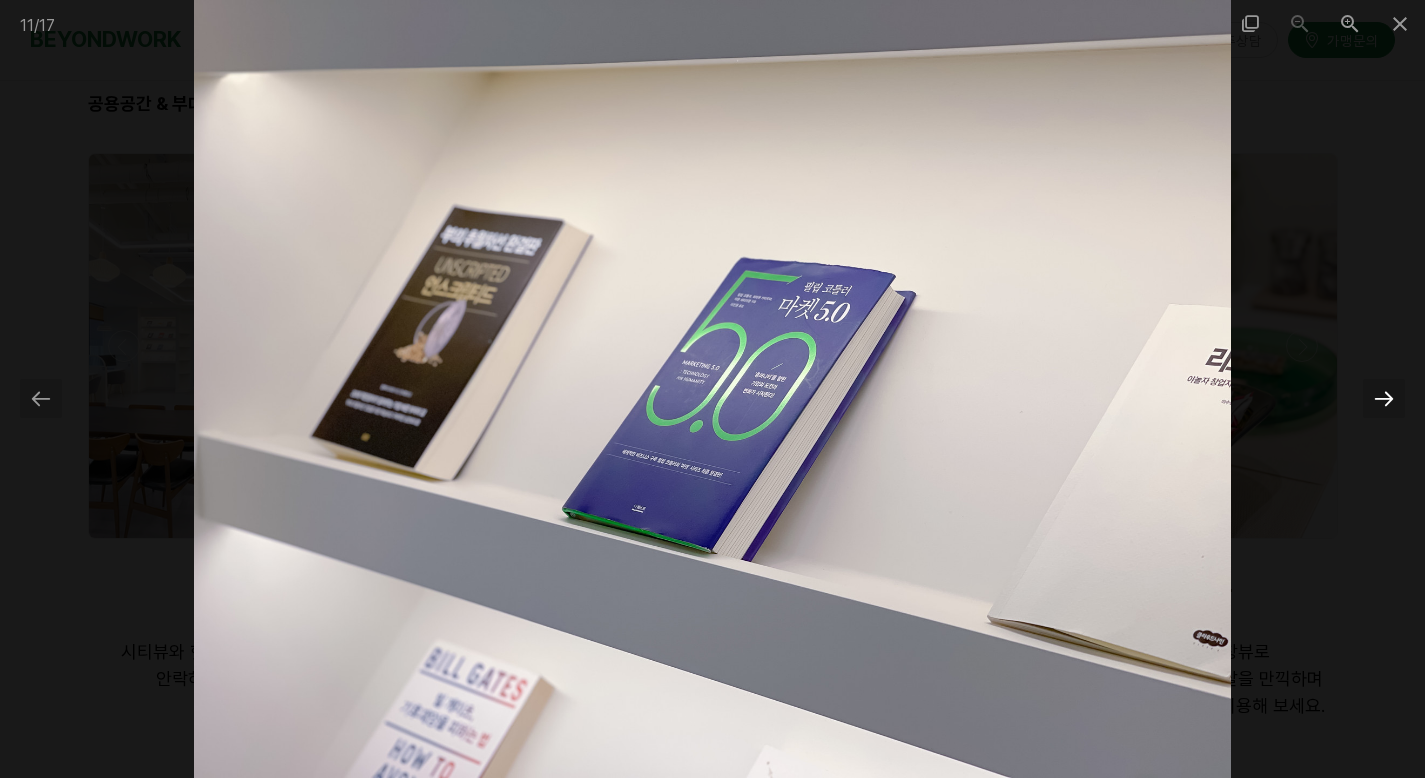 click at bounding box center [1384, 398] 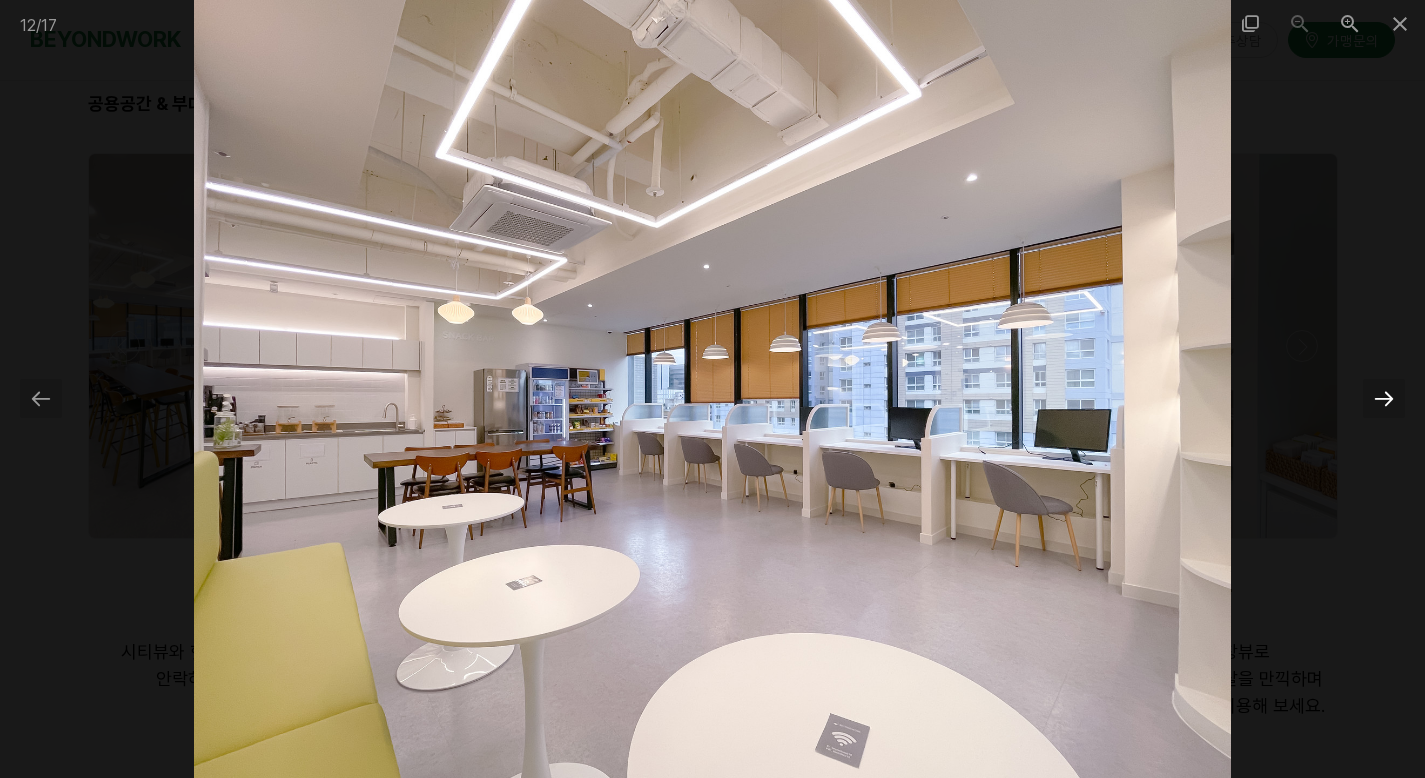 click at bounding box center [1384, 398] 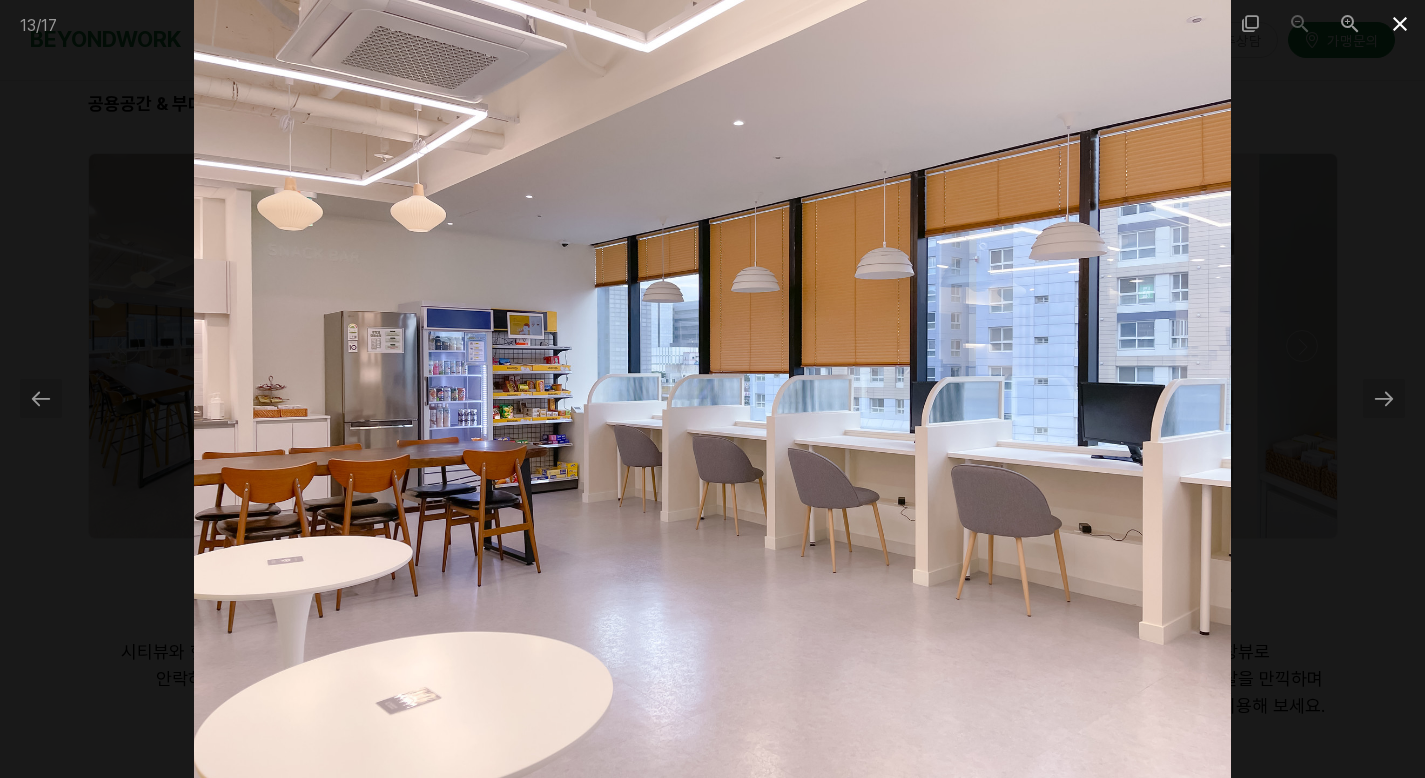 click at bounding box center (1400, 23) 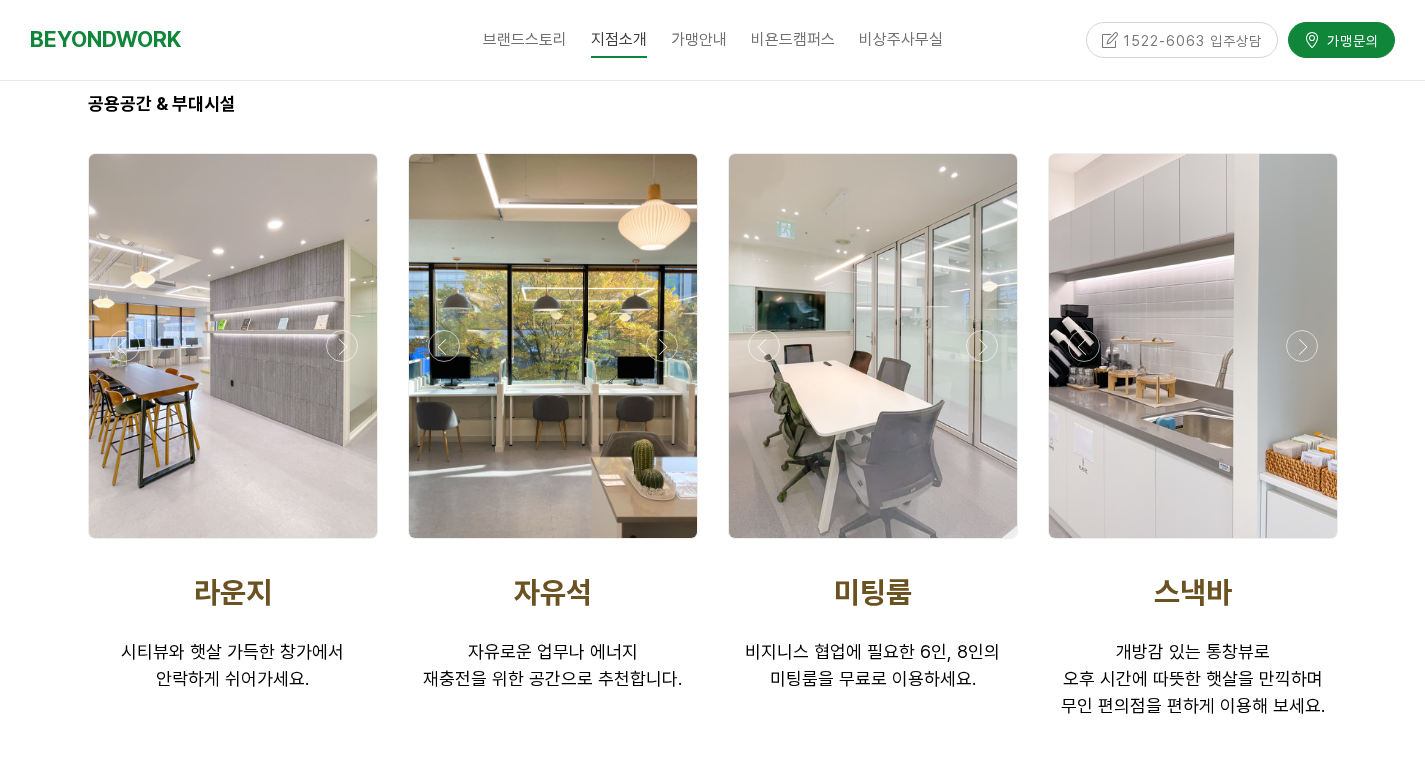 click at bounding box center (553, 346) 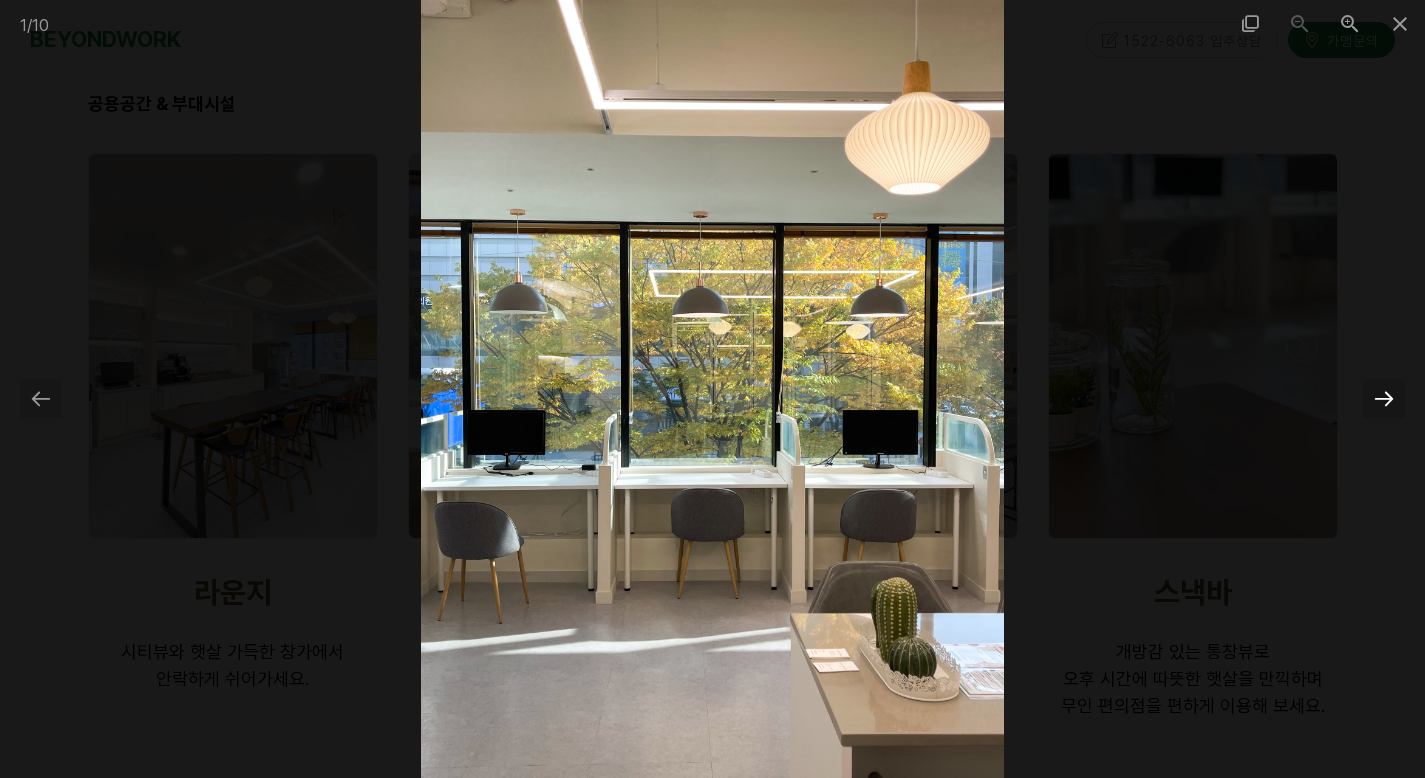 click at bounding box center [1384, 398] 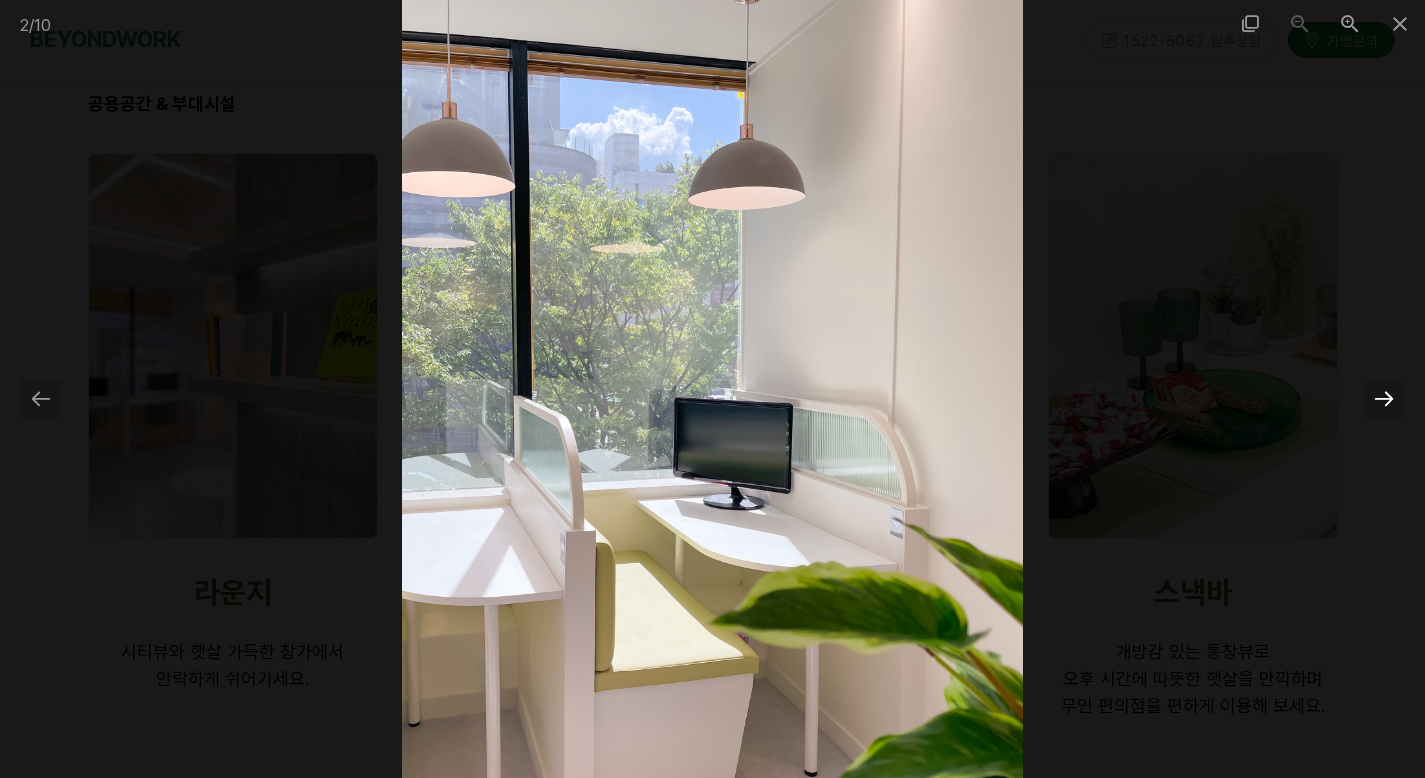 click at bounding box center (1384, 398) 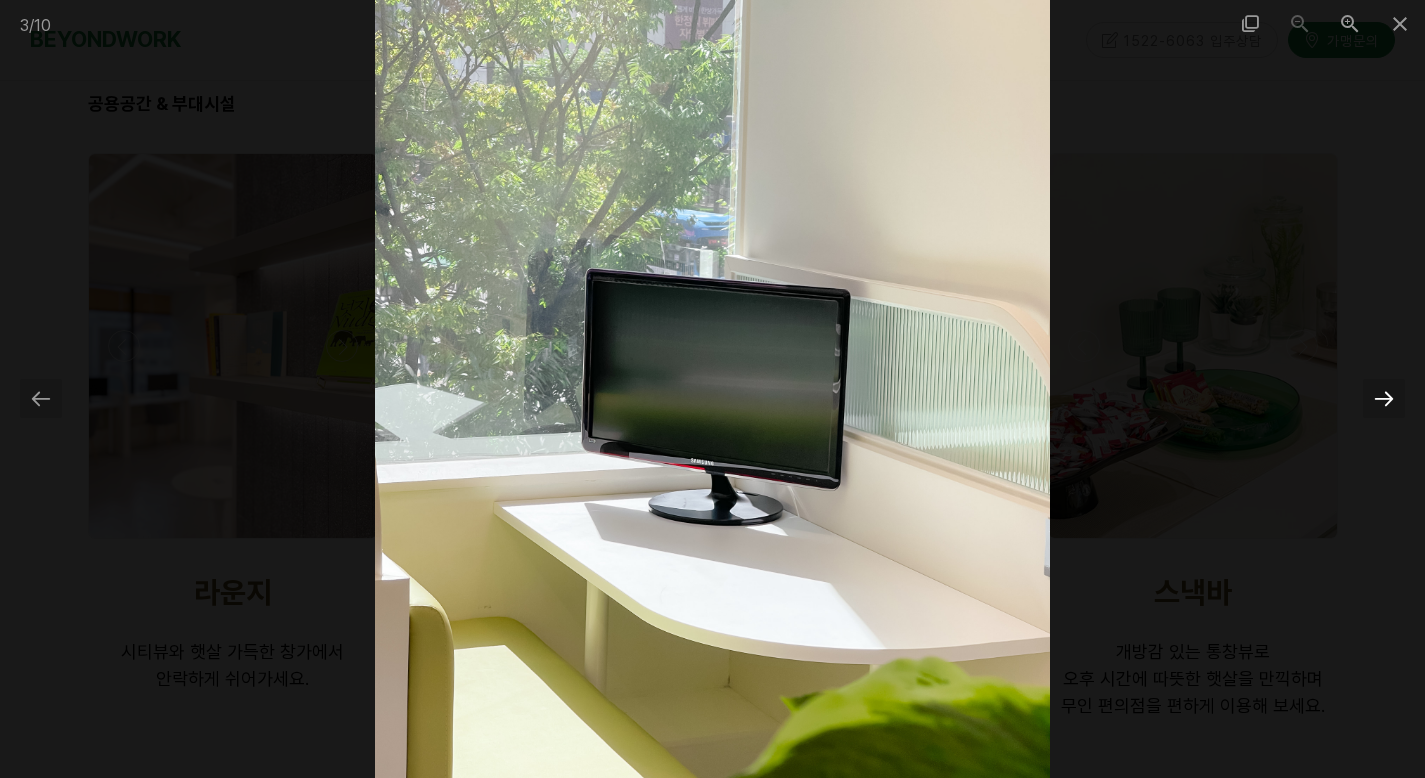 click at bounding box center [1384, 398] 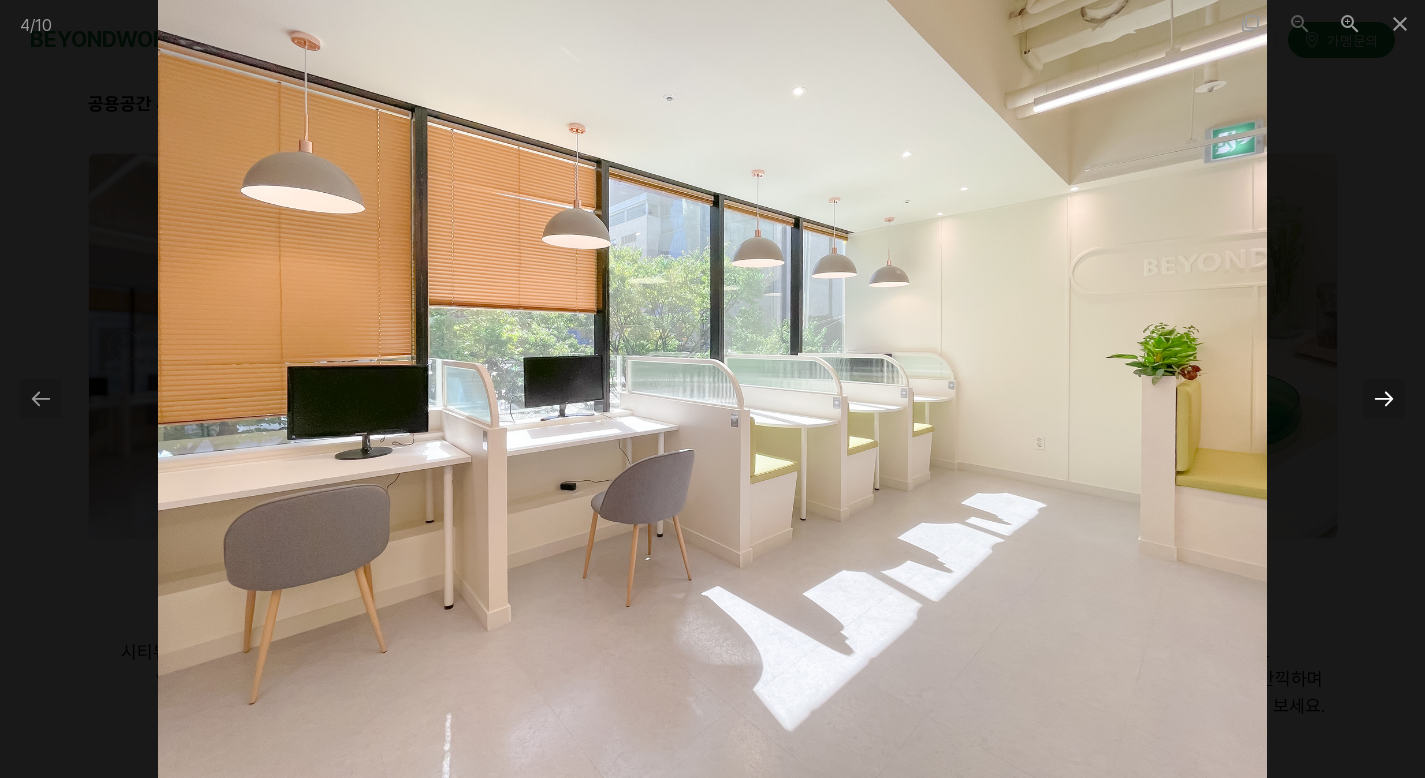 click at bounding box center [1384, 398] 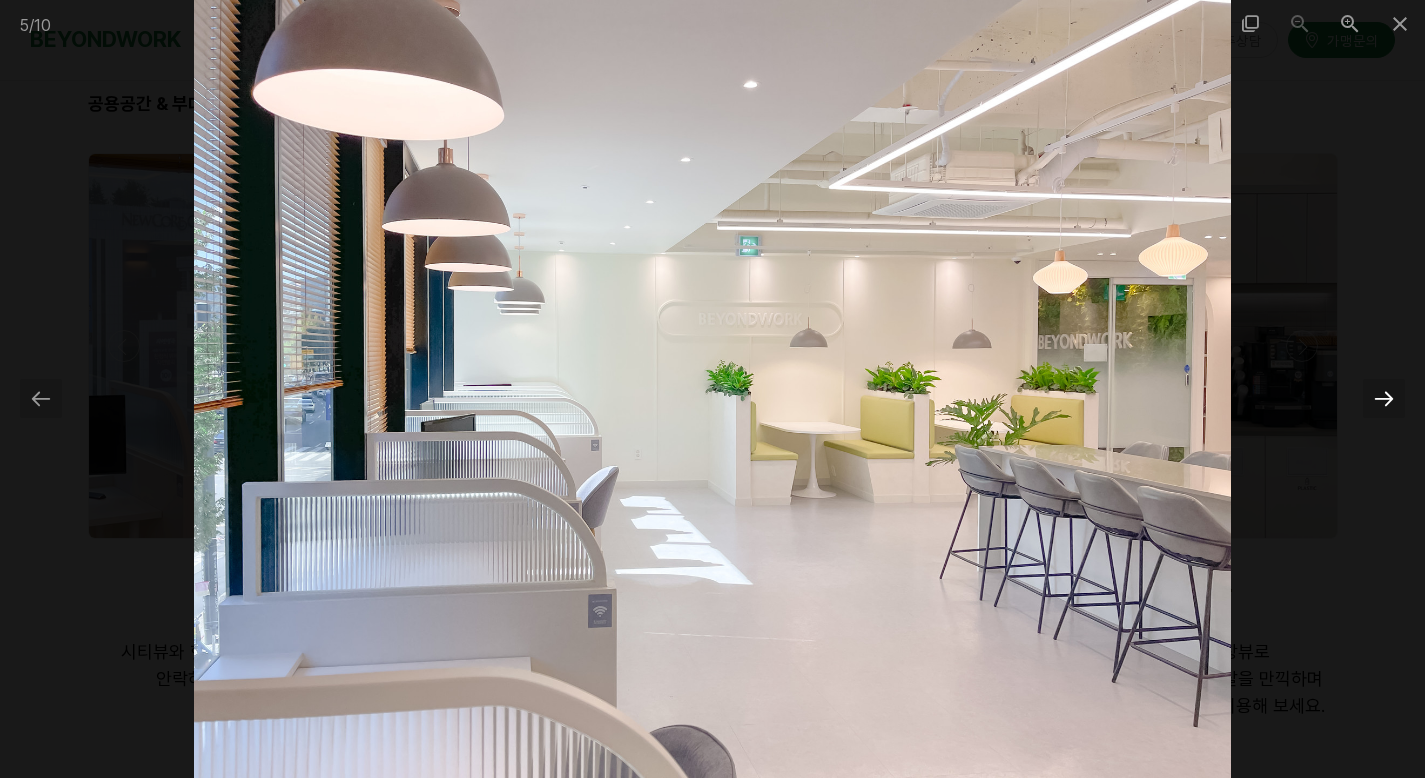 click at bounding box center [1384, 398] 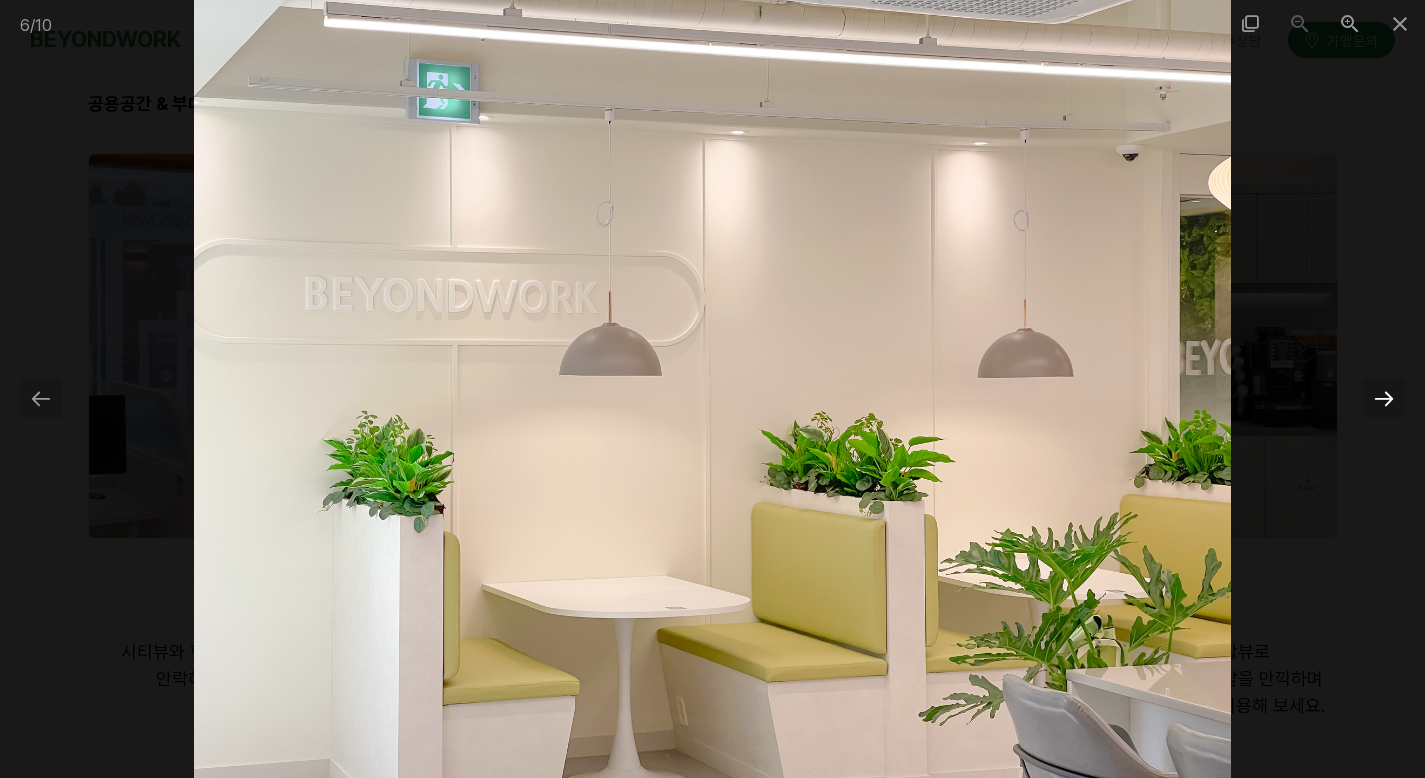 click at bounding box center (1384, 398) 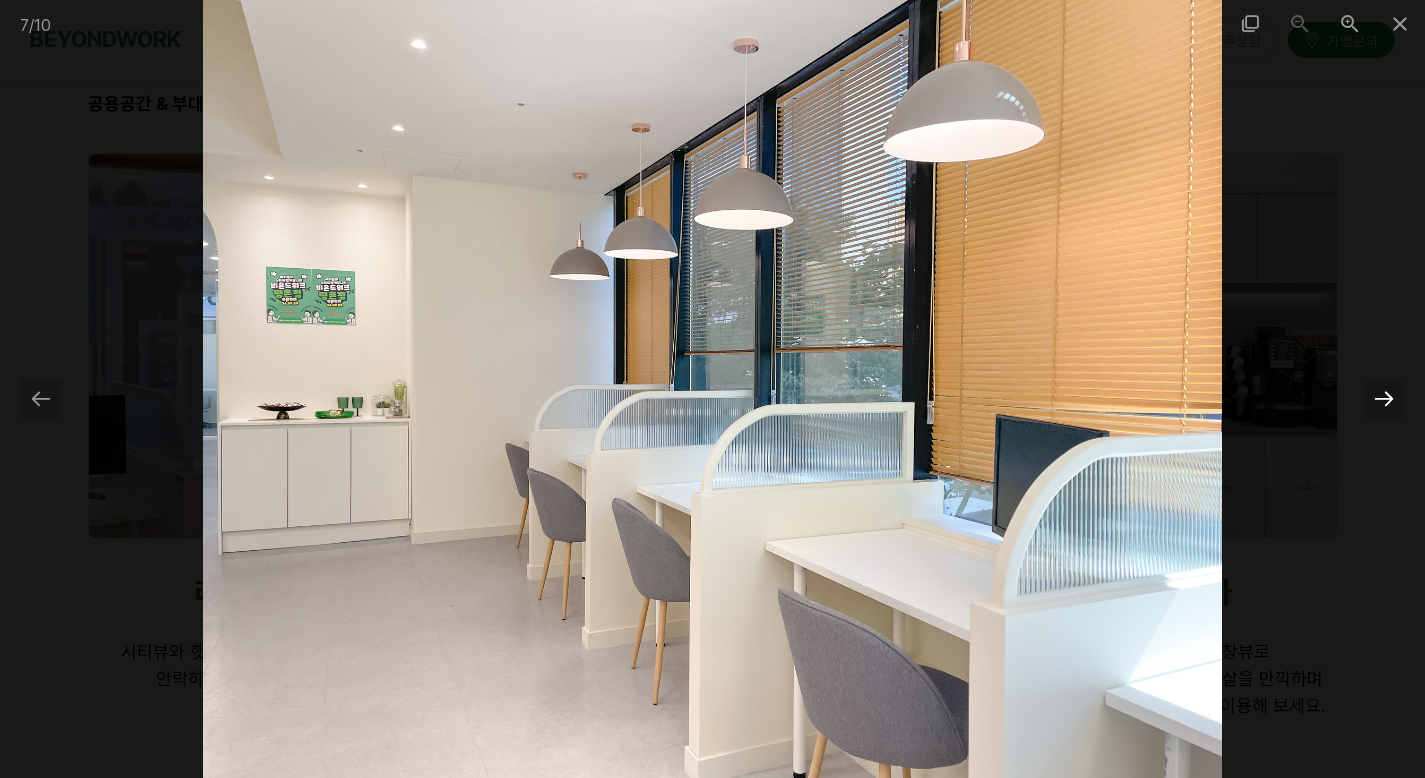 click at bounding box center (1384, 398) 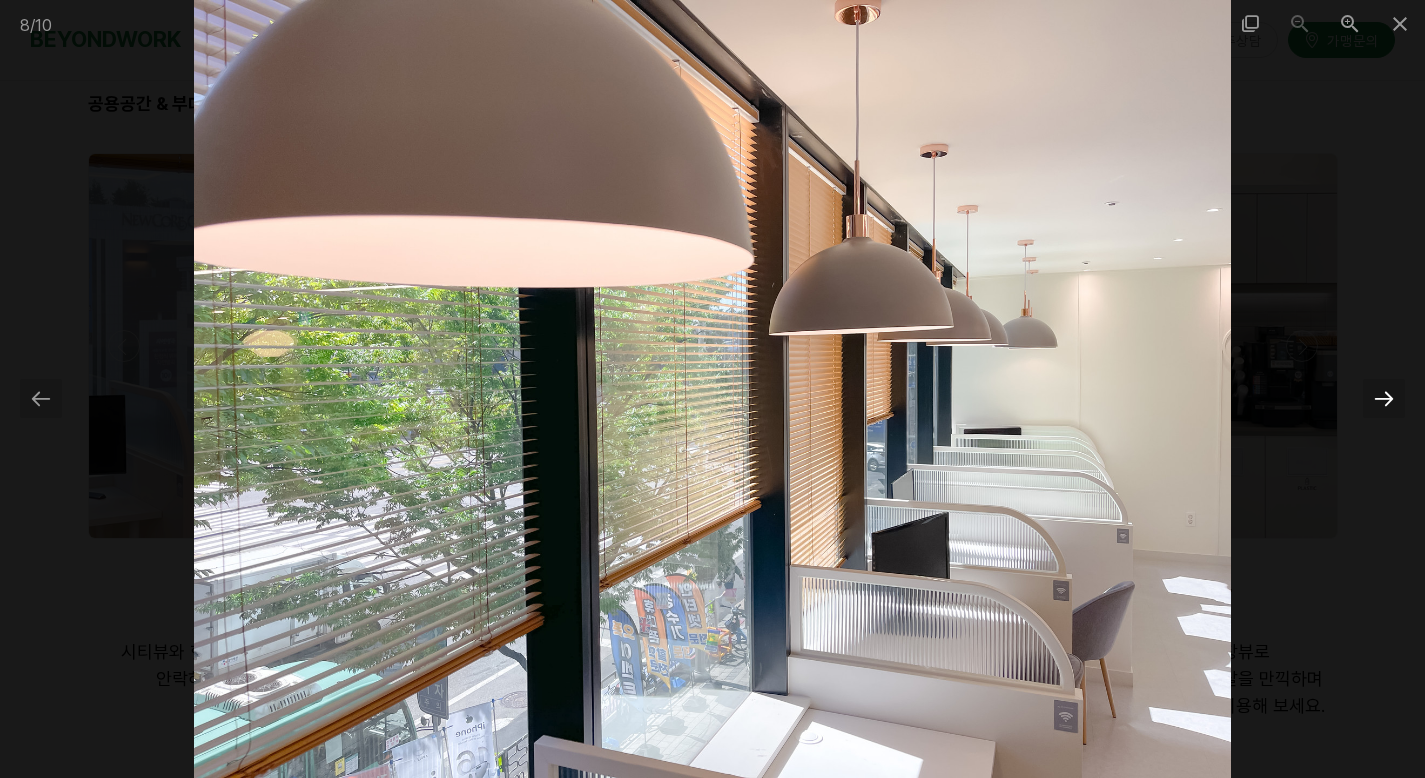 click at bounding box center (1384, 398) 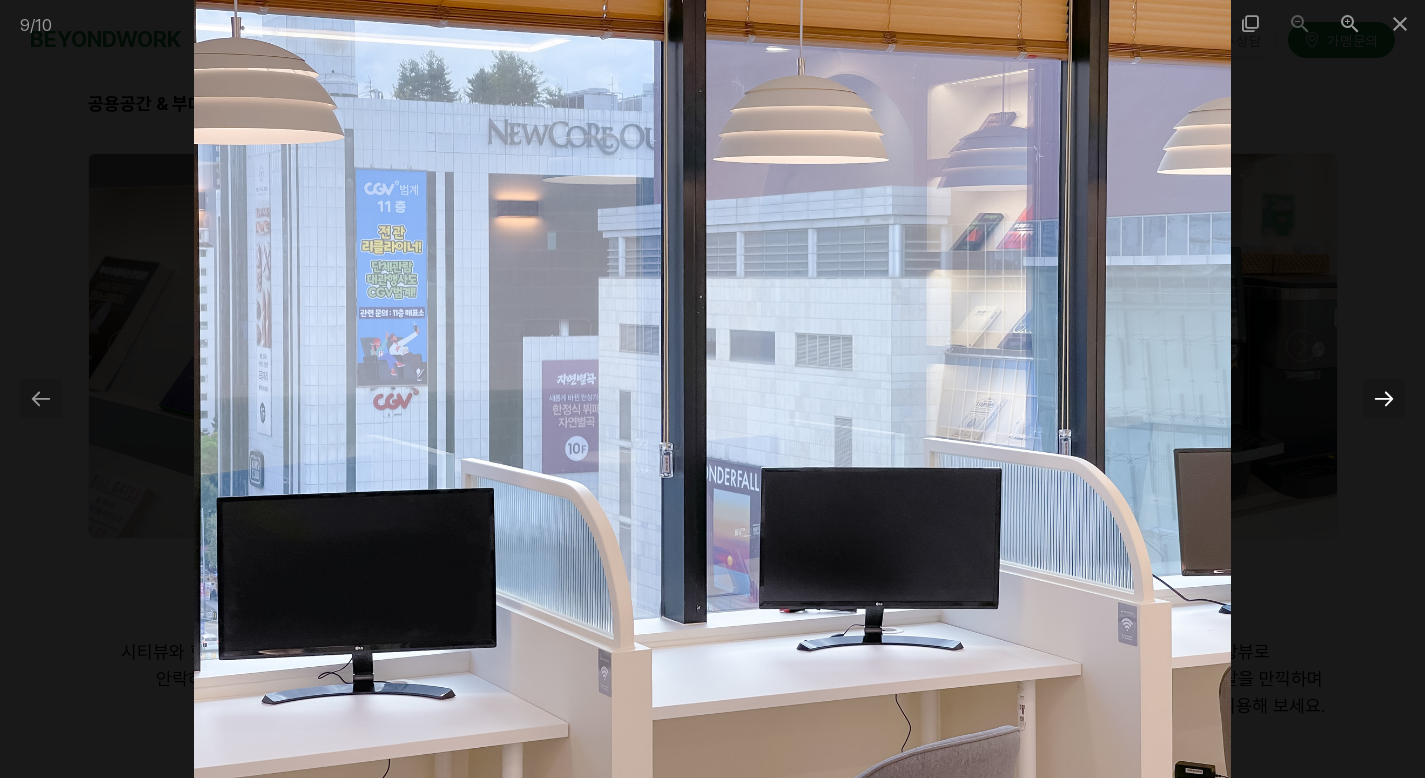 click at bounding box center (1384, 398) 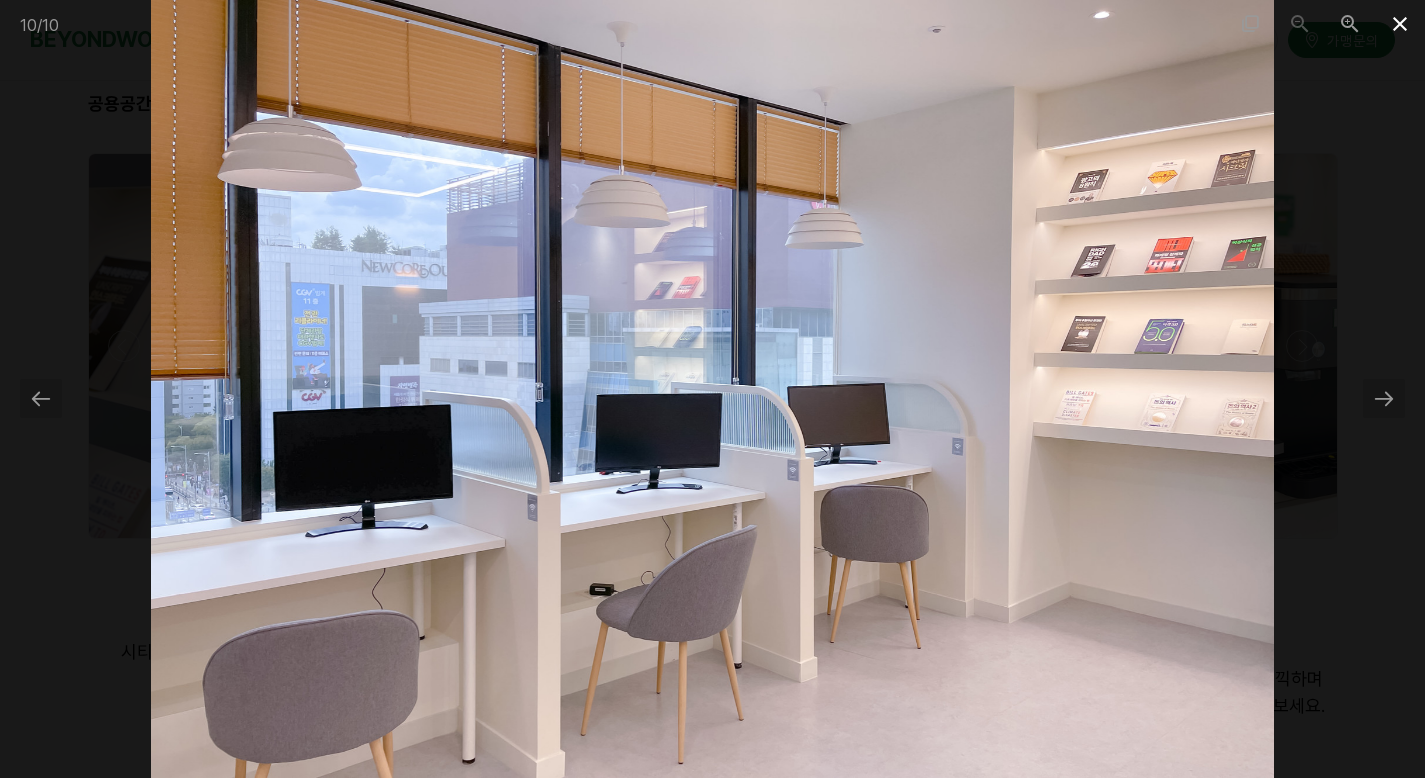 click at bounding box center (1400, 23) 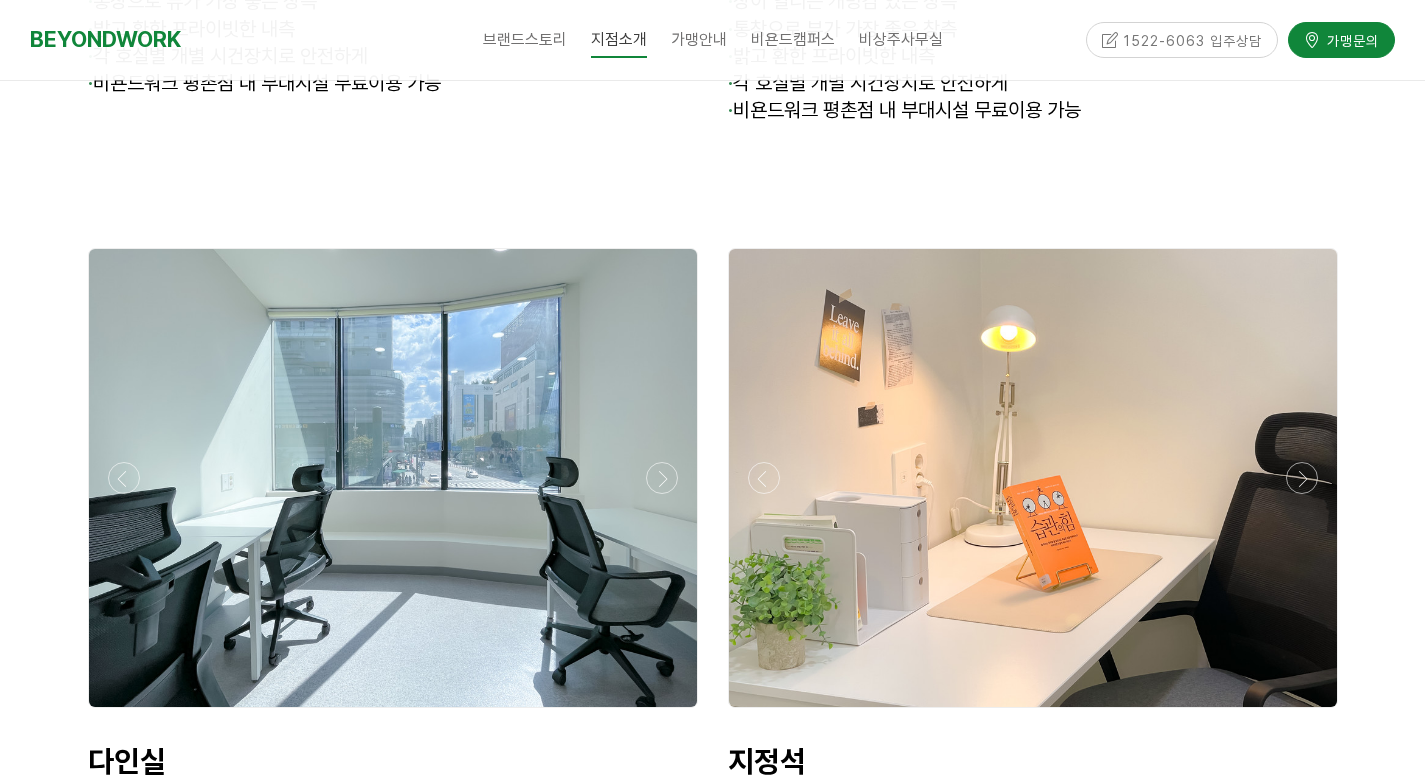 scroll, scrollTop: 13573, scrollLeft: 0, axis: vertical 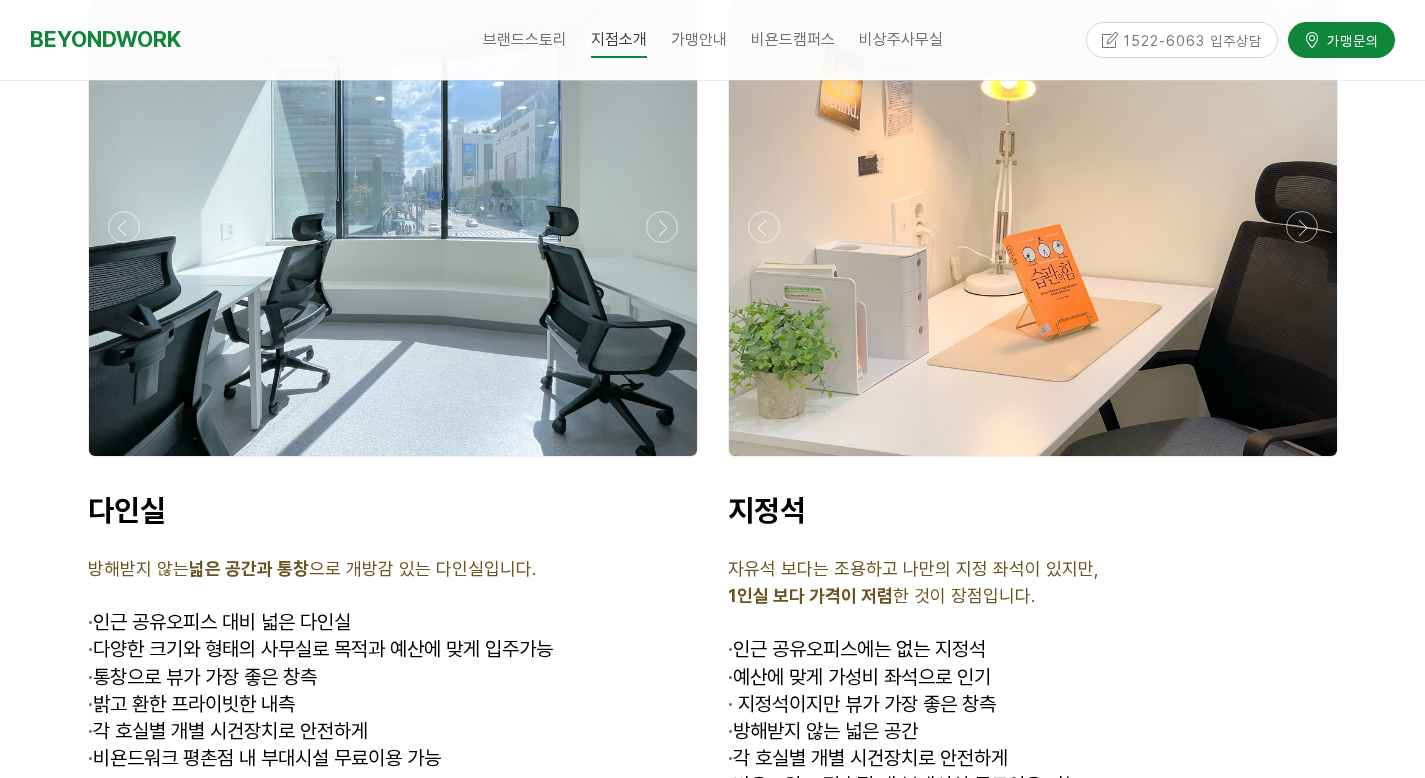 click at bounding box center (1033, 227) 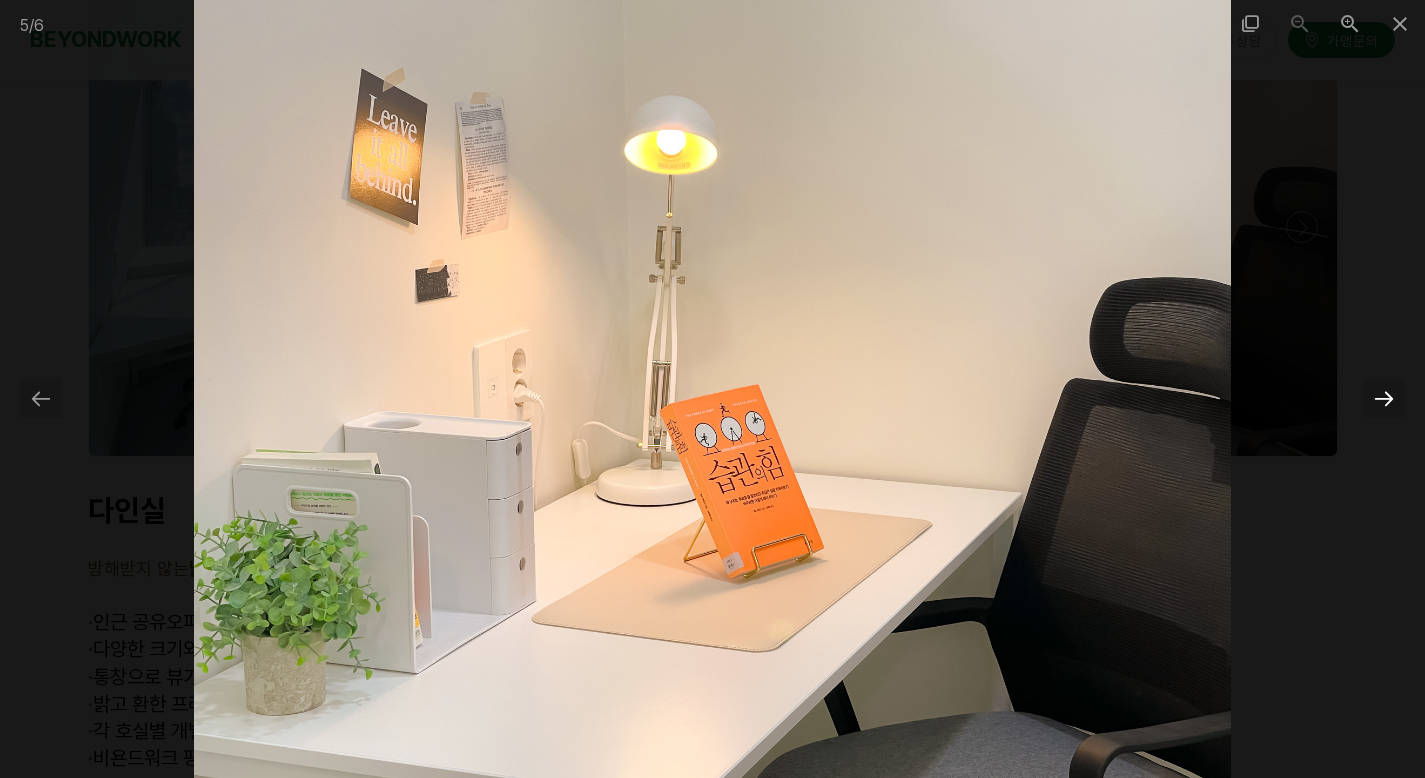 click at bounding box center (1384, 398) 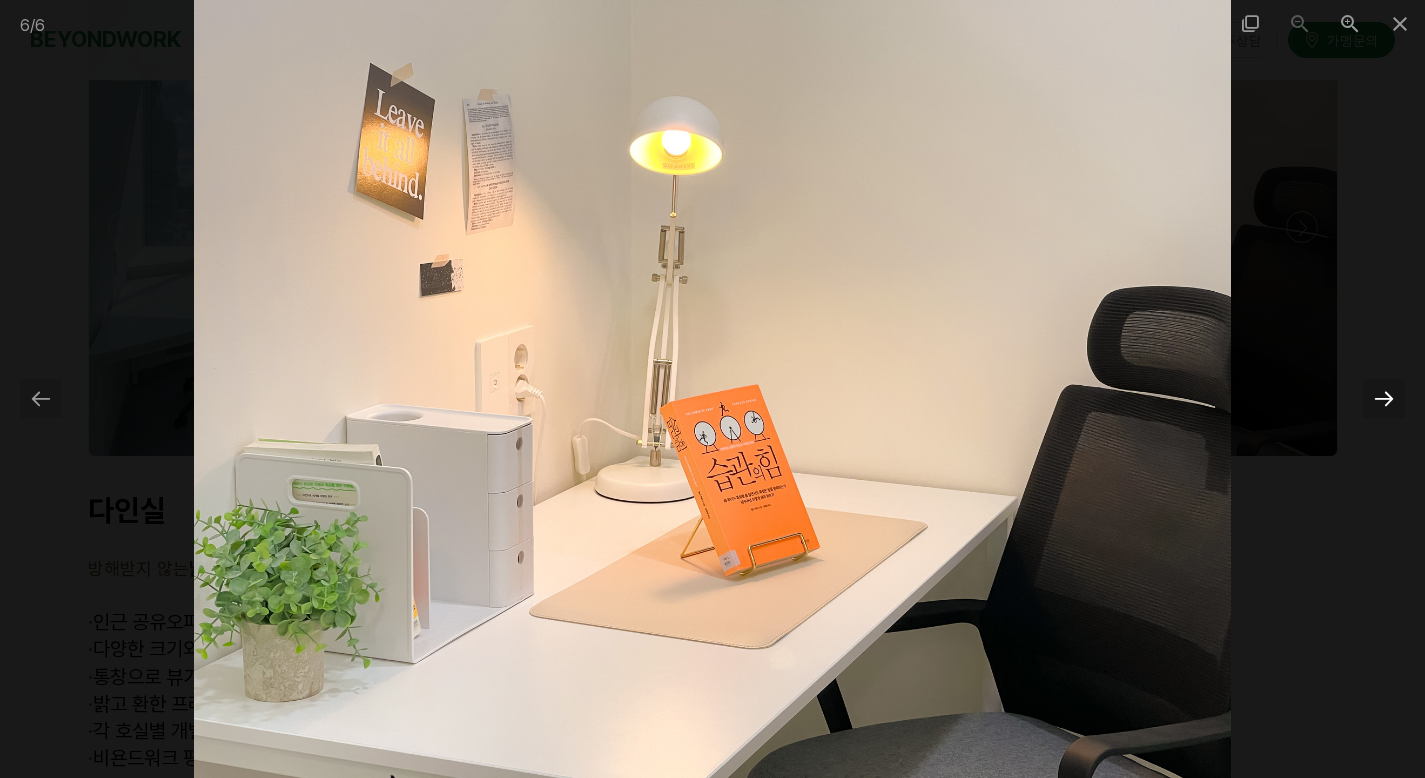 click at bounding box center (1384, 398) 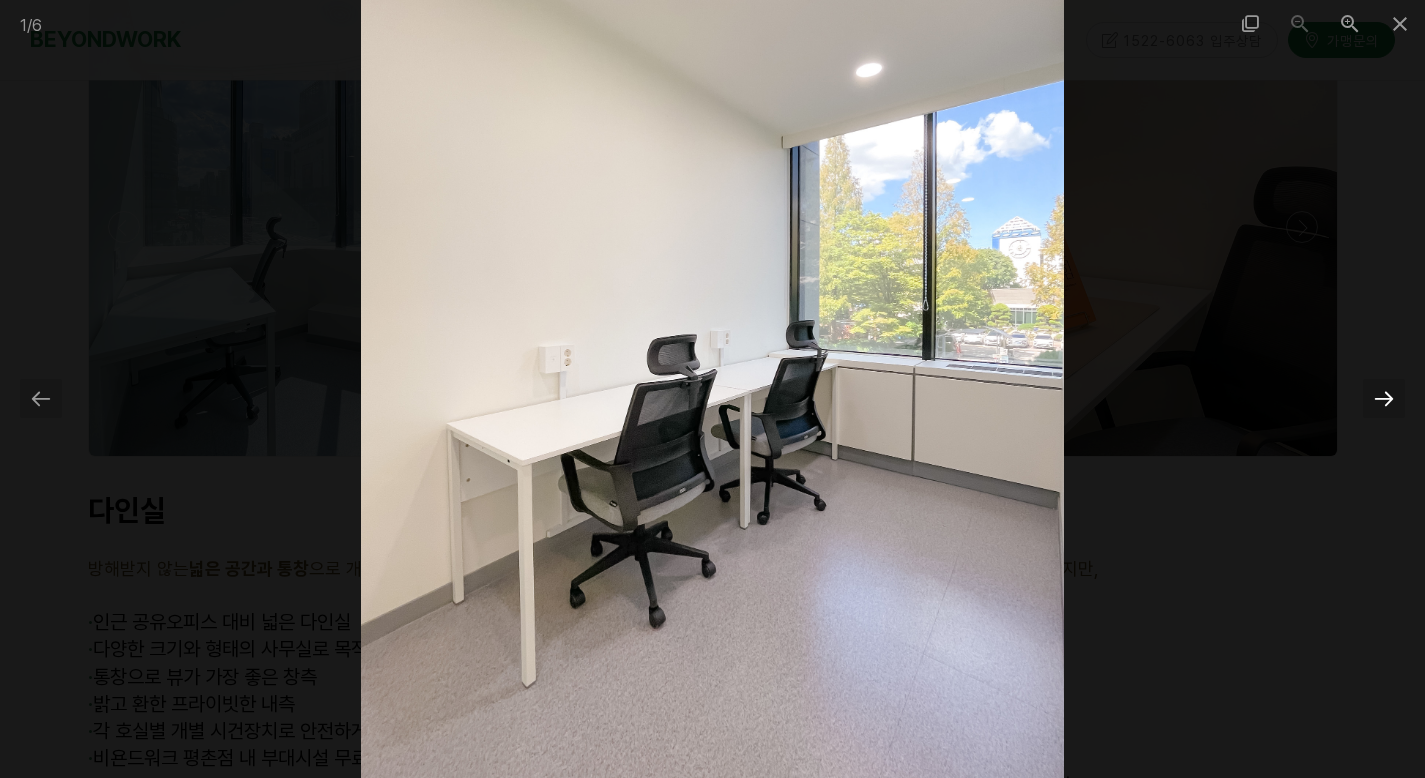click at bounding box center [1384, 398] 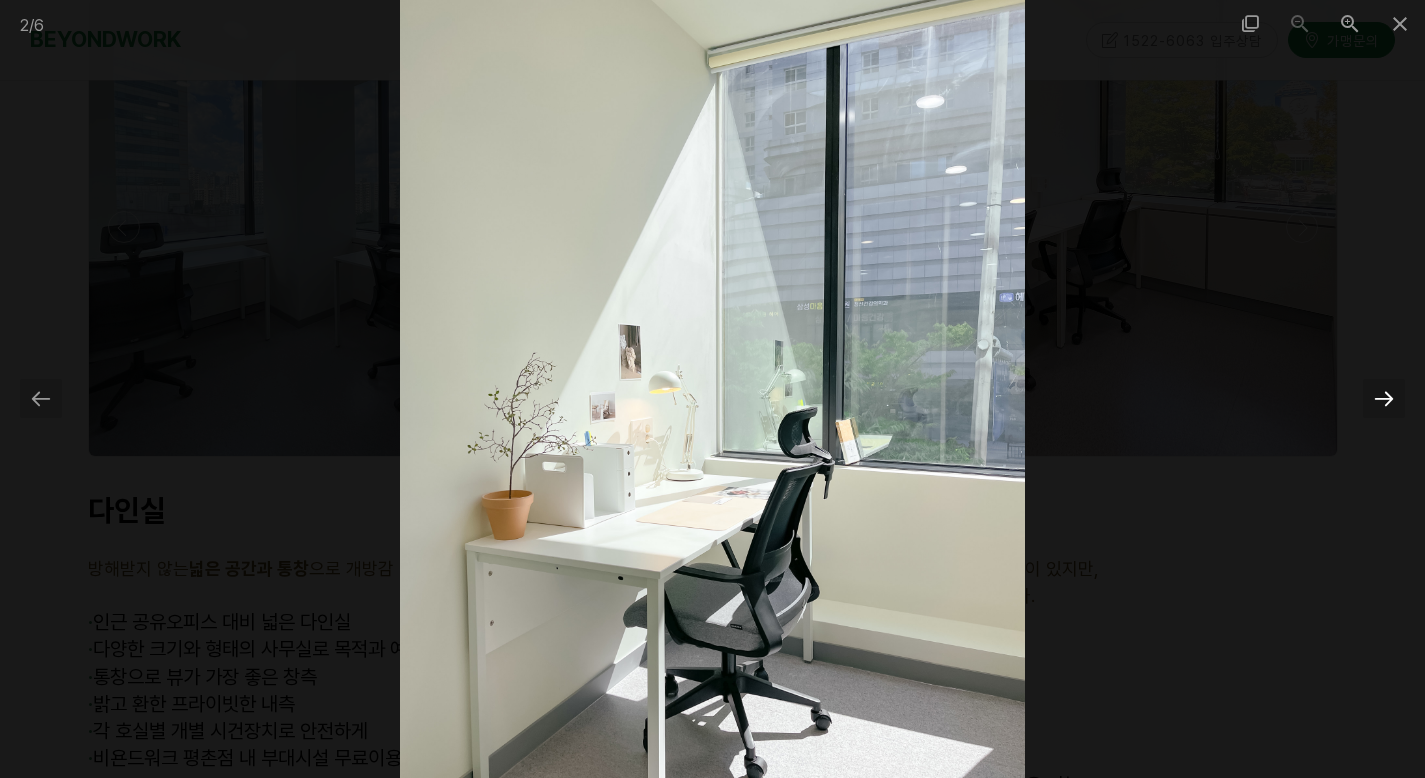 click at bounding box center (1384, 398) 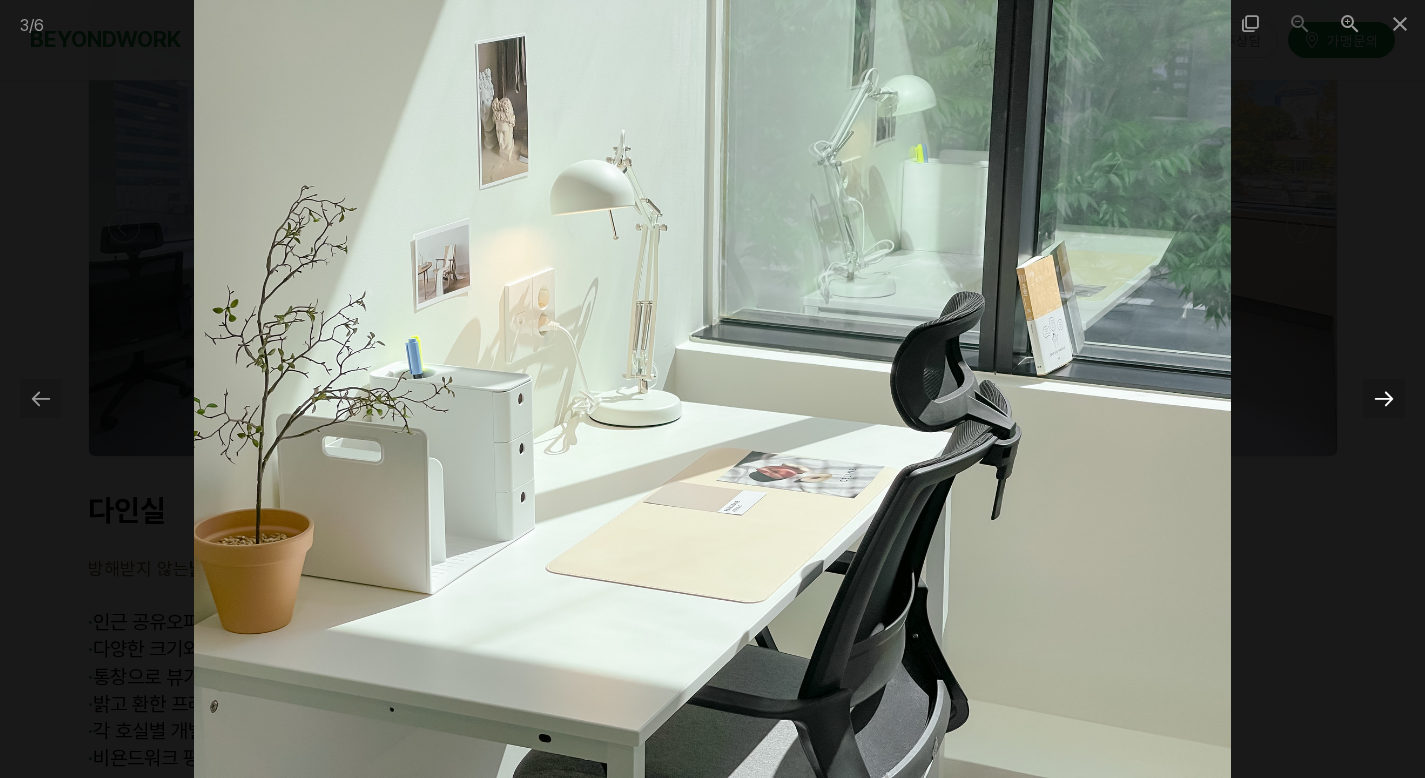 click at bounding box center [1384, 398] 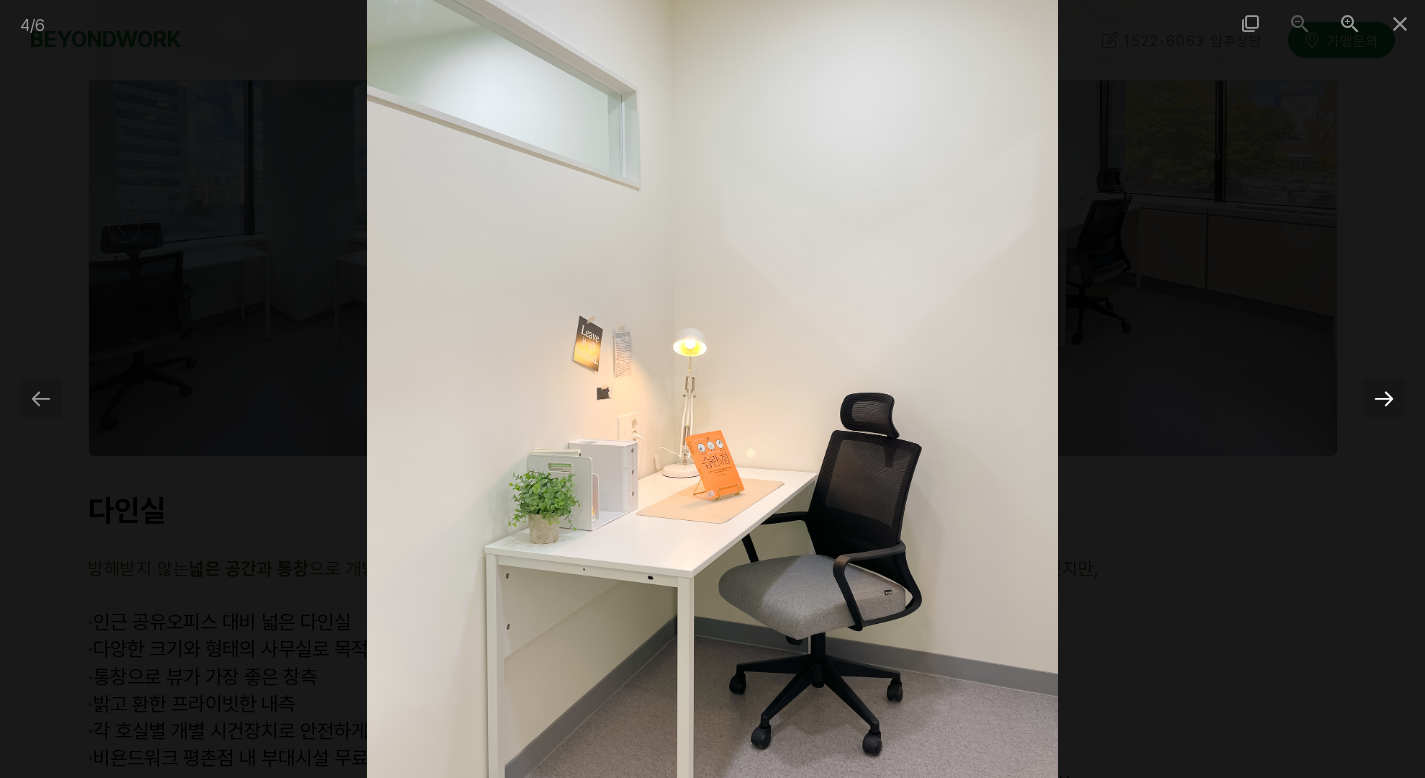 click at bounding box center [1384, 398] 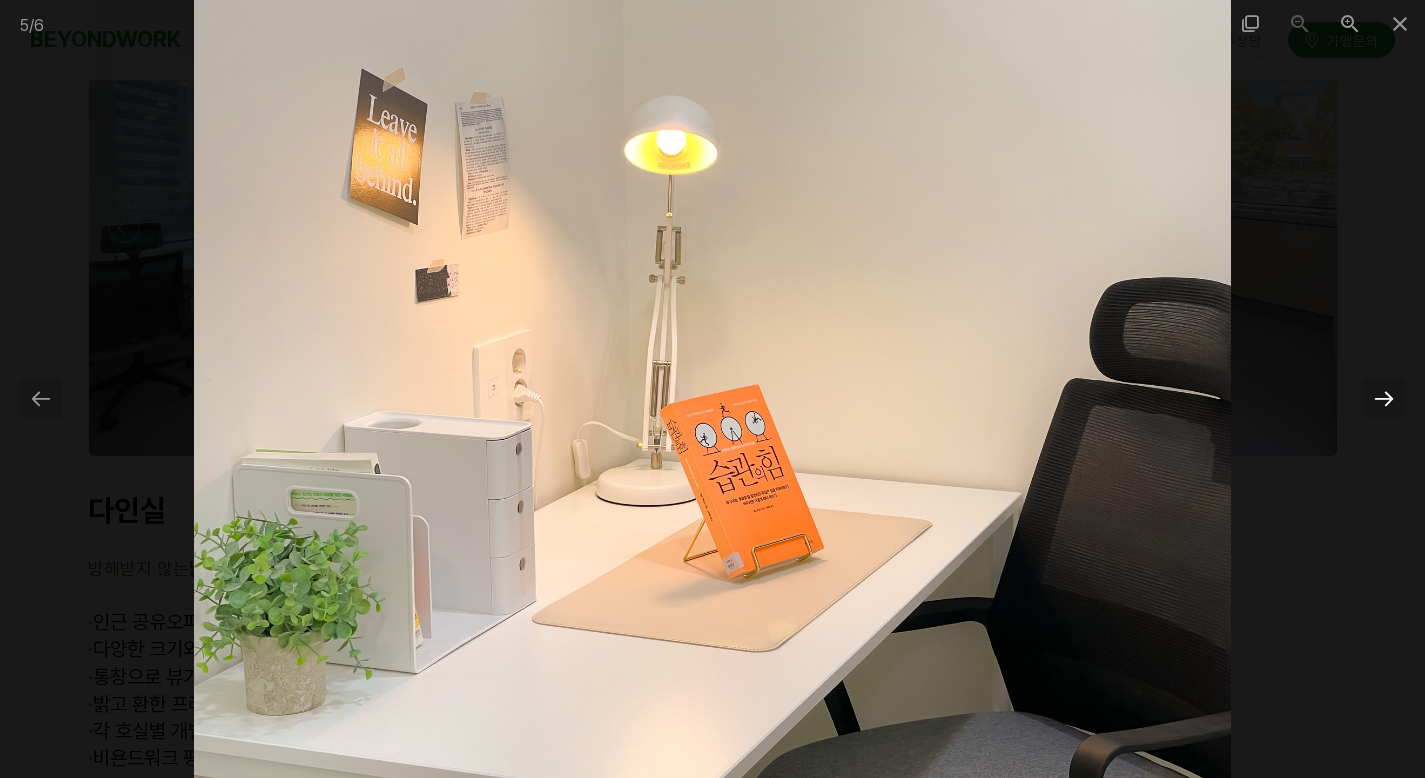click at bounding box center [1384, 398] 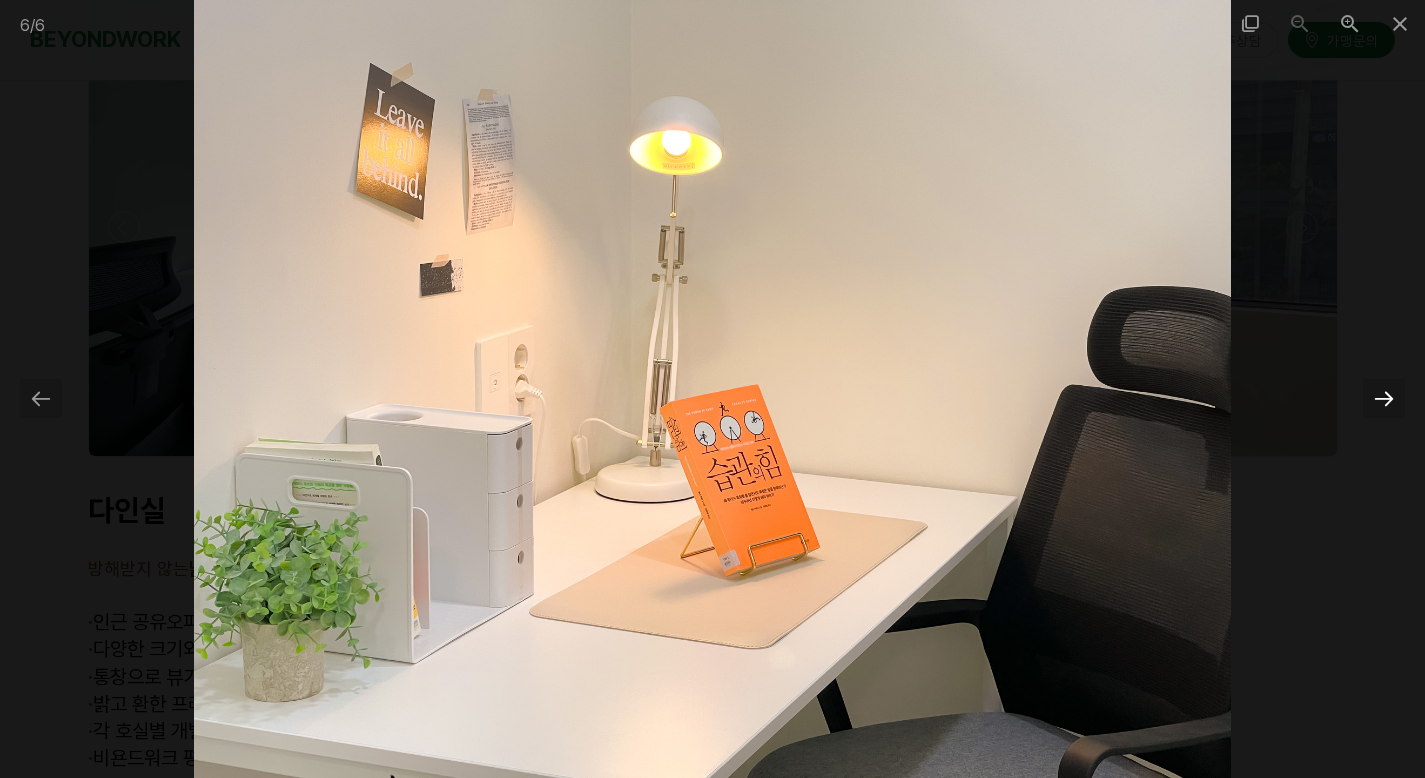 click at bounding box center [1384, 398] 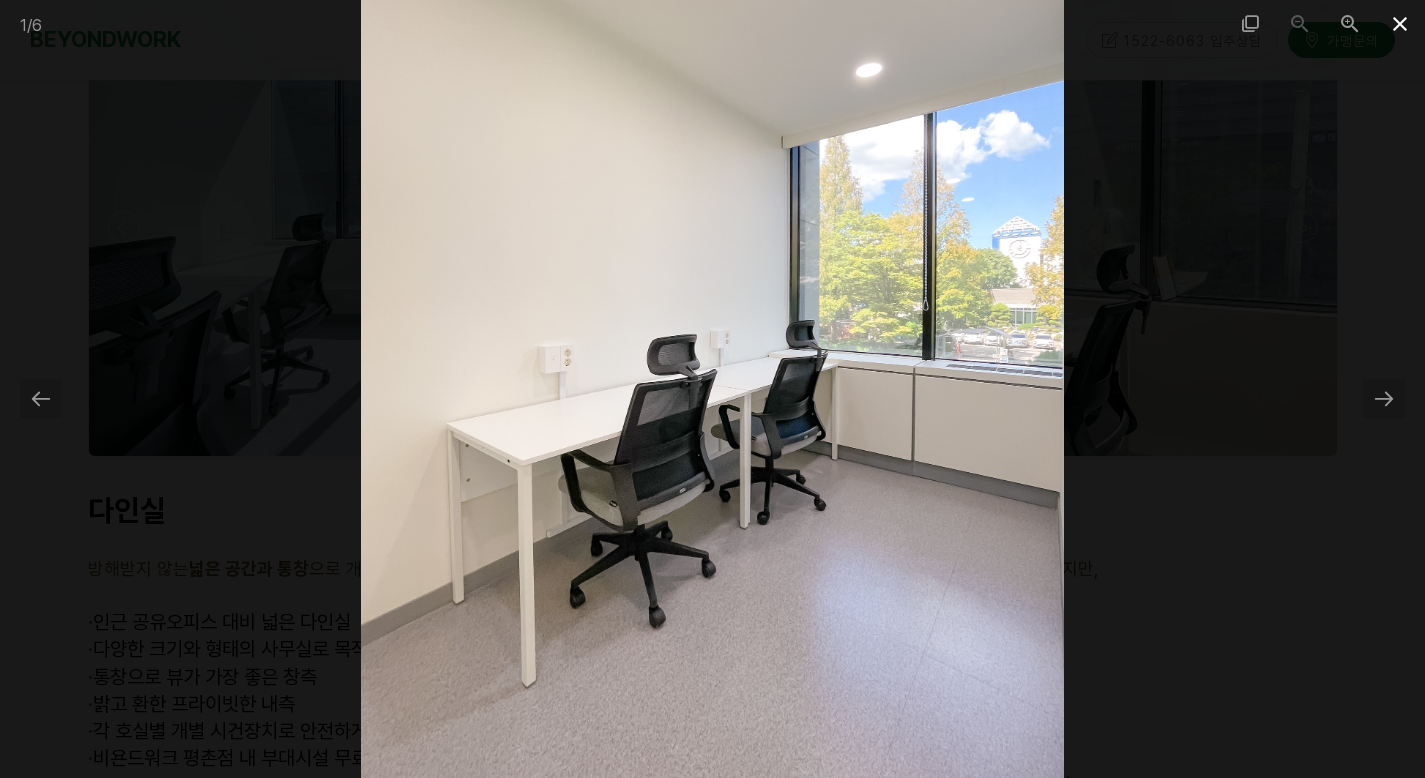 click at bounding box center [1400, 23] 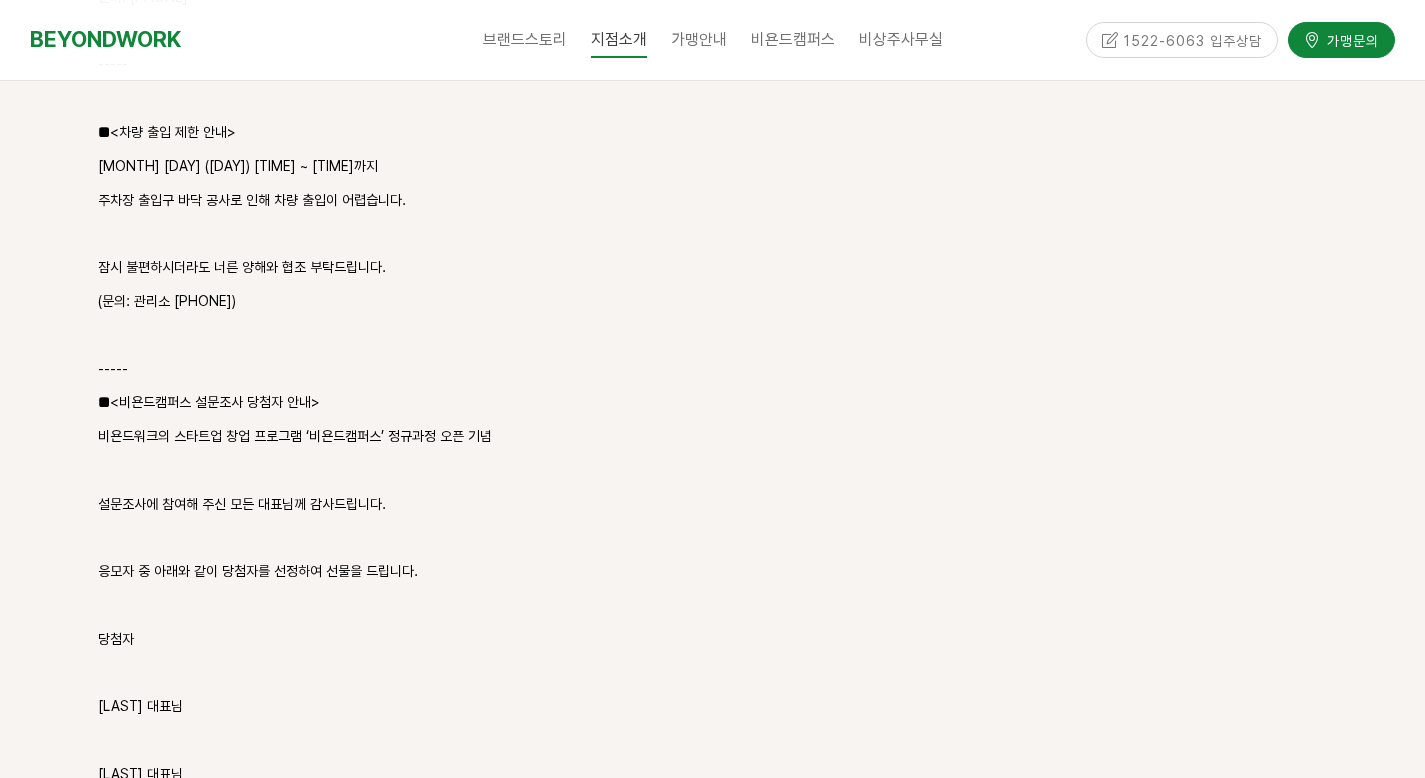 scroll, scrollTop: 2325, scrollLeft: 0, axis: vertical 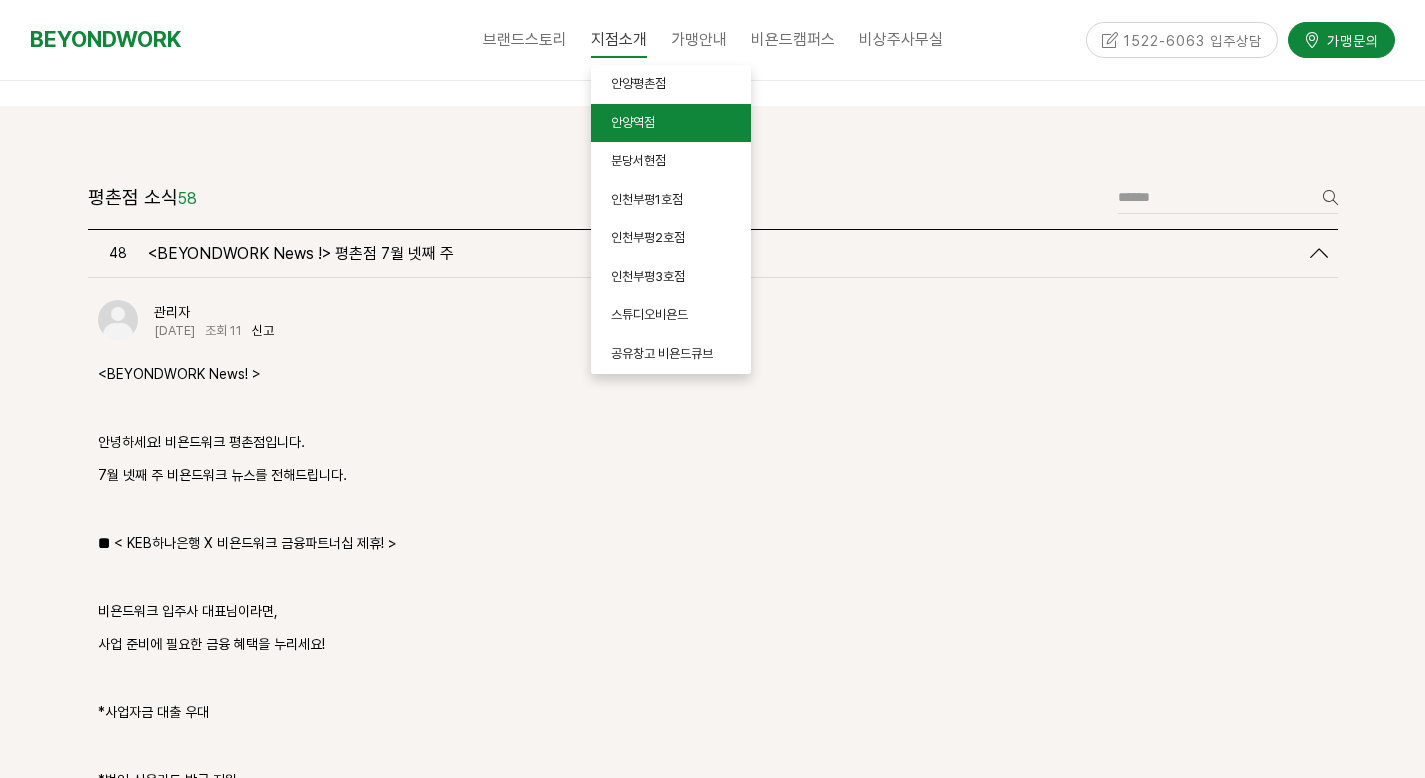 click on "안양역점" at bounding box center [633, 122] 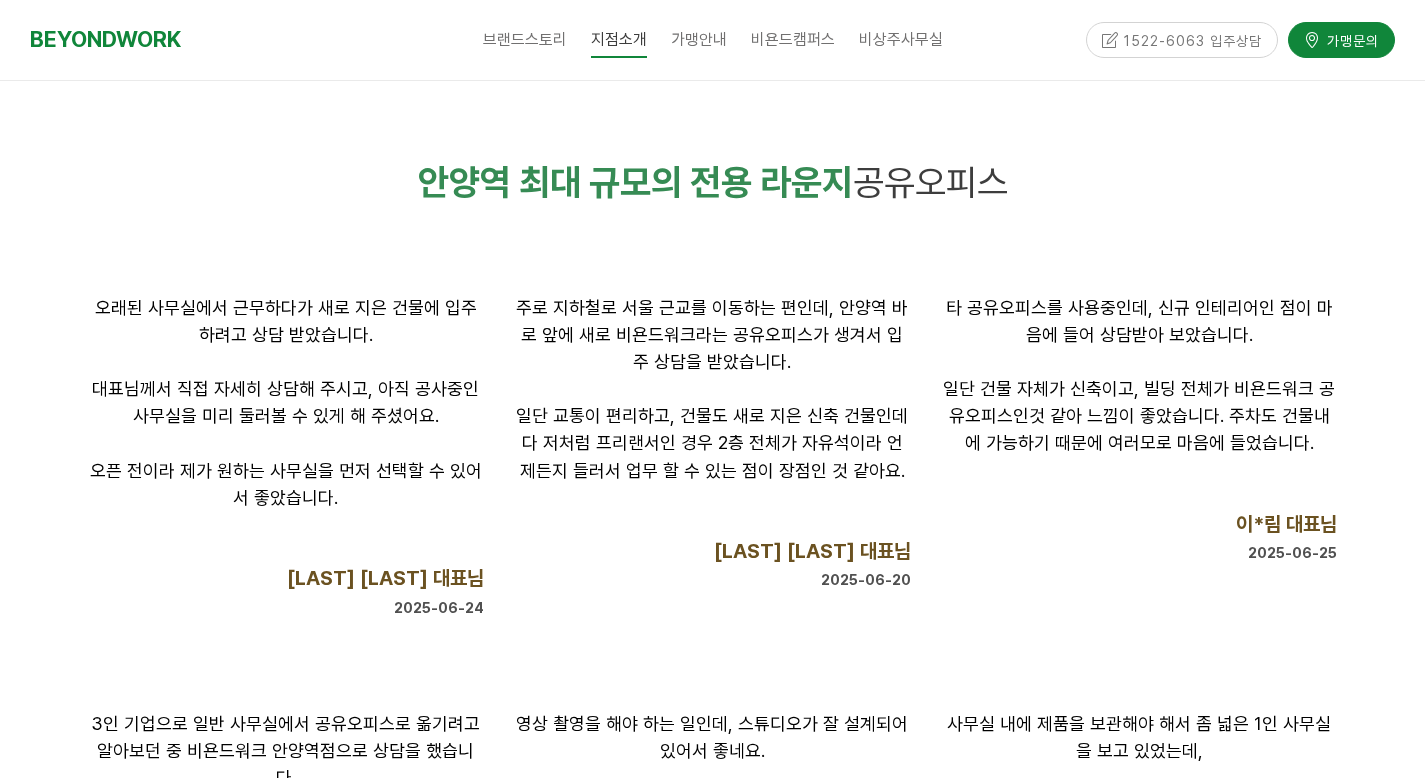 scroll, scrollTop: 2285, scrollLeft: 0, axis: vertical 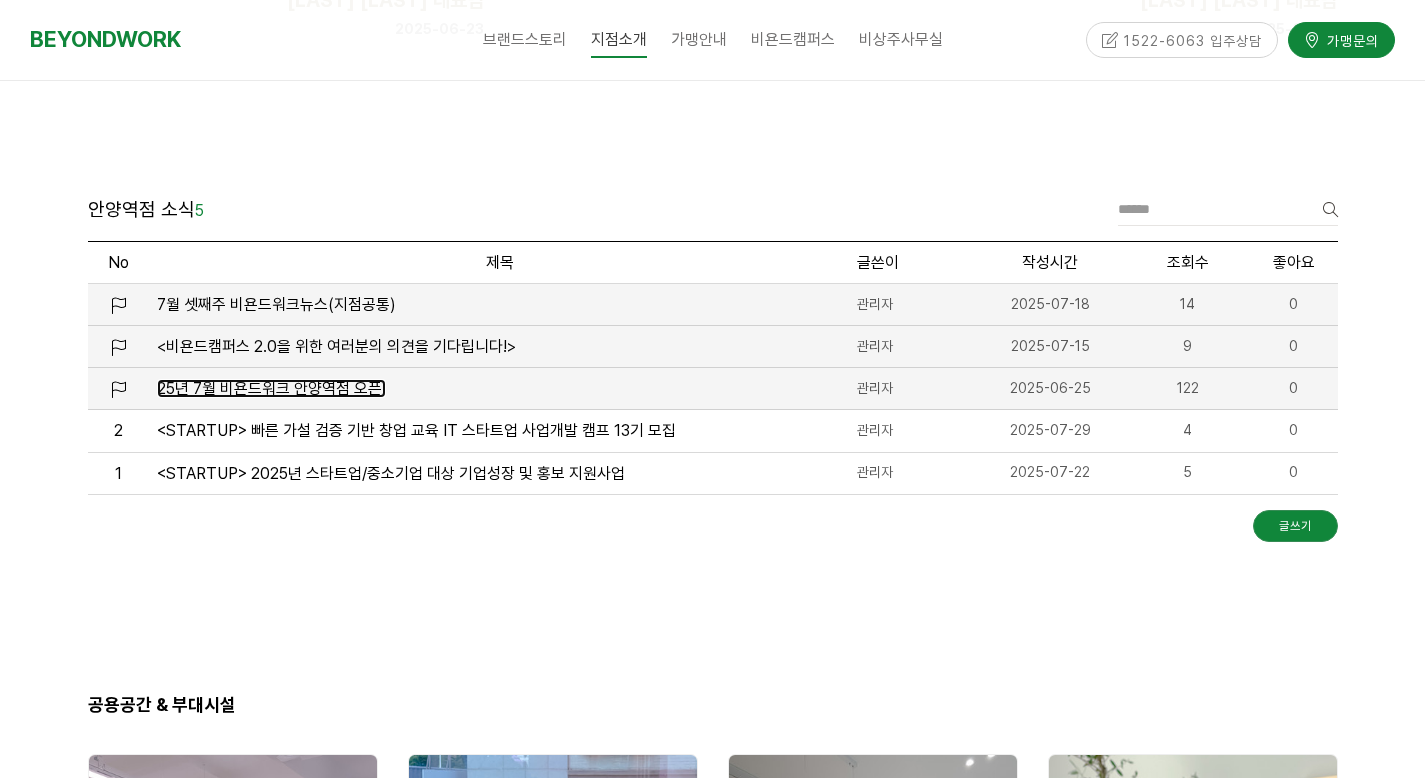 click on "25년 7월 비욘드워크 안양역점 오픈!" at bounding box center [271, 388] 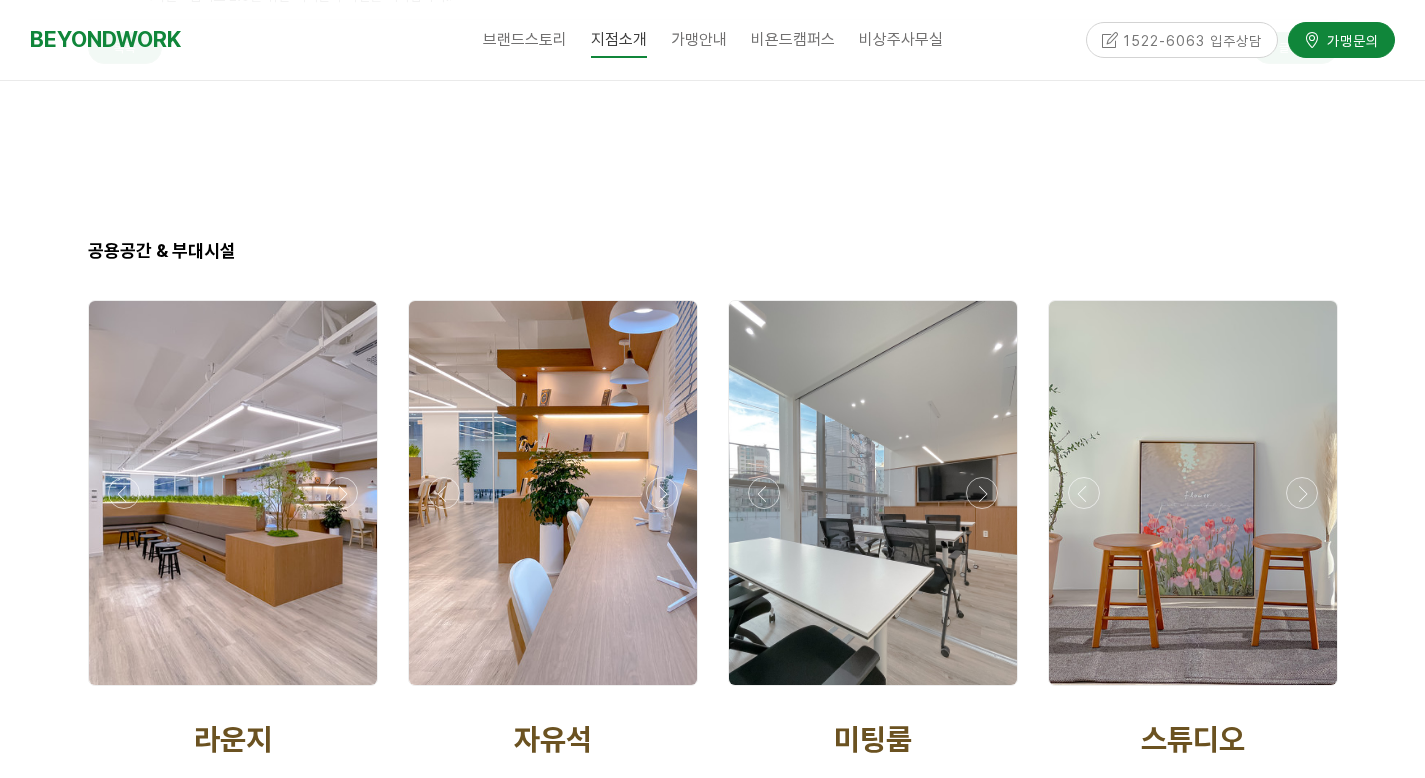 scroll, scrollTop: 4445, scrollLeft: 0, axis: vertical 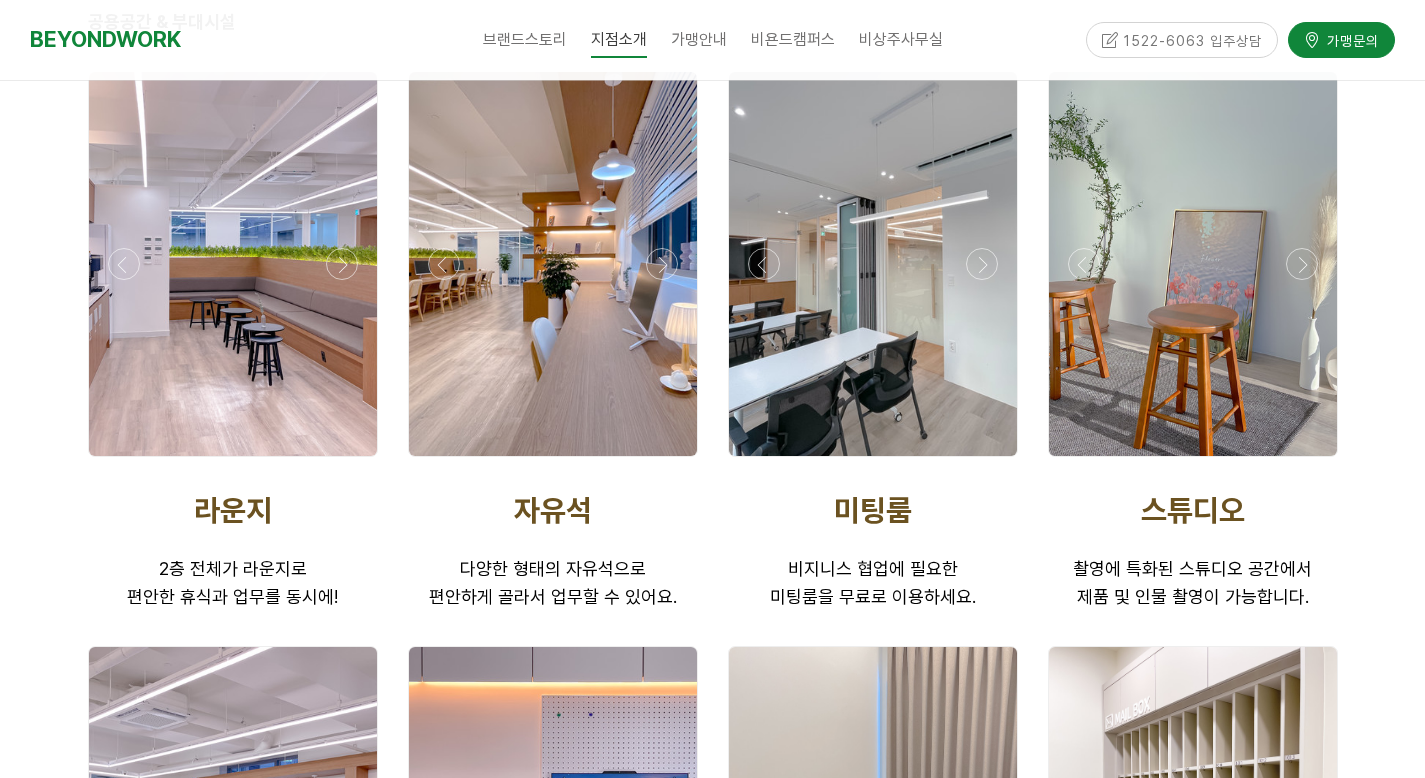 click at bounding box center (553, 264) 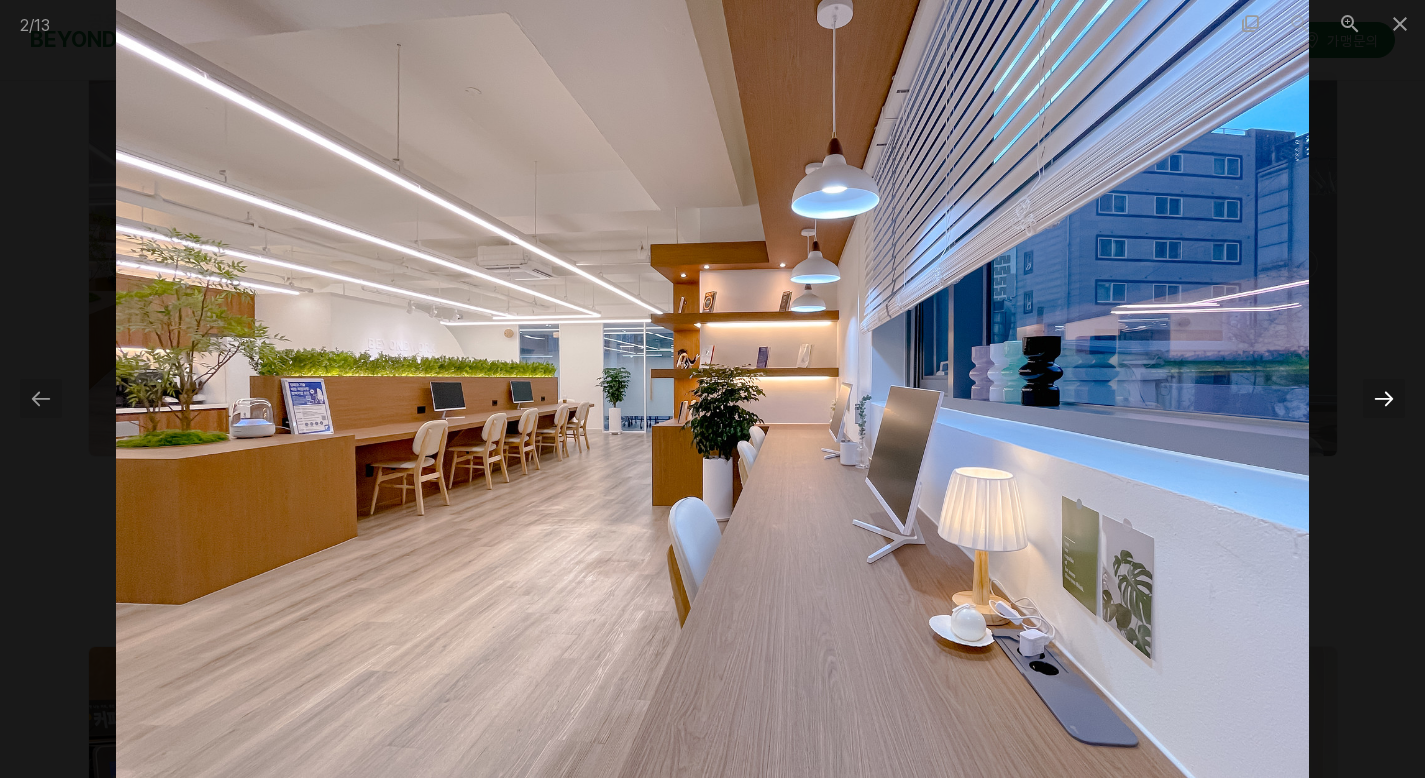 click at bounding box center [1384, 398] 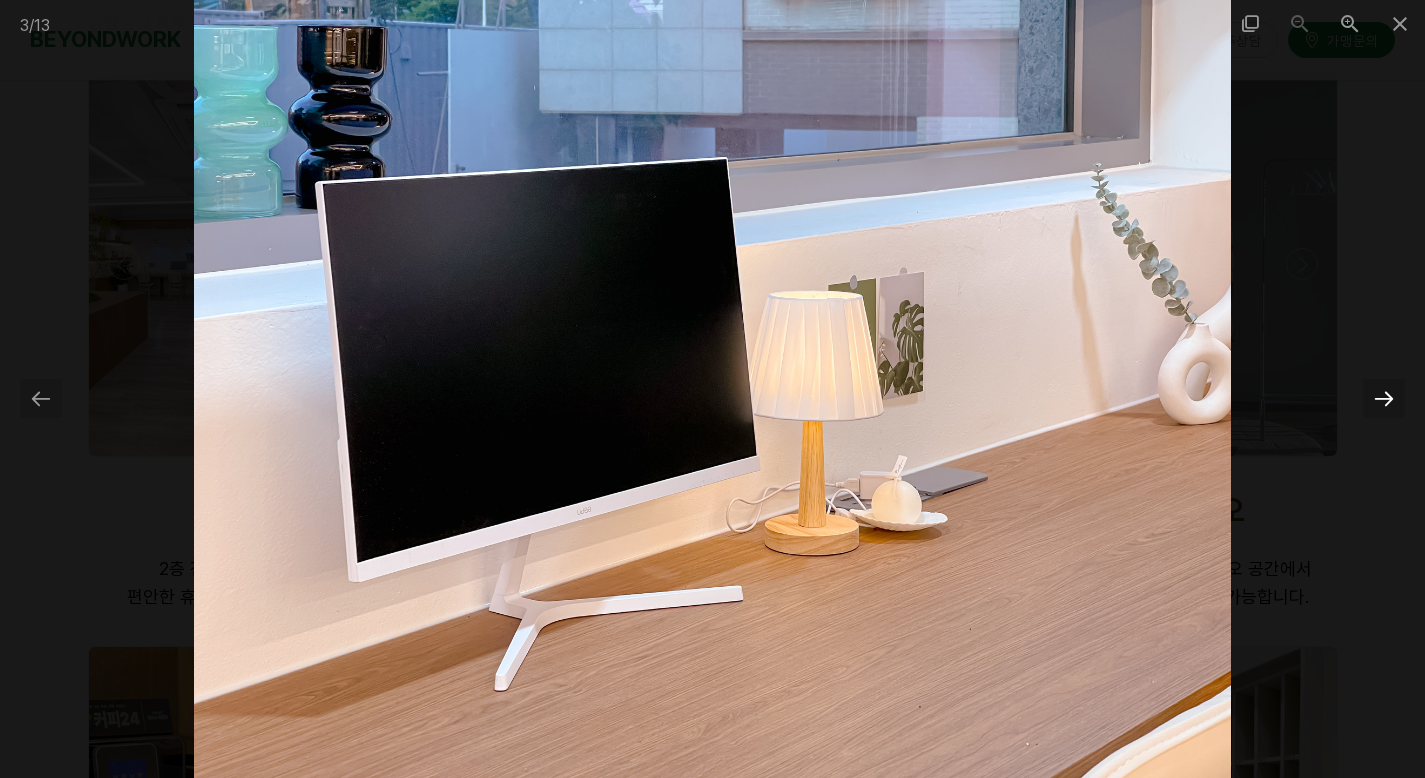 click at bounding box center (1384, 398) 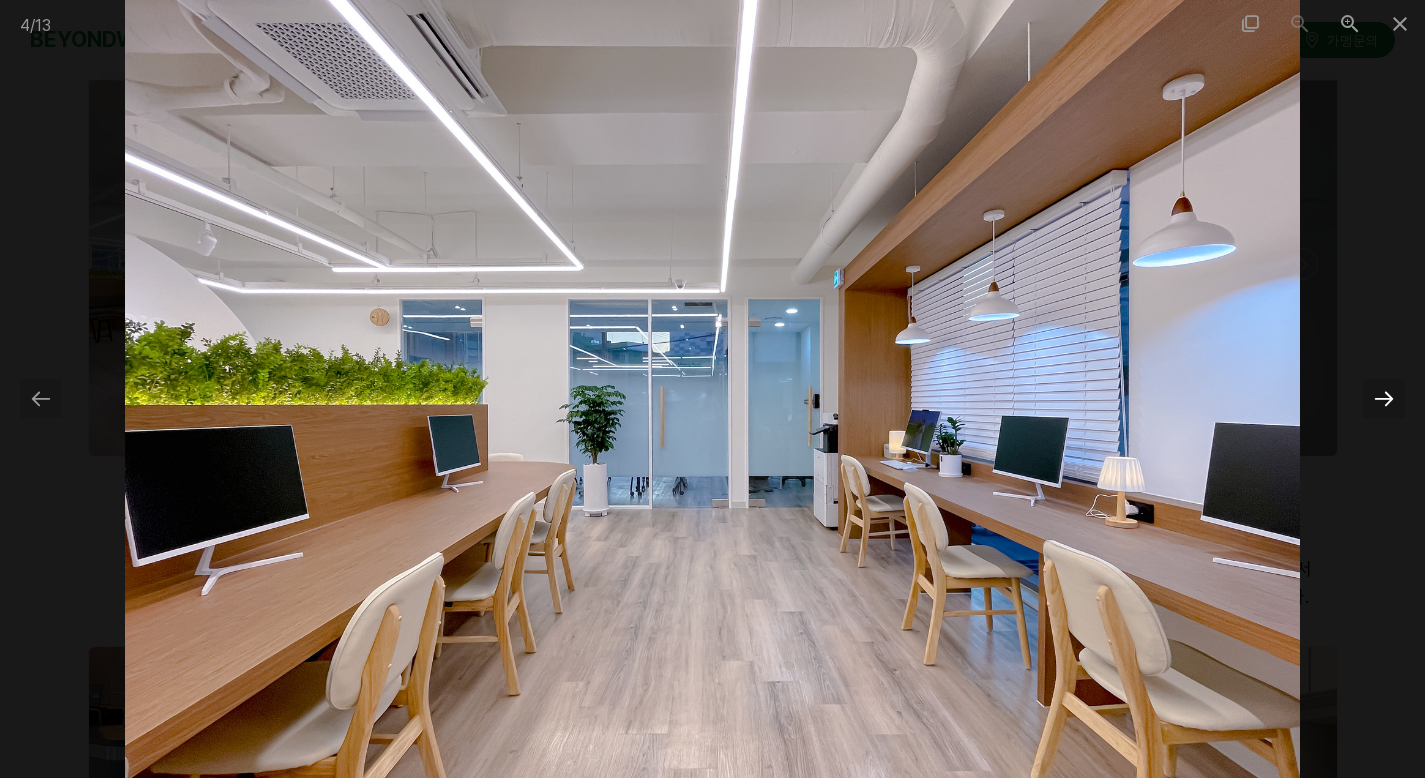 click at bounding box center [1384, 398] 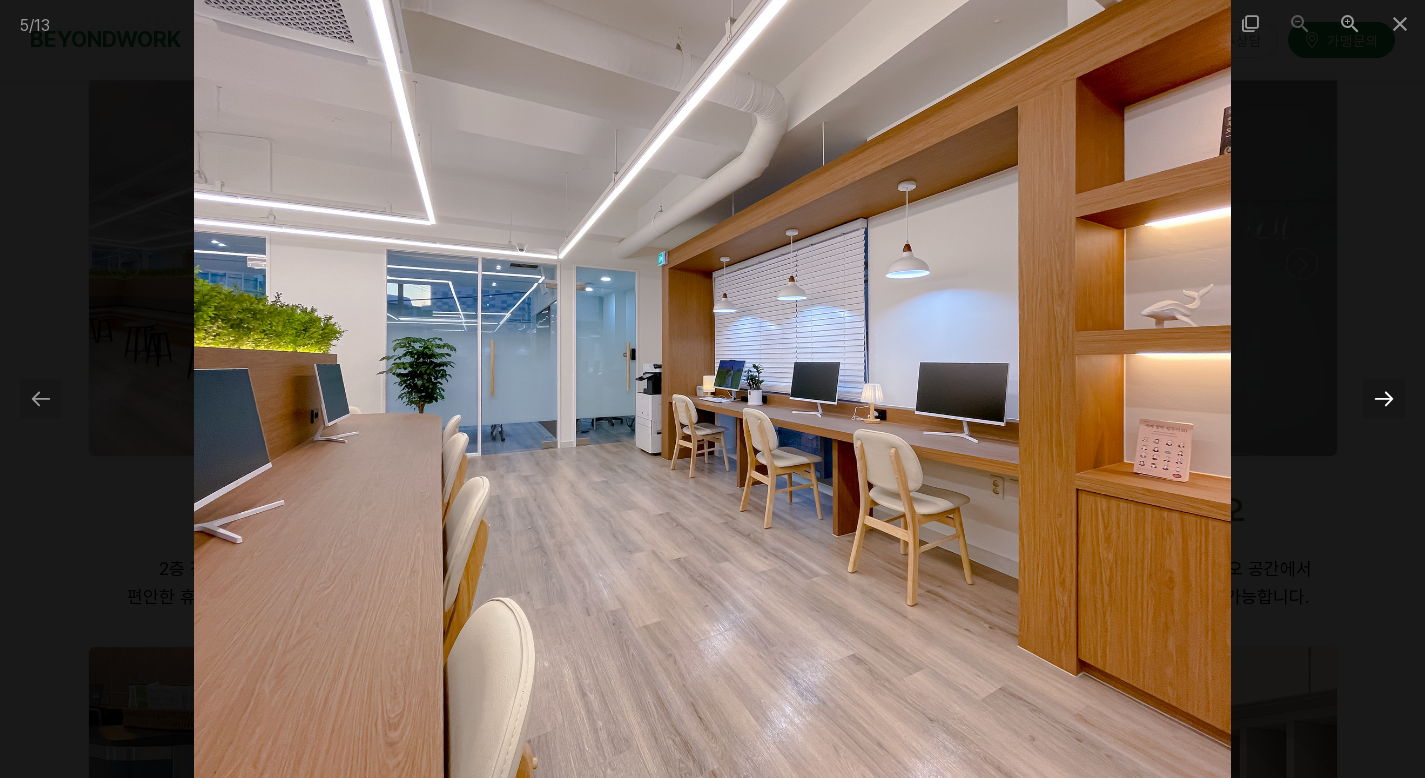 click at bounding box center [1384, 398] 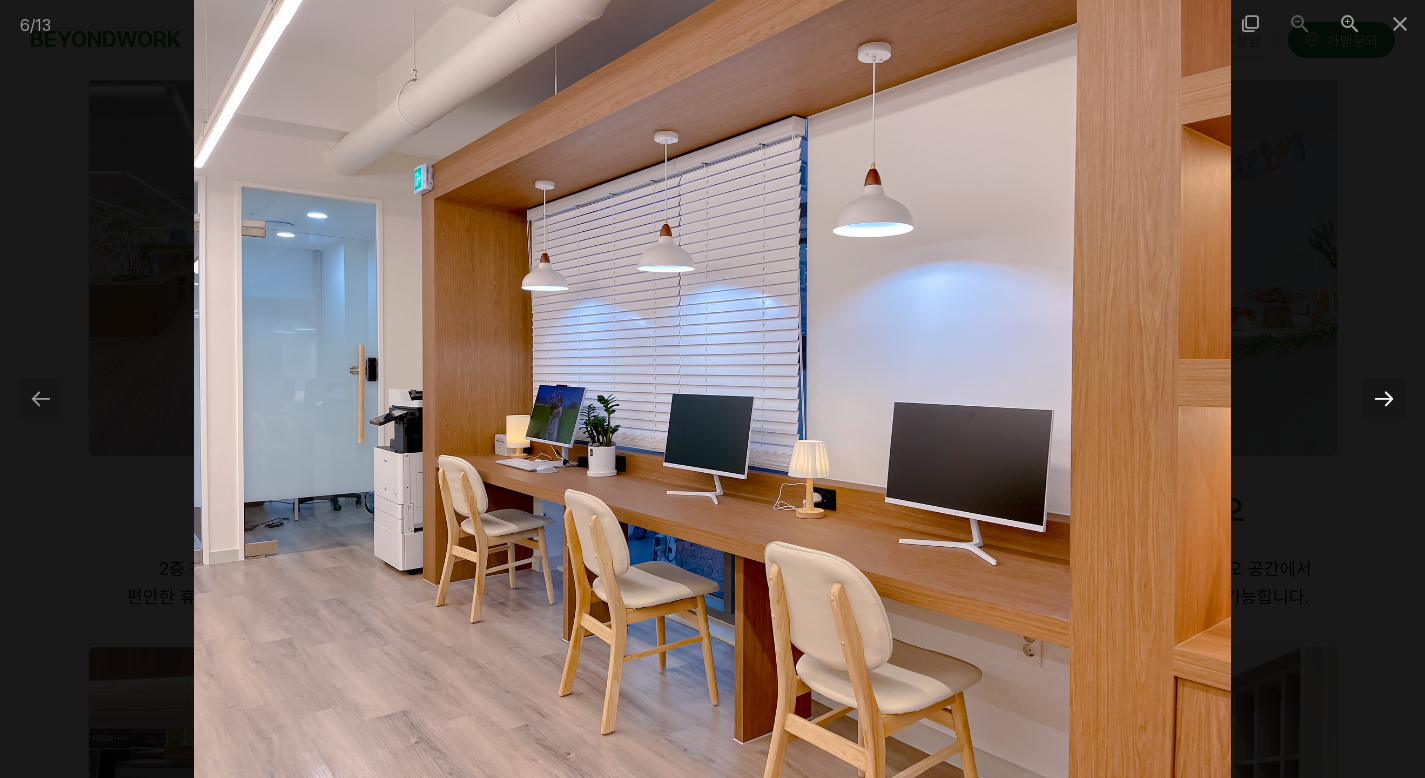 click at bounding box center (1384, 398) 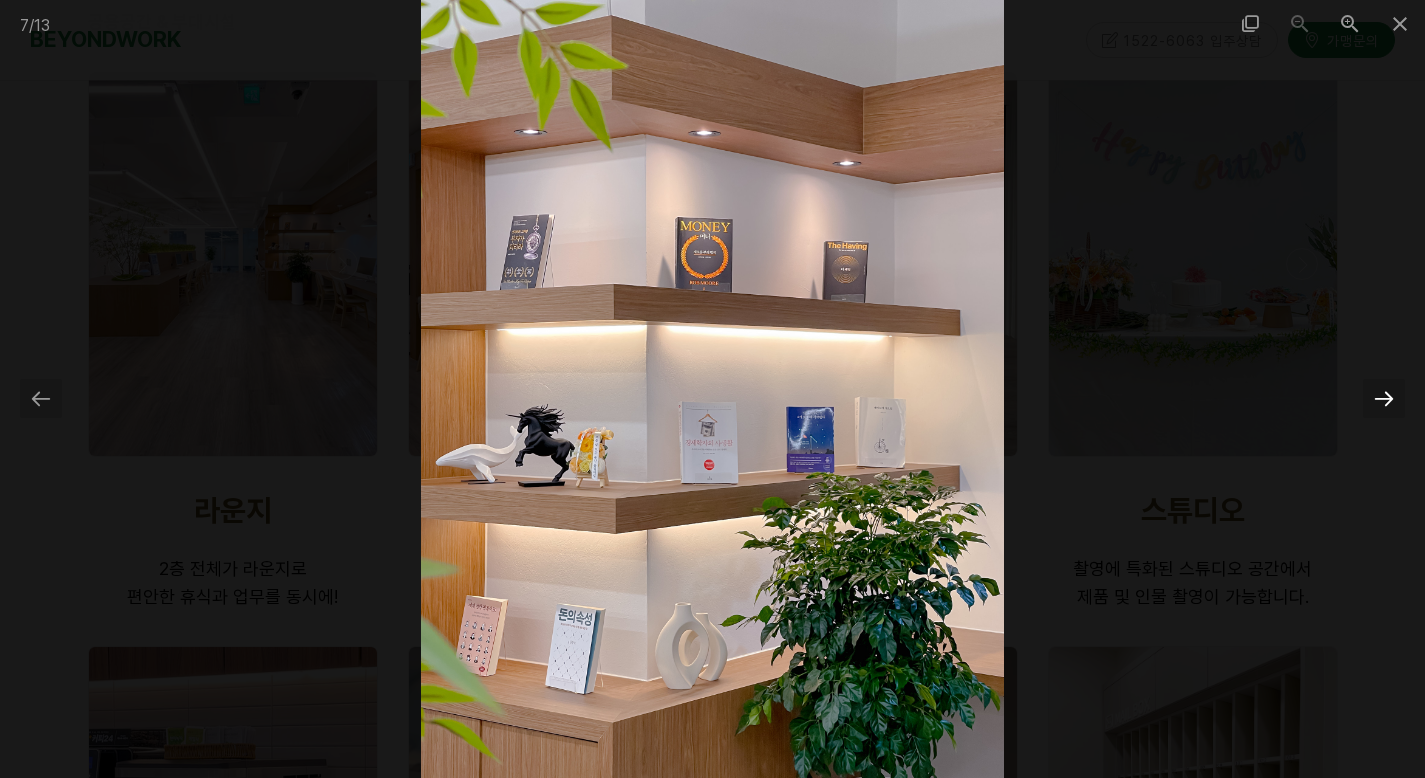 click at bounding box center (1384, 398) 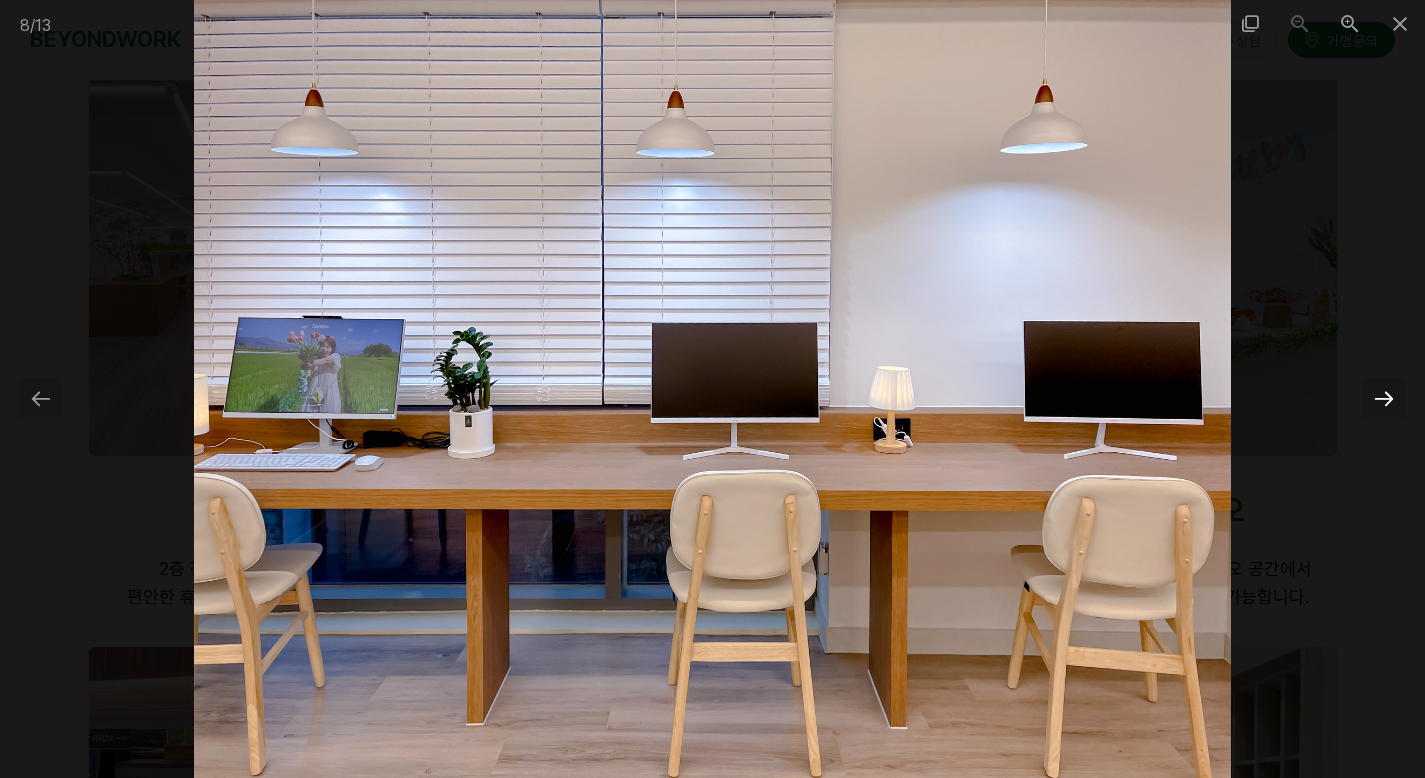 click at bounding box center (1384, 398) 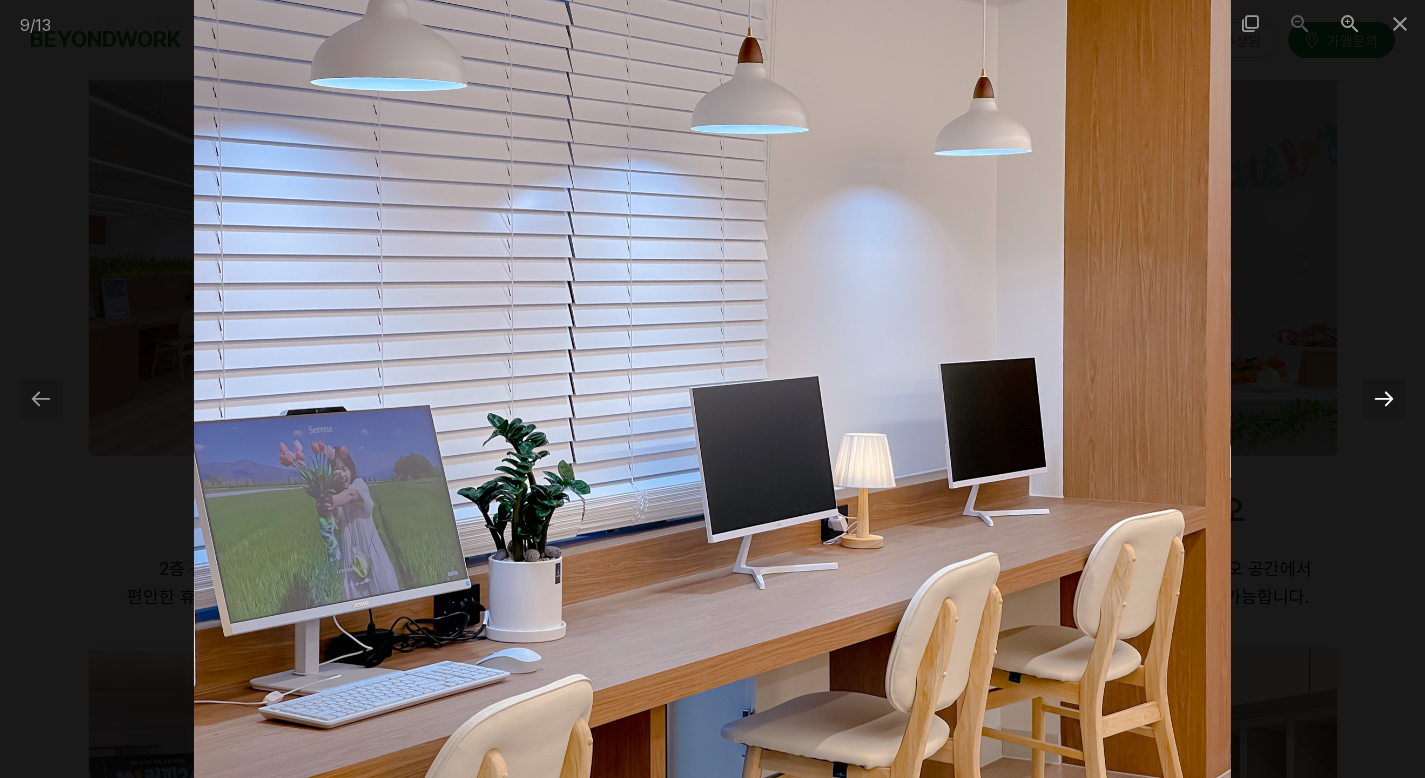 click at bounding box center [1384, 398] 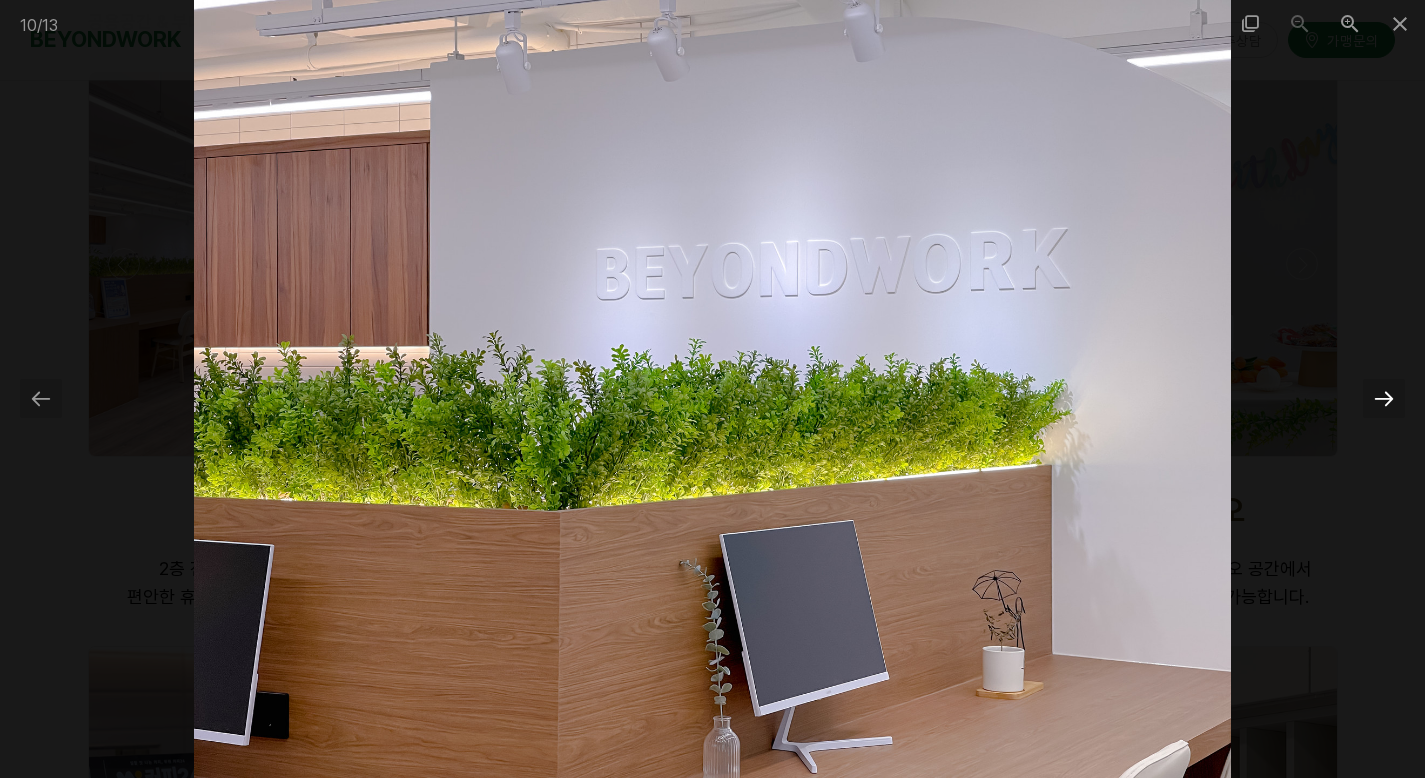click at bounding box center [1384, 398] 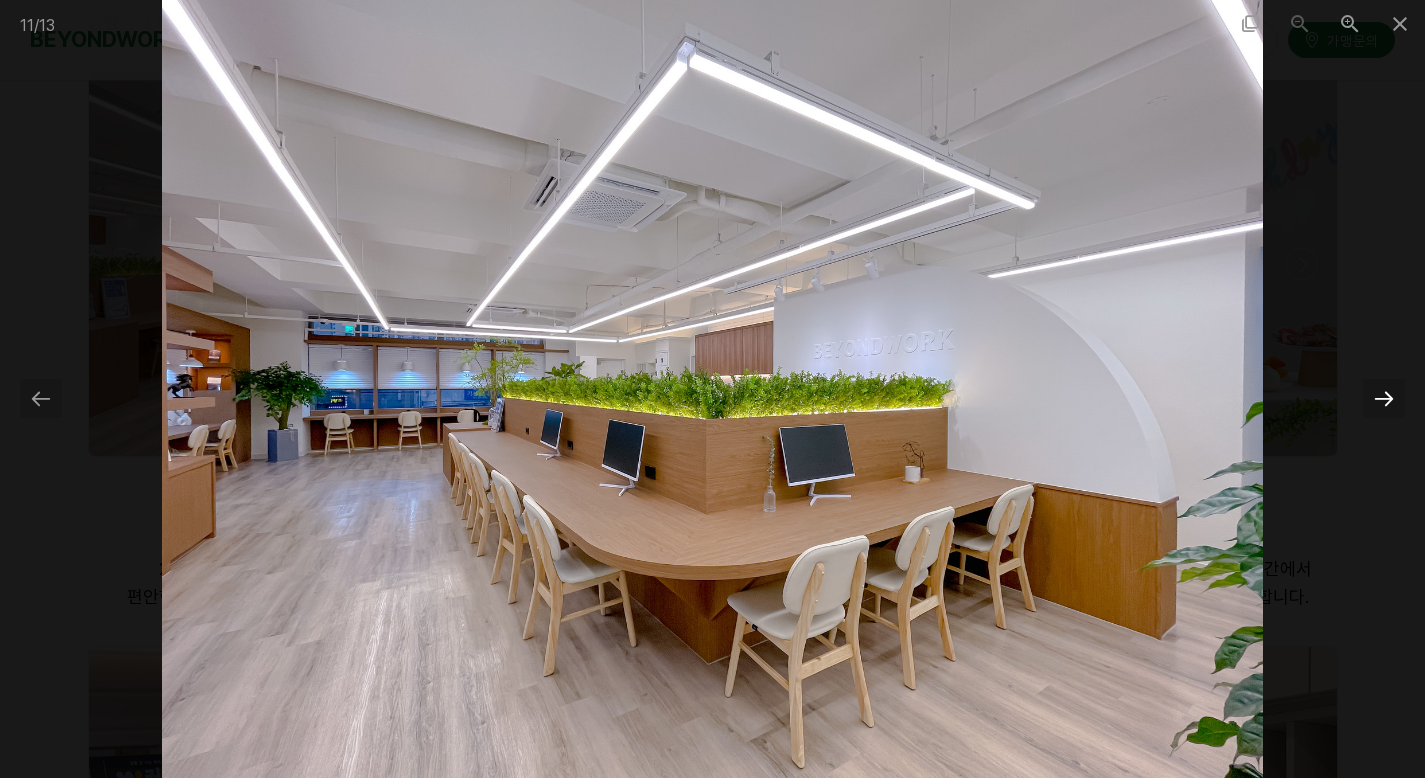 click at bounding box center (1384, 398) 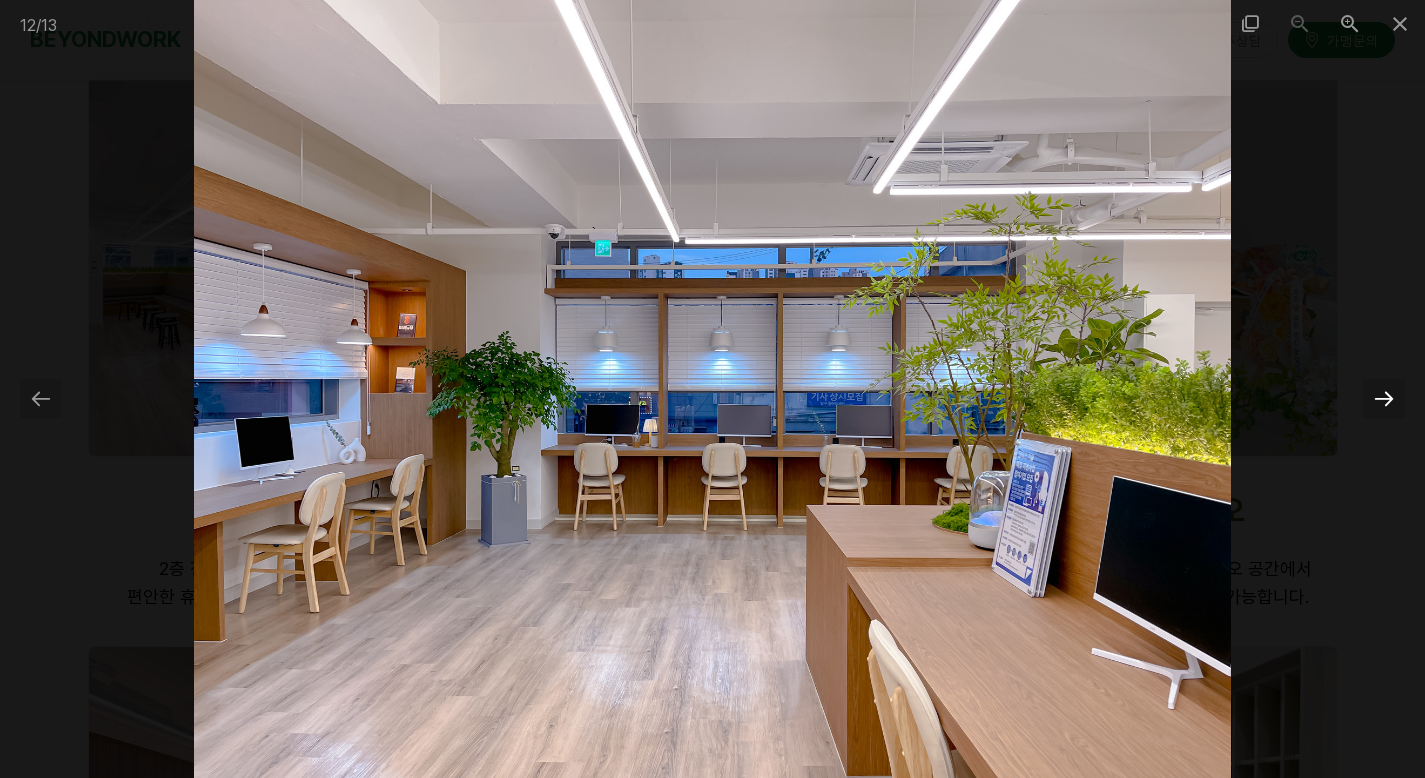 click at bounding box center (1384, 398) 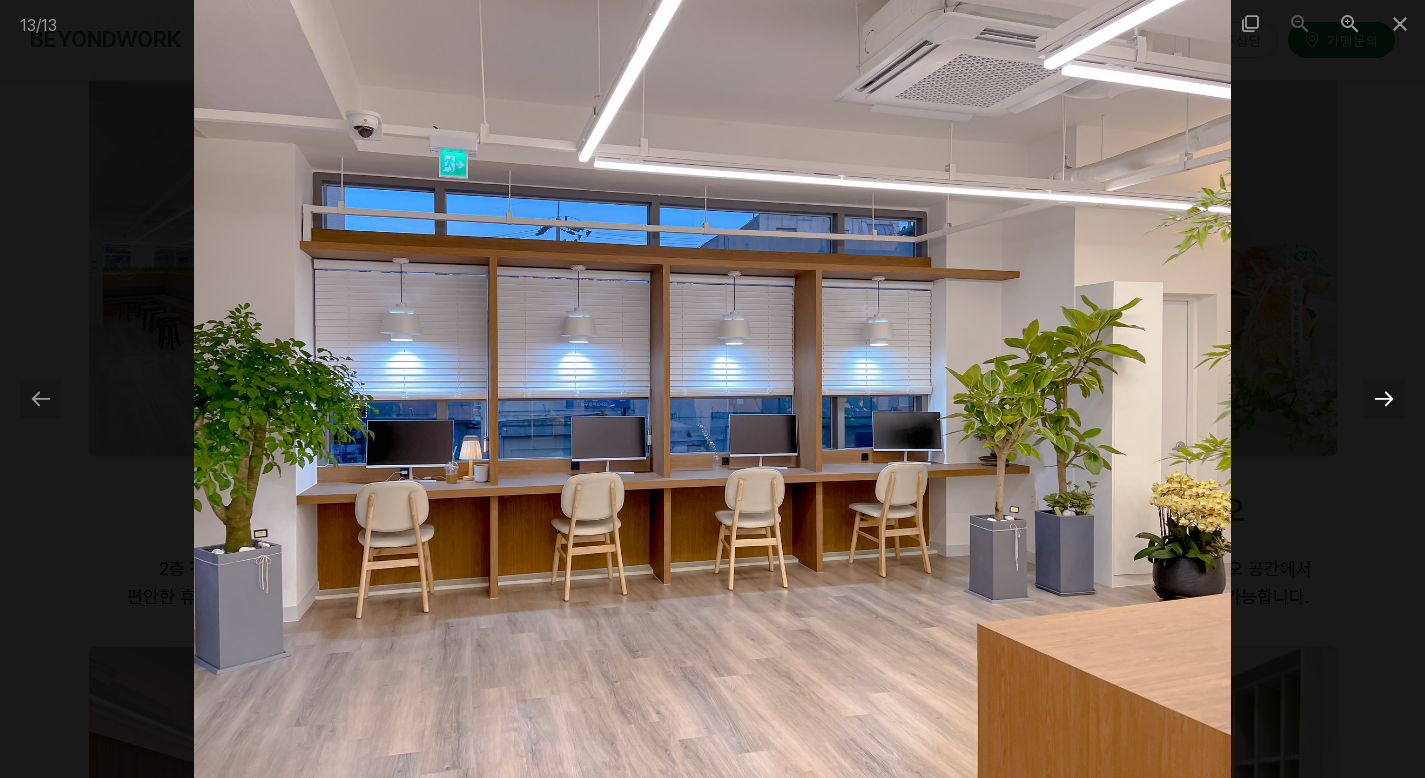 click at bounding box center [1384, 398] 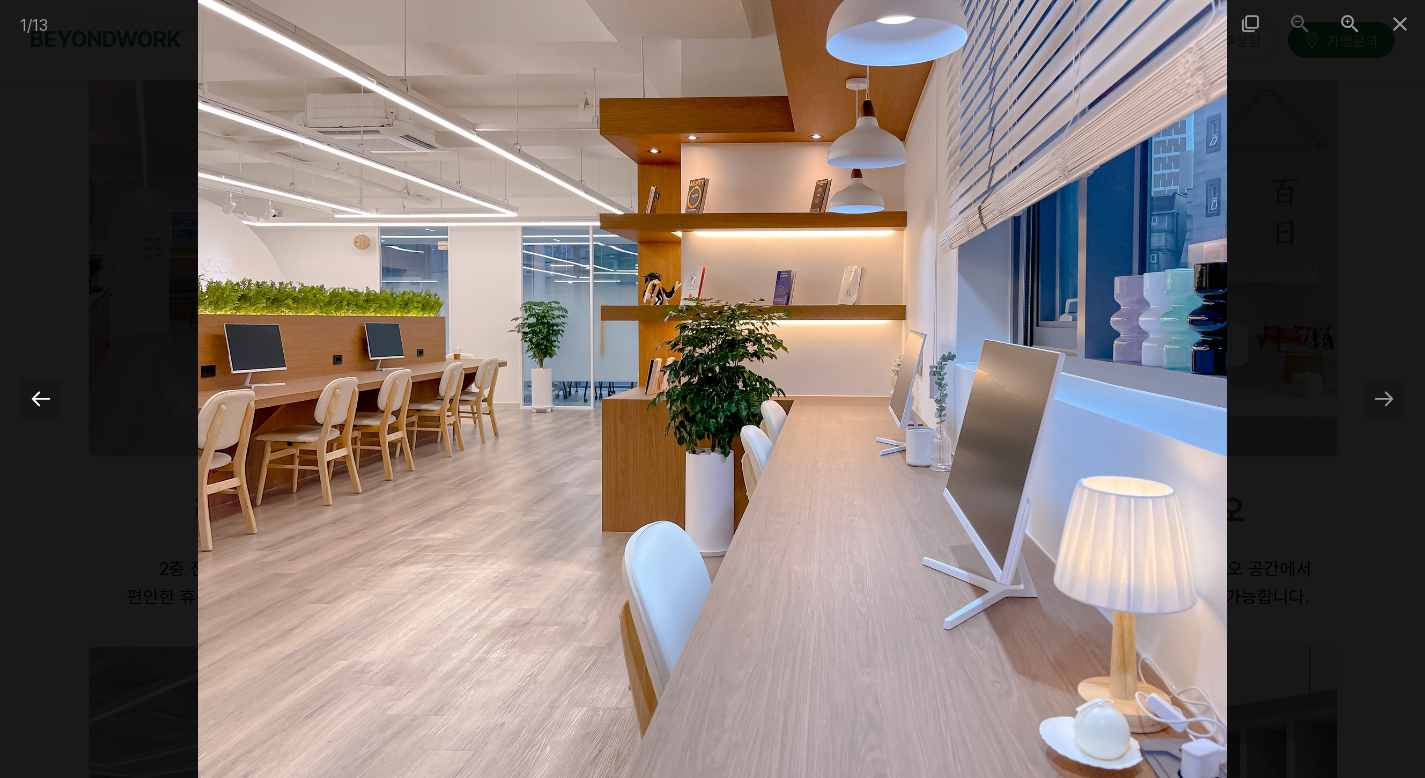 click at bounding box center (41, 398) 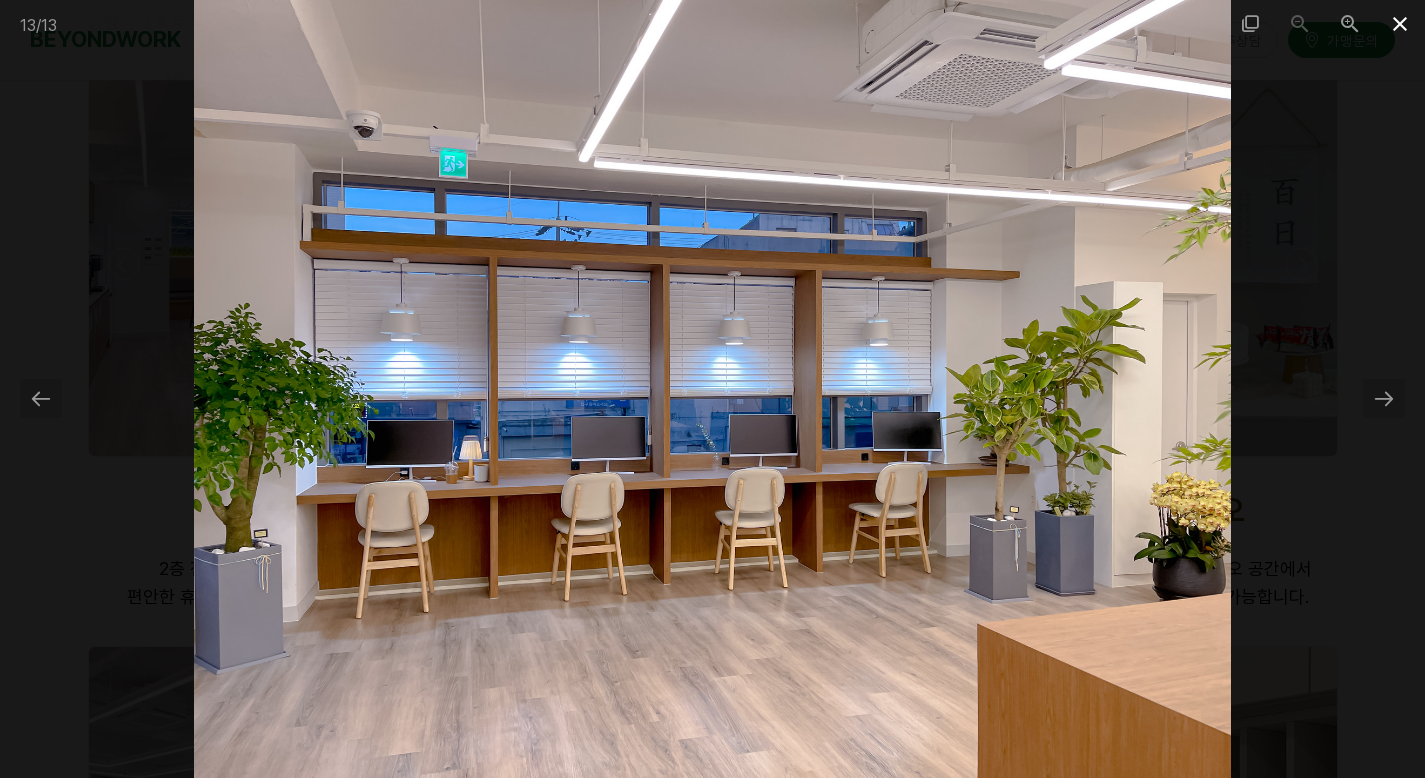 click at bounding box center (1400, 23) 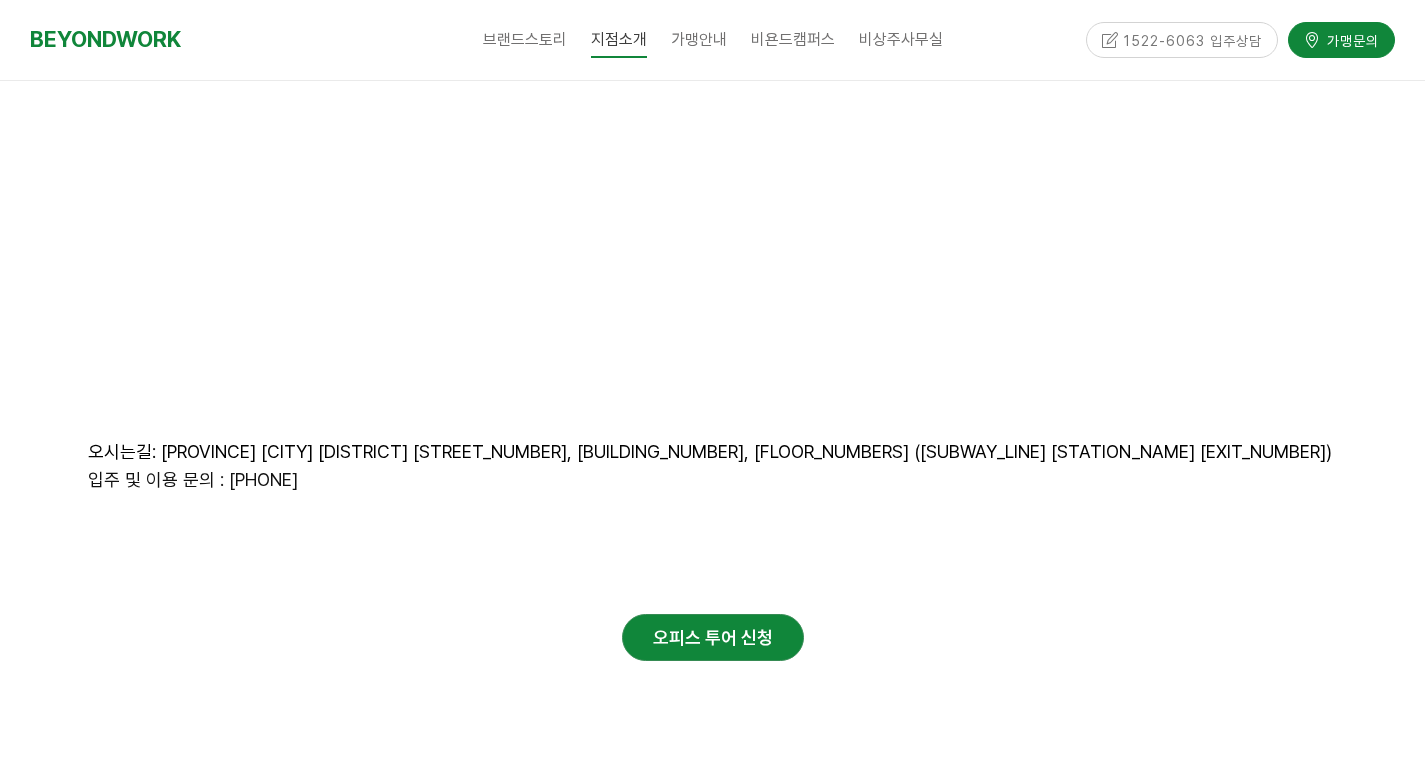 scroll, scrollTop: 10004, scrollLeft: 0, axis: vertical 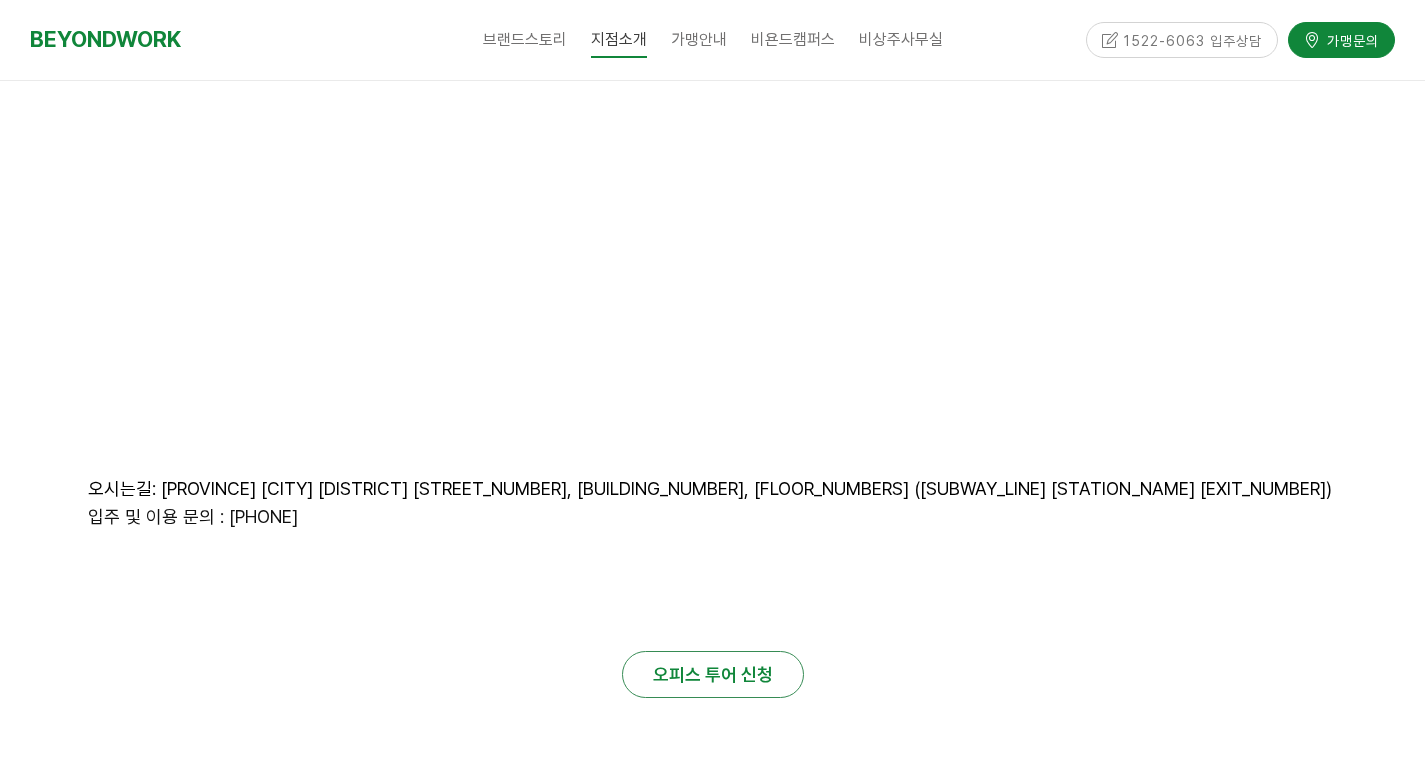 click on "오피스 투어 신청" at bounding box center [713, 674] 